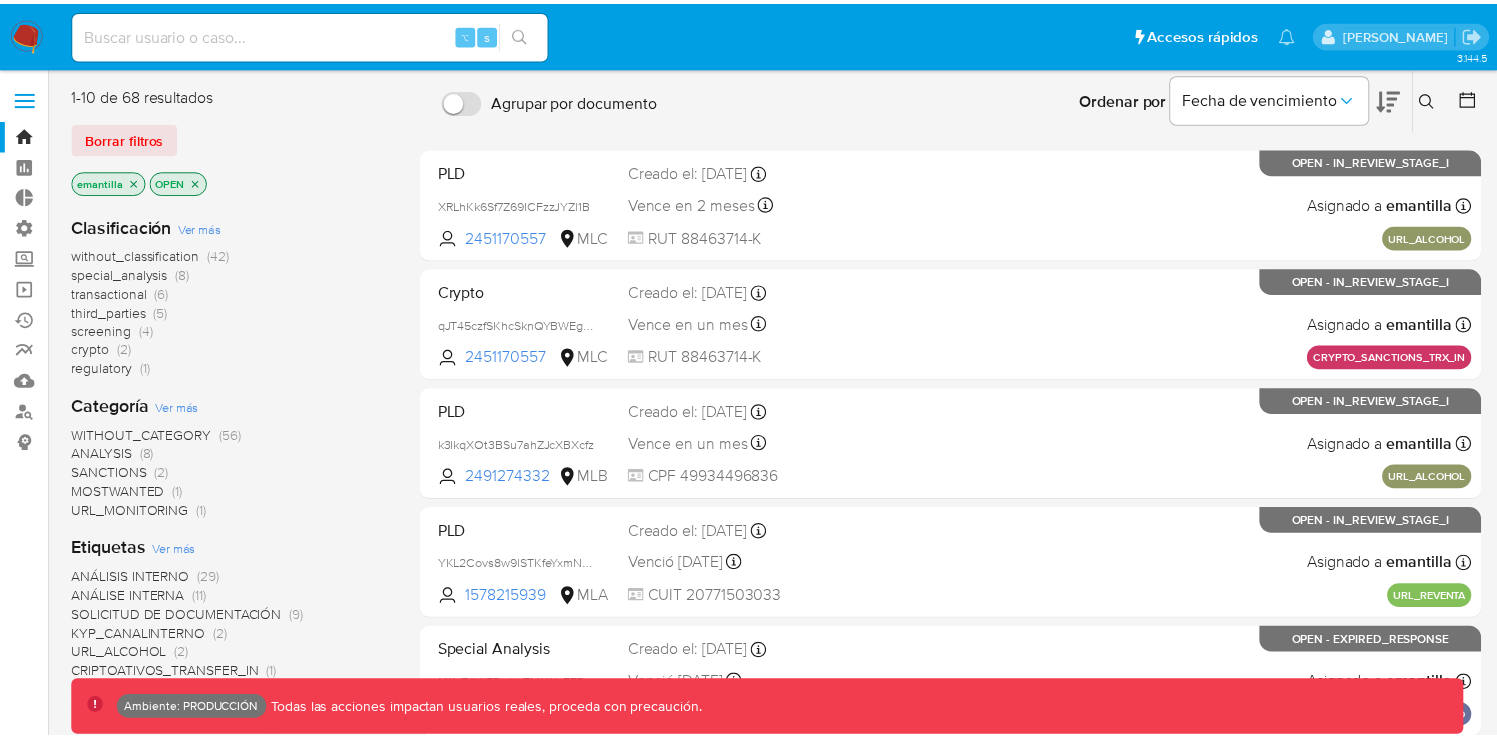 scroll, scrollTop: 0, scrollLeft: 0, axis: both 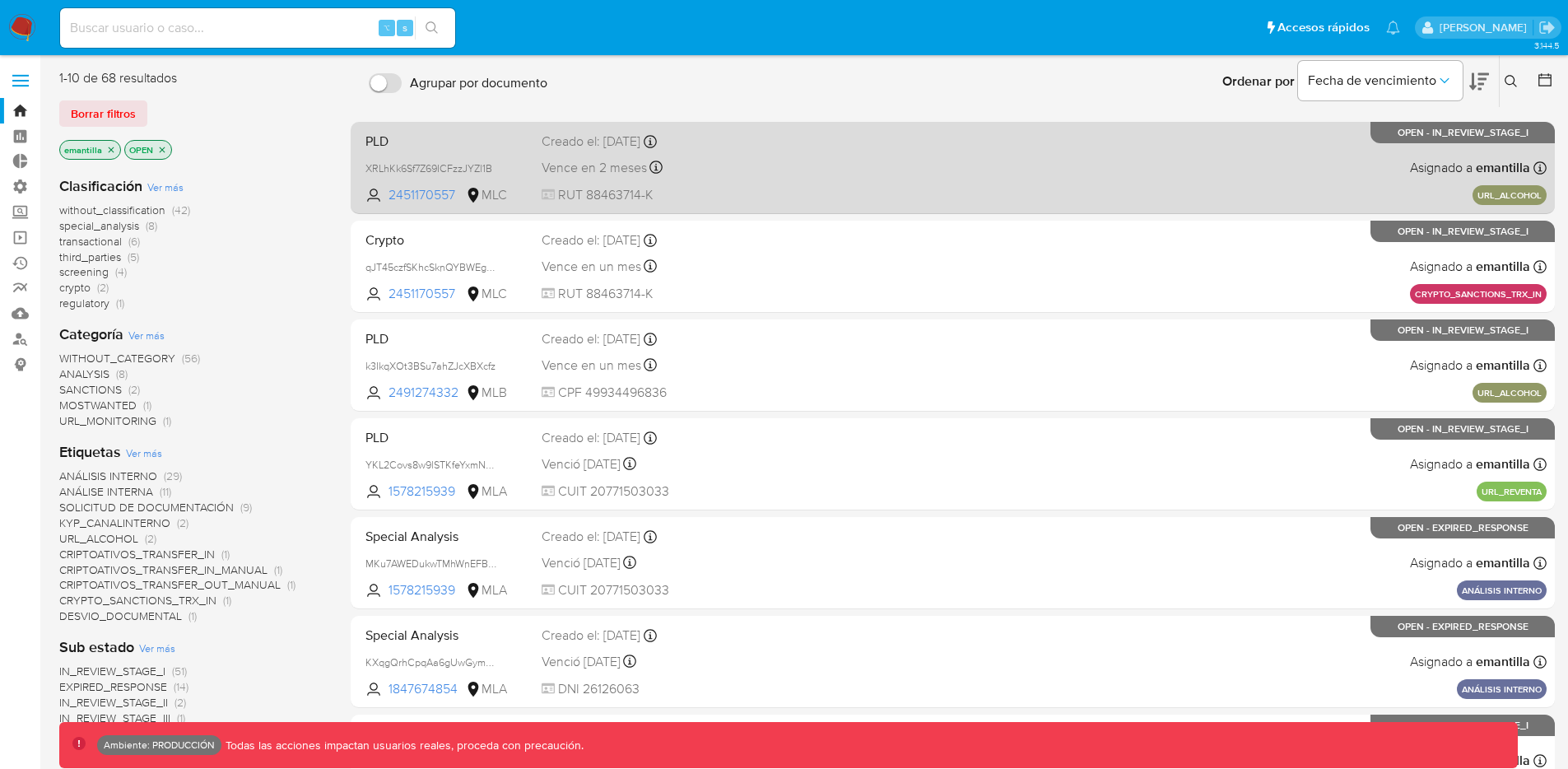 click on "Vence en 2 meses   Vence el 23/09/2025 16:33:33" at bounding box center (705, 167) 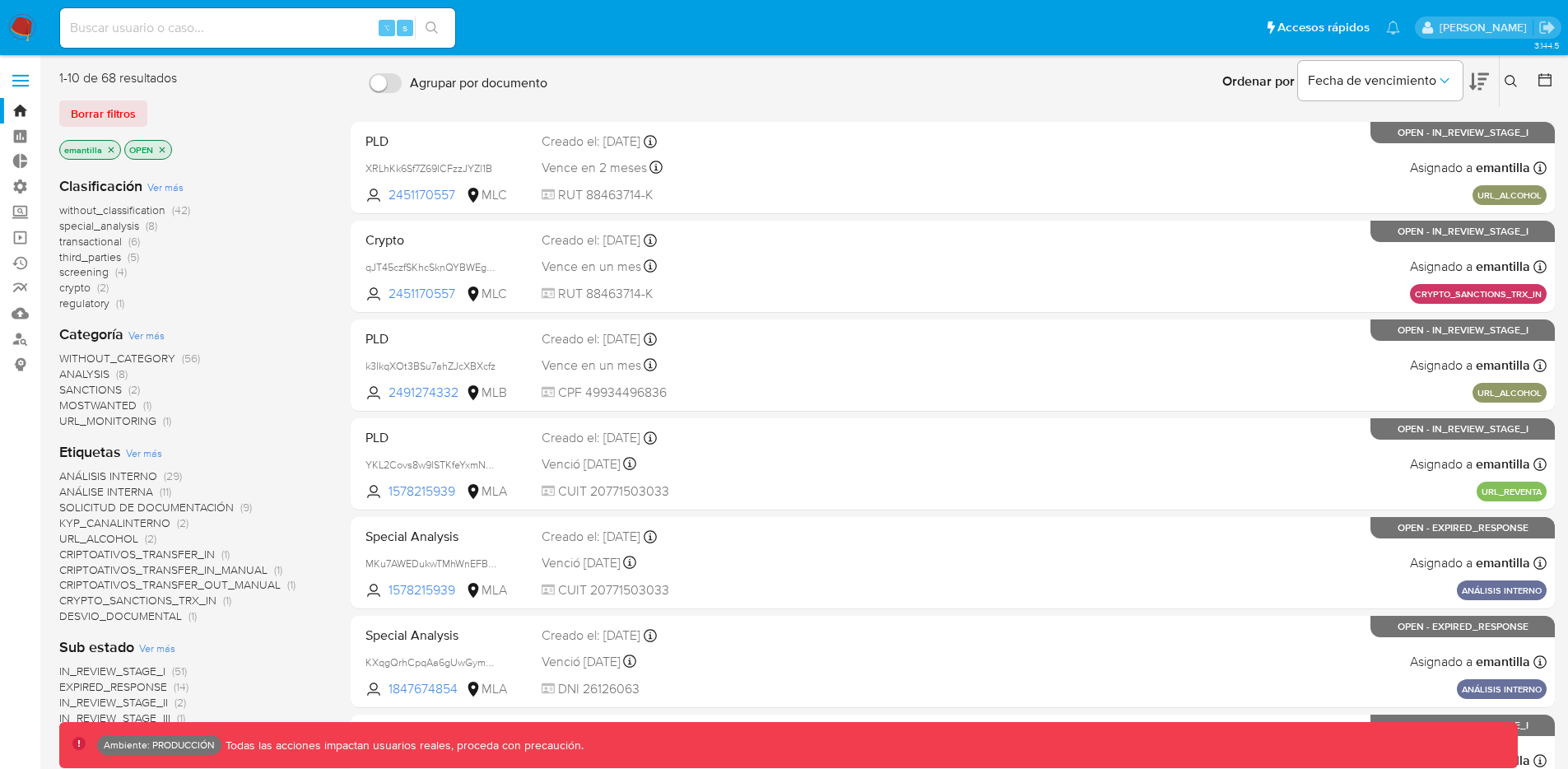 click at bounding box center (258, 28) 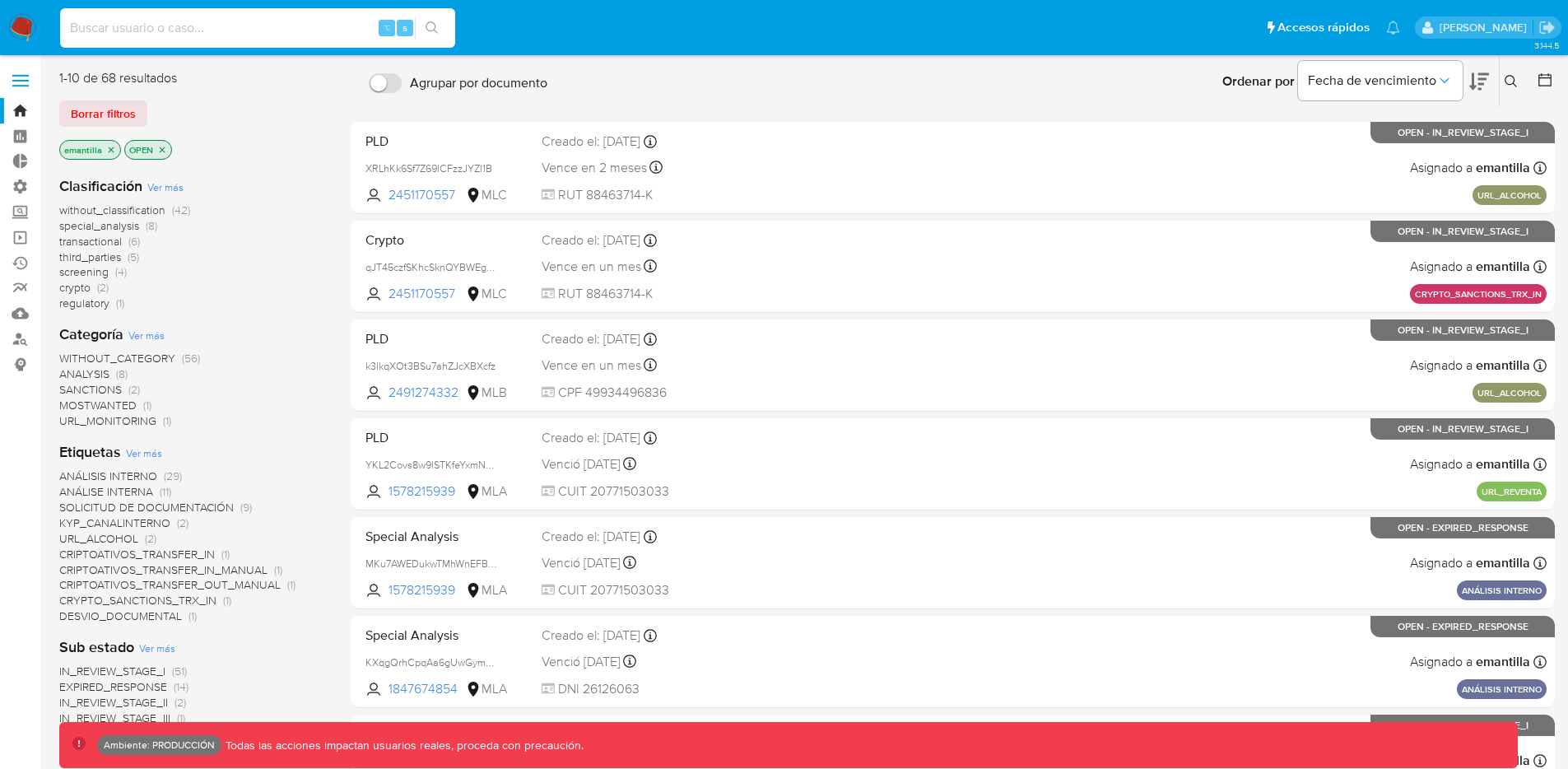 paste on "KSz9qdpEmaXaWKCE2GKCNArp" 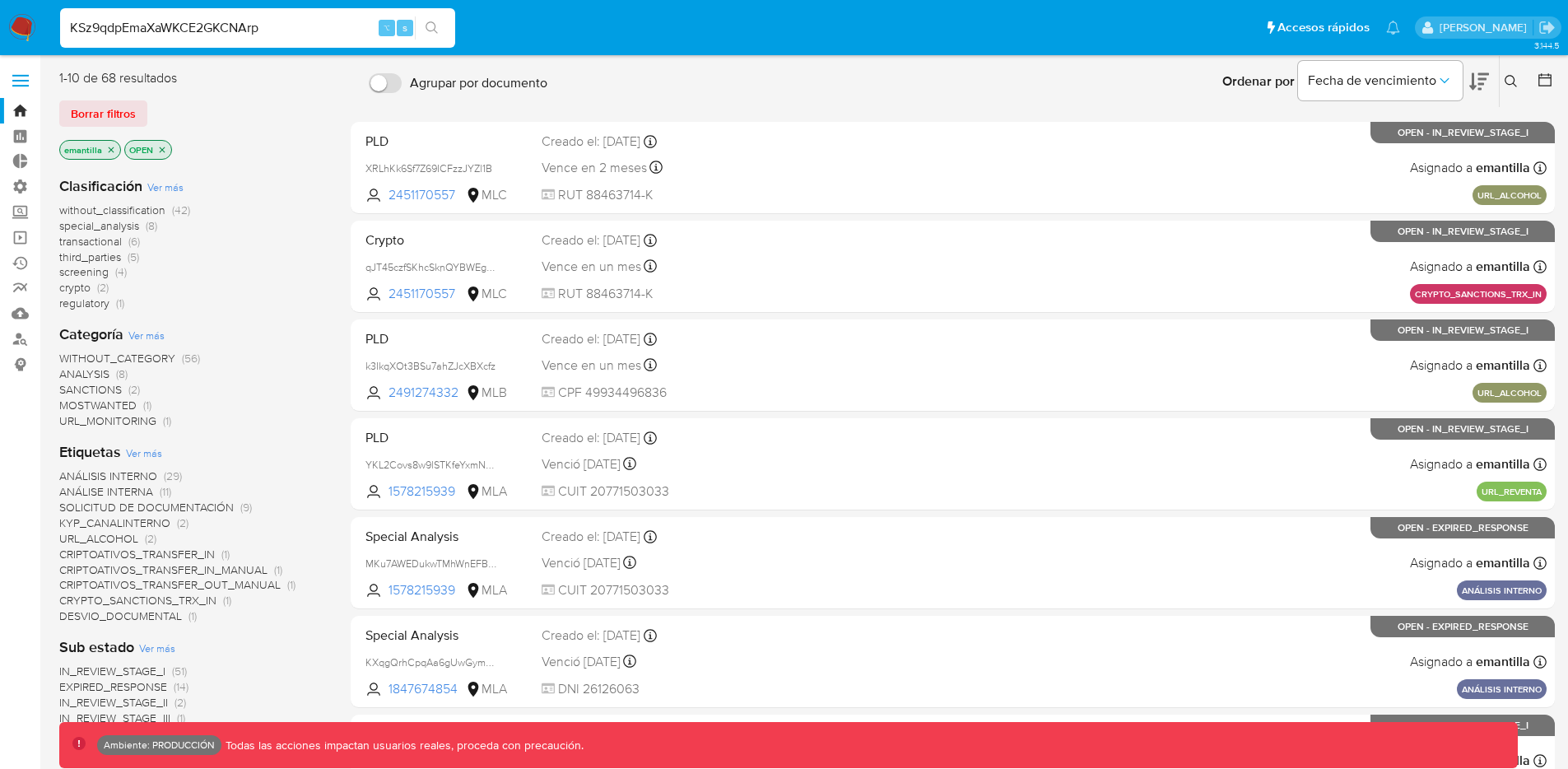 type on "KSz9qdpEmaXaWKCE2GKCNArp" 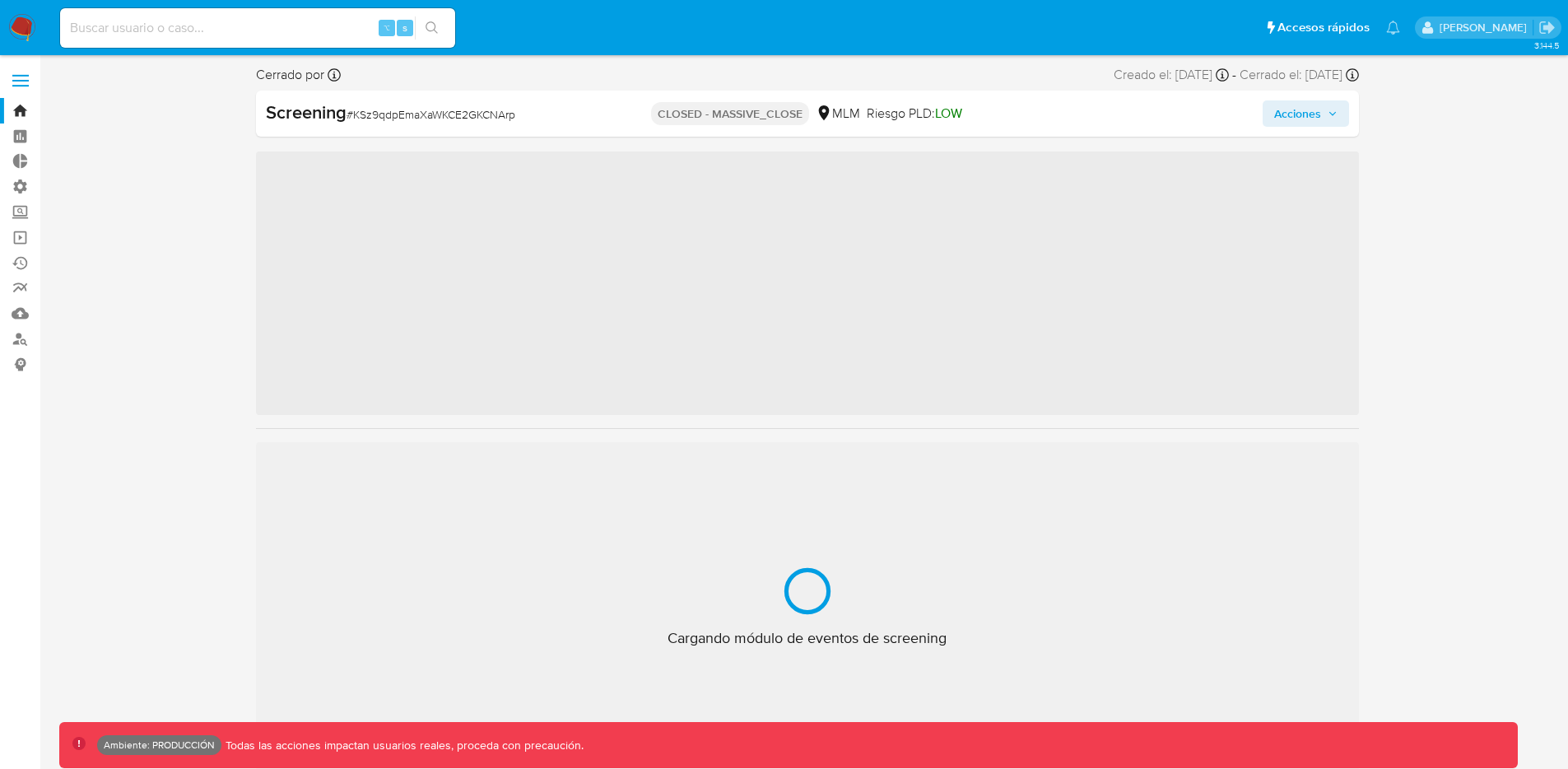 scroll, scrollTop: 656, scrollLeft: 0, axis: vertical 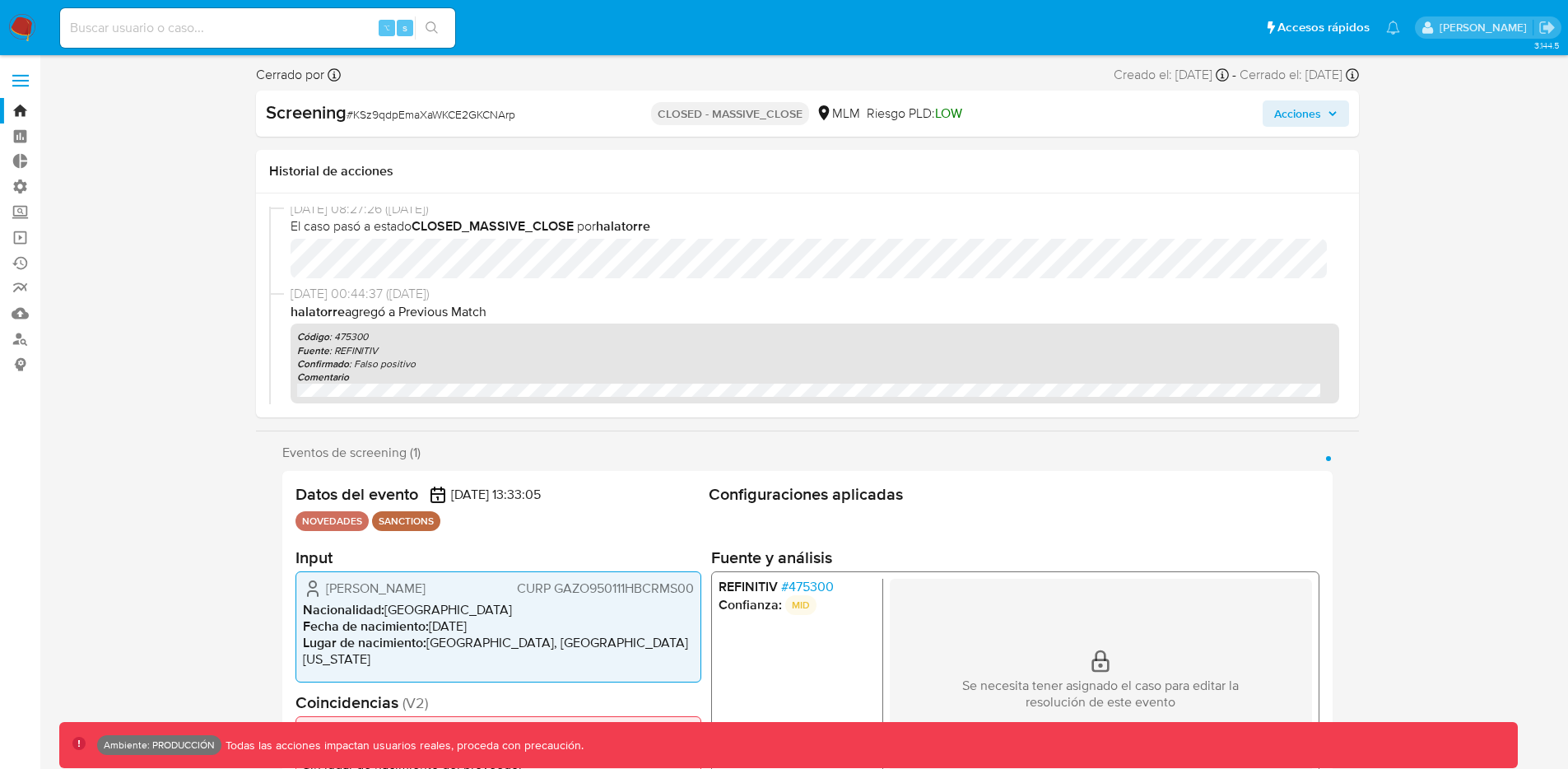 select on "10" 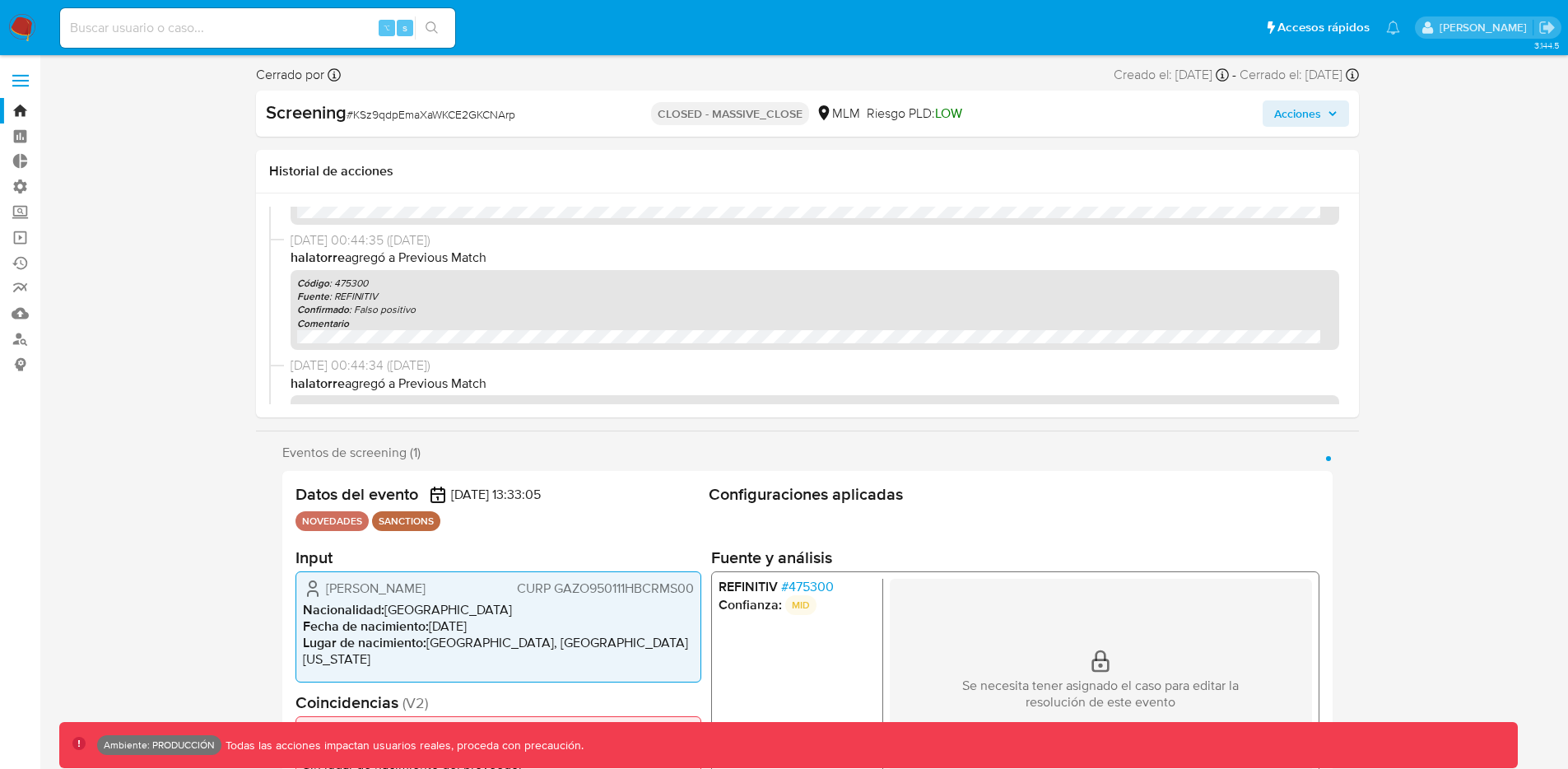 scroll, scrollTop: 1731, scrollLeft: 0, axis: vertical 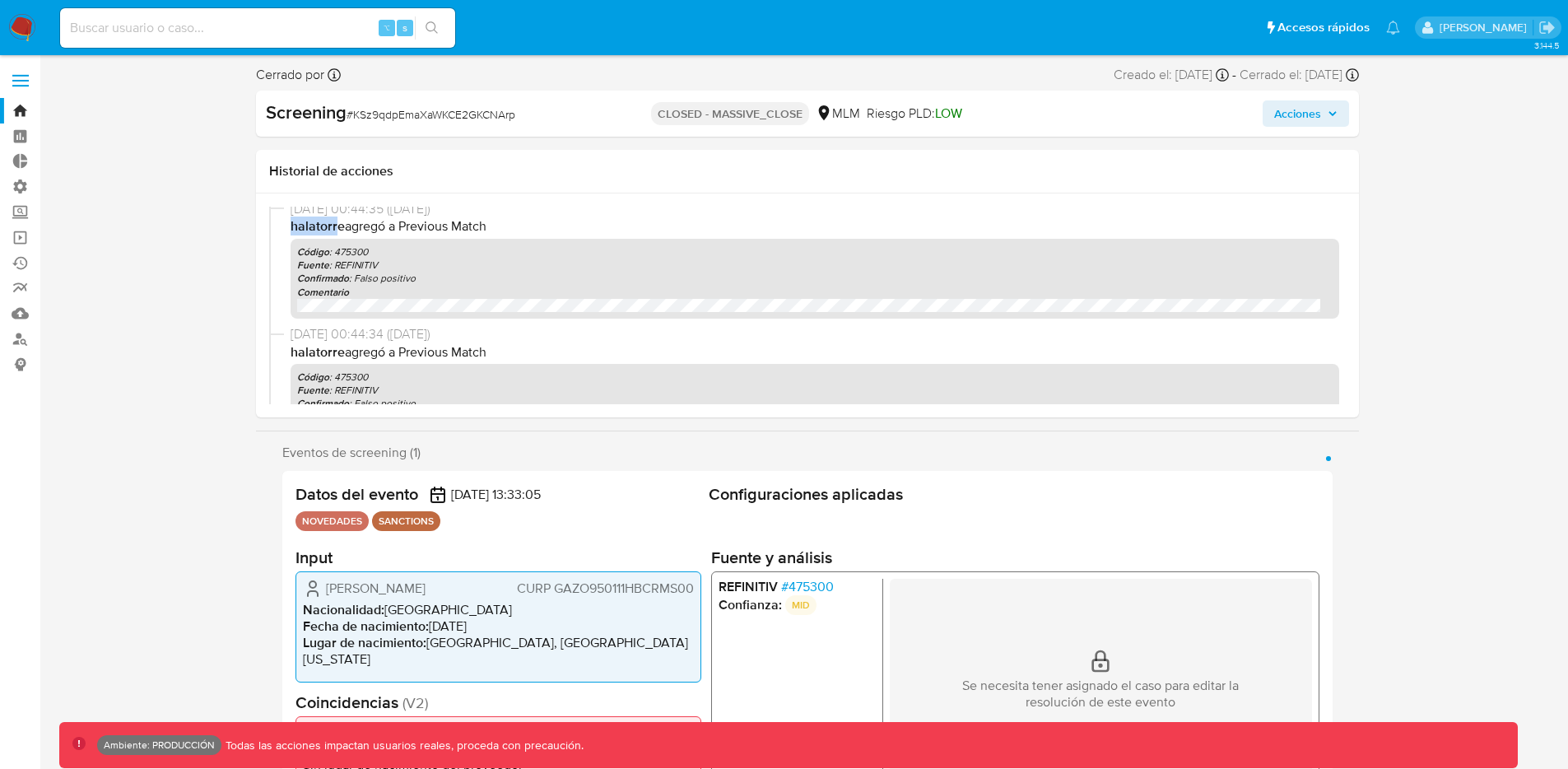 drag, startPoint x: 287, startPoint y: 215, endPoint x: 494, endPoint y: 230, distance: 207.54277 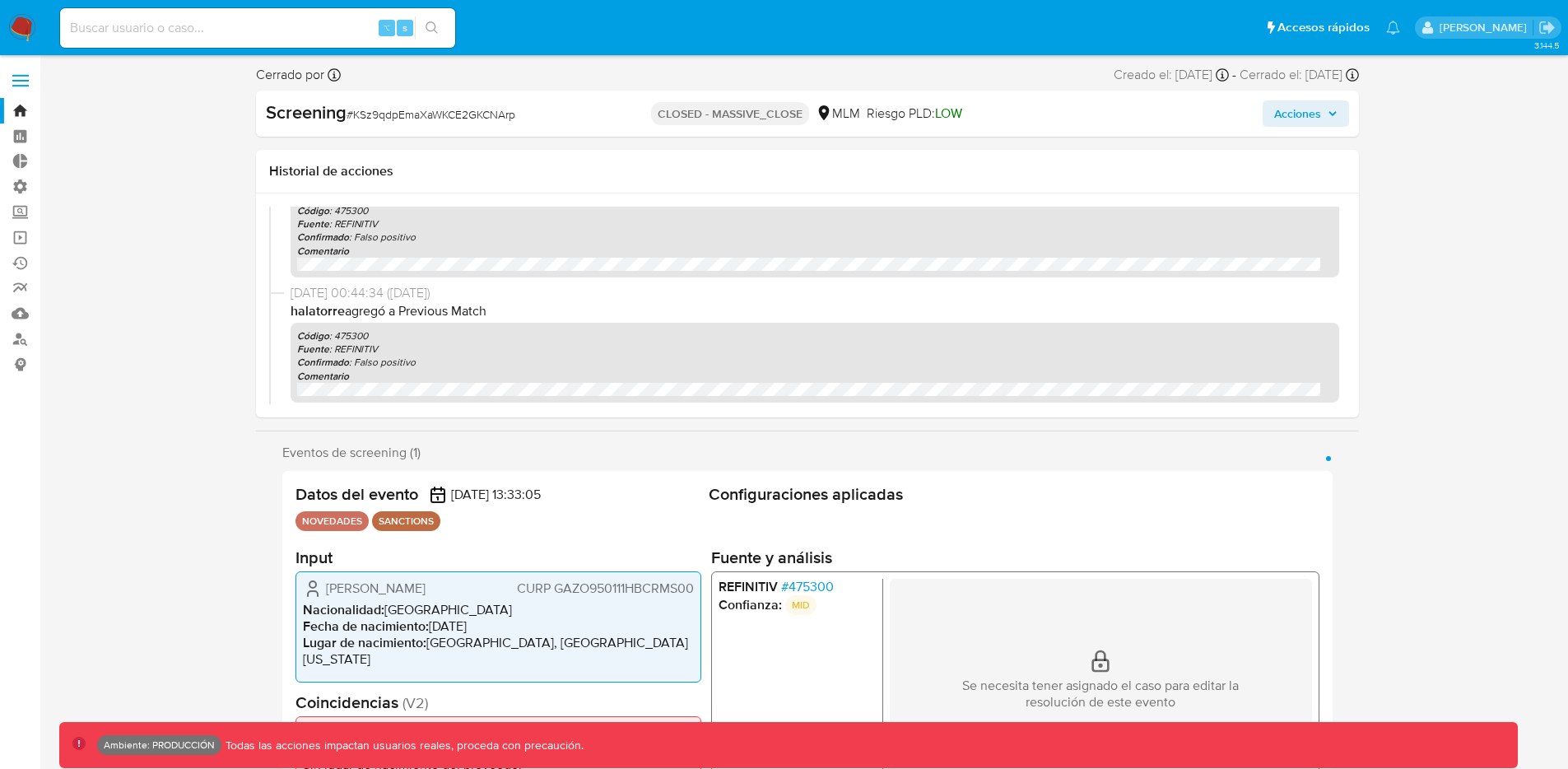 scroll, scrollTop: 1763, scrollLeft: 0, axis: vertical 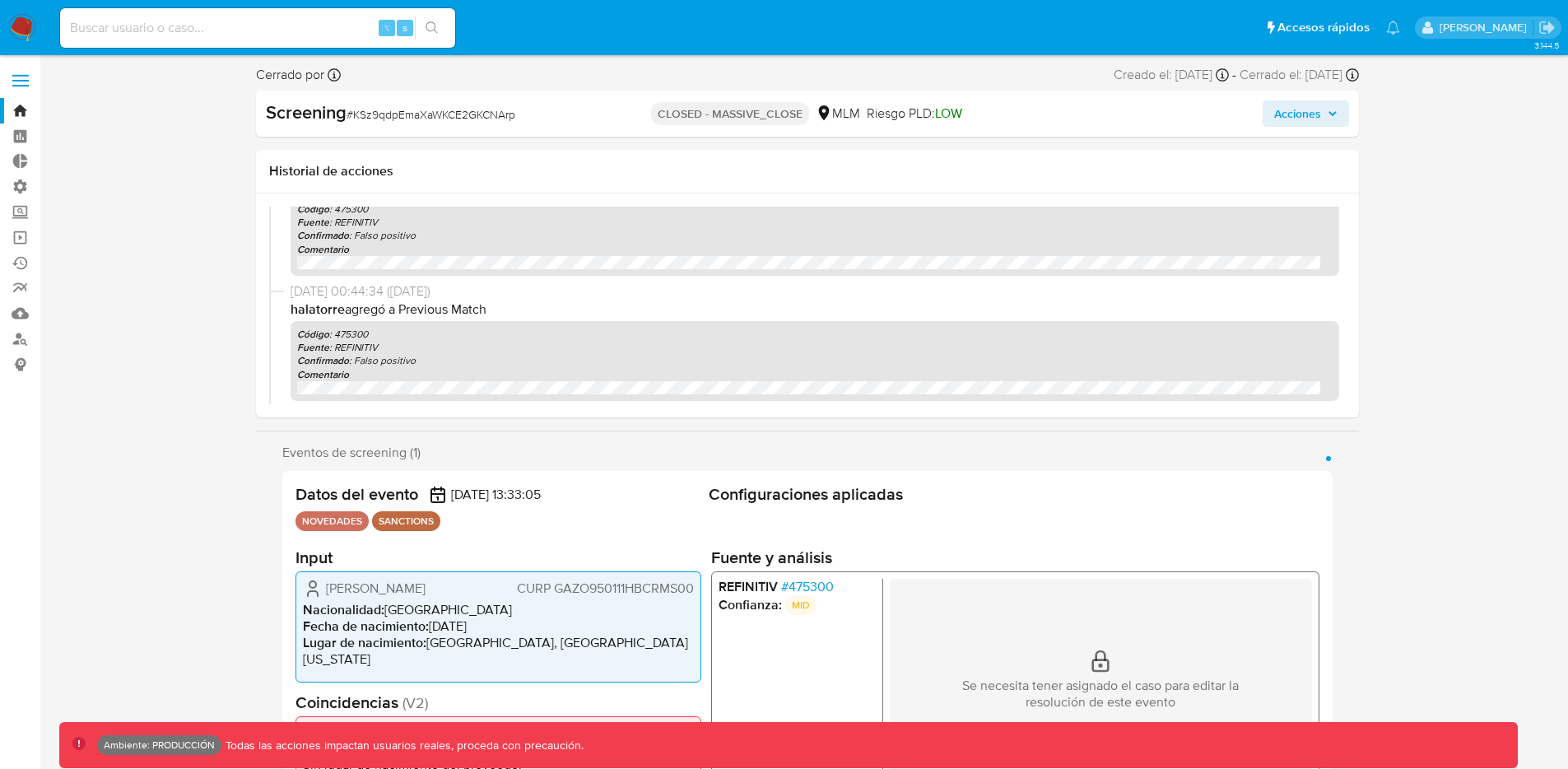 drag, startPoint x: 482, startPoint y: 307, endPoint x: 260, endPoint y: 310, distance: 222.02027 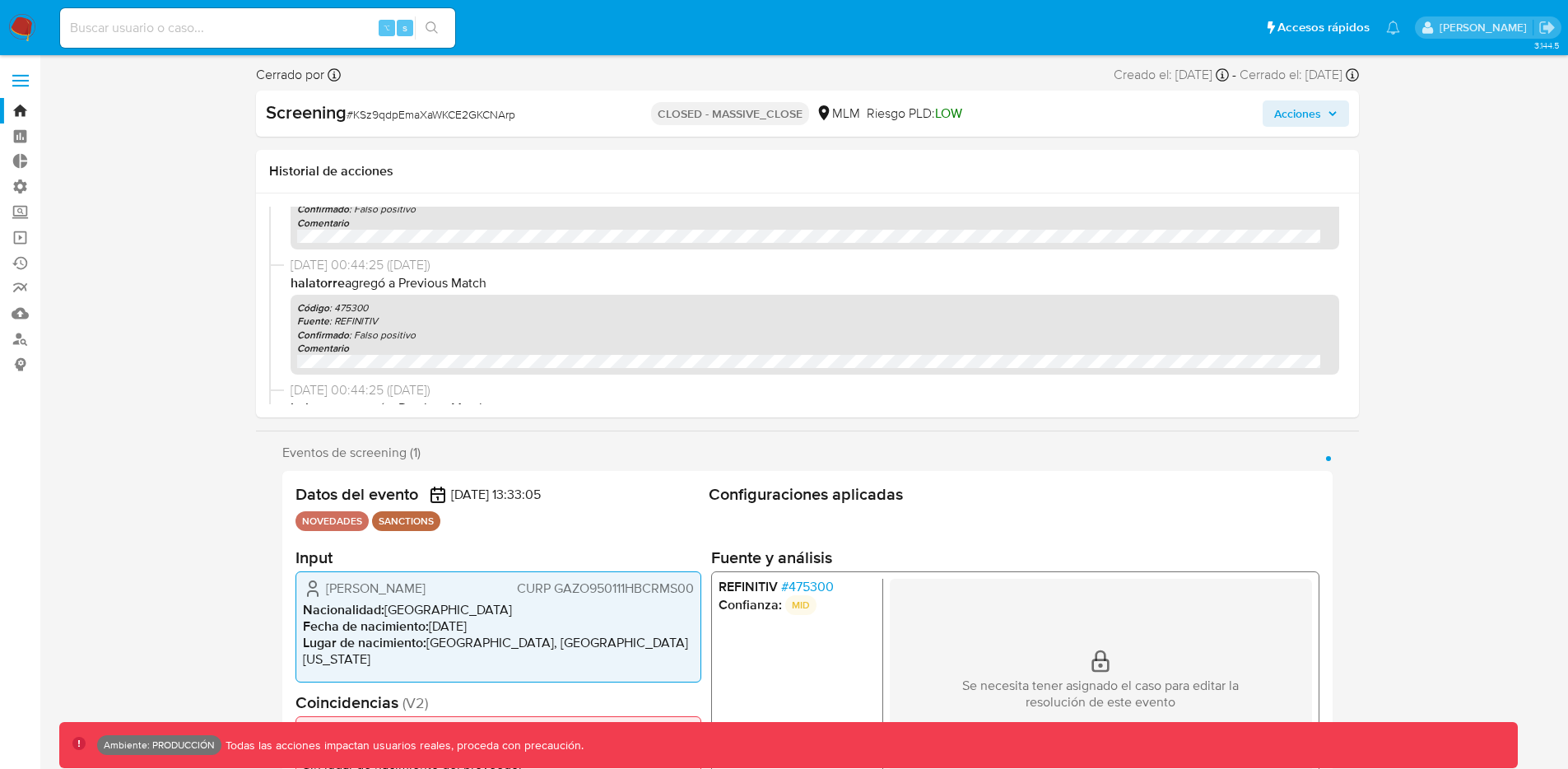 scroll, scrollTop: 6928, scrollLeft: 0, axis: vertical 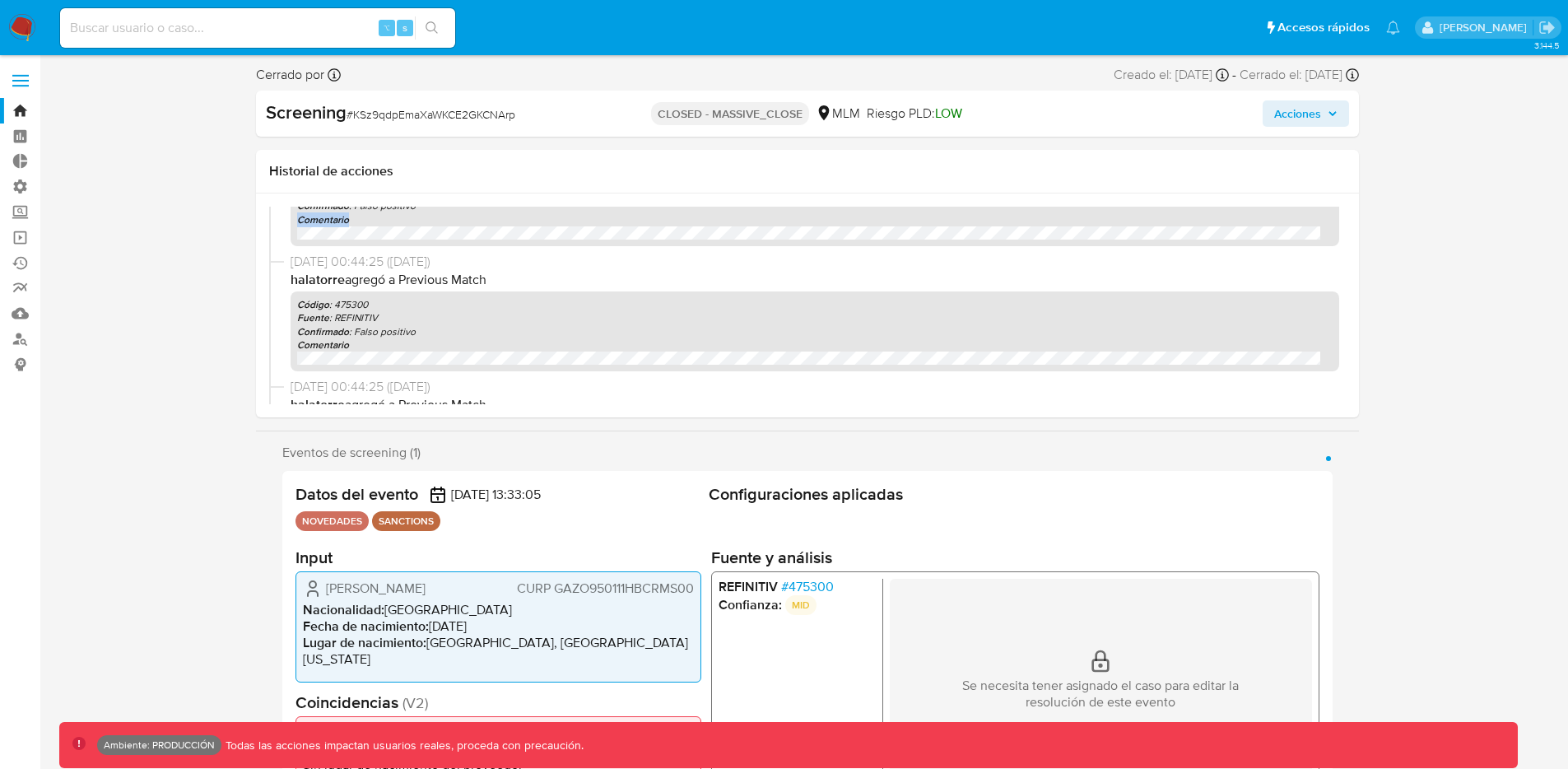 click on "Código : 475300 Fuente : REFINITIV Confirmado : Falso positivo Comentario" at bounding box center [815, 206] 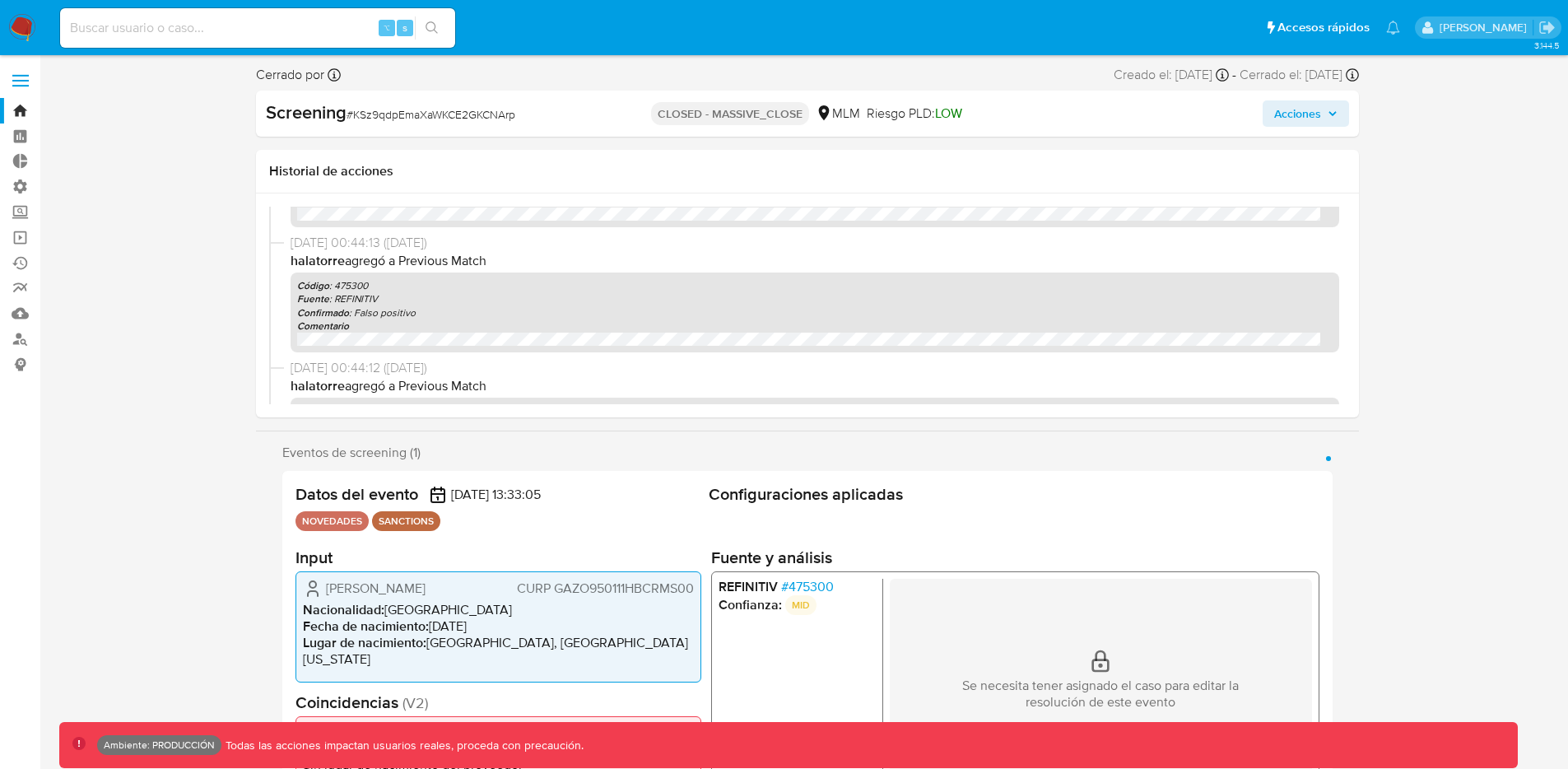 scroll, scrollTop: 14542, scrollLeft: 0, axis: vertical 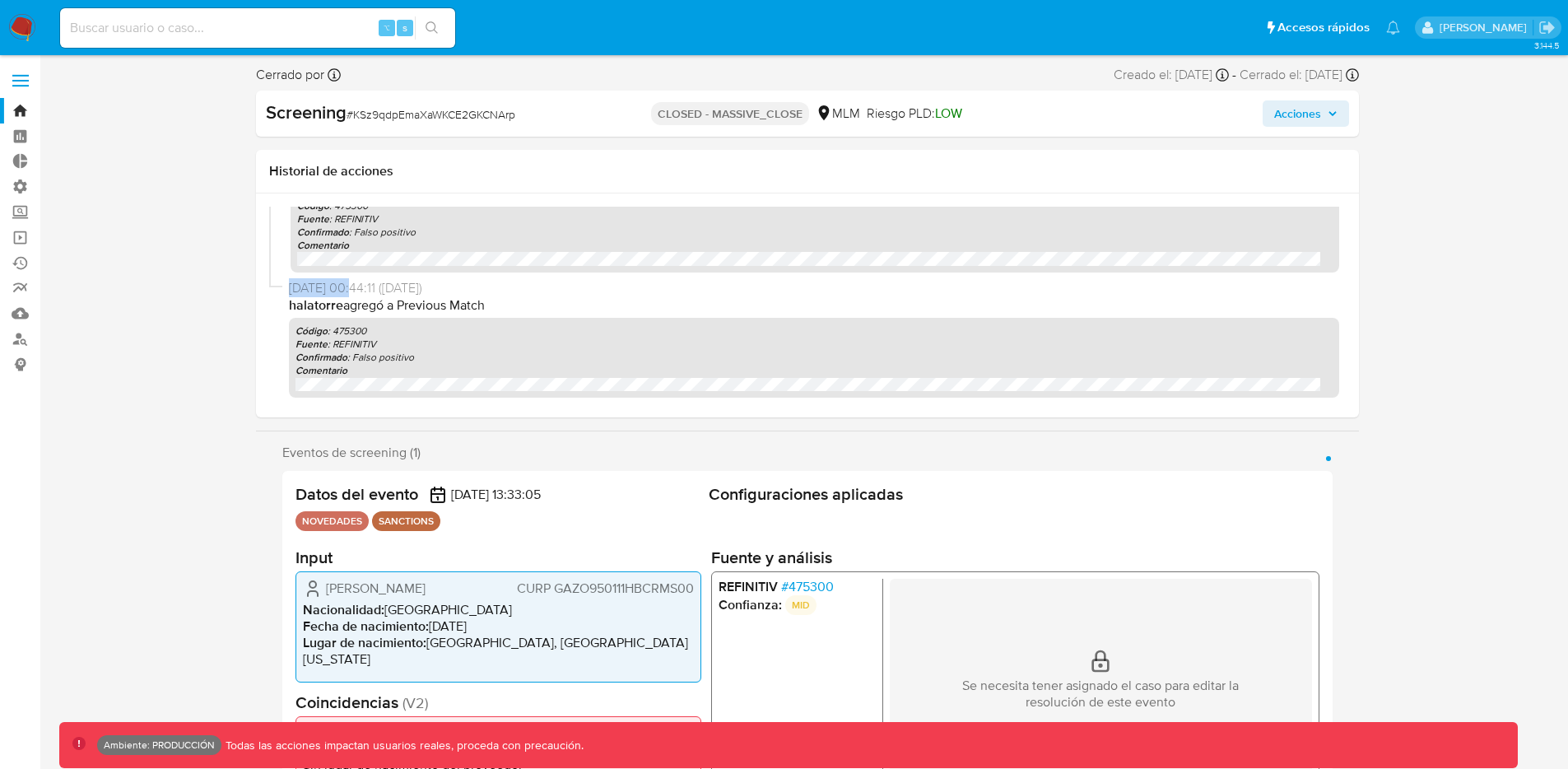 drag, startPoint x: 291, startPoint y: 291, endPoint x: 356, endPoint y: 292, distance: 65.007692 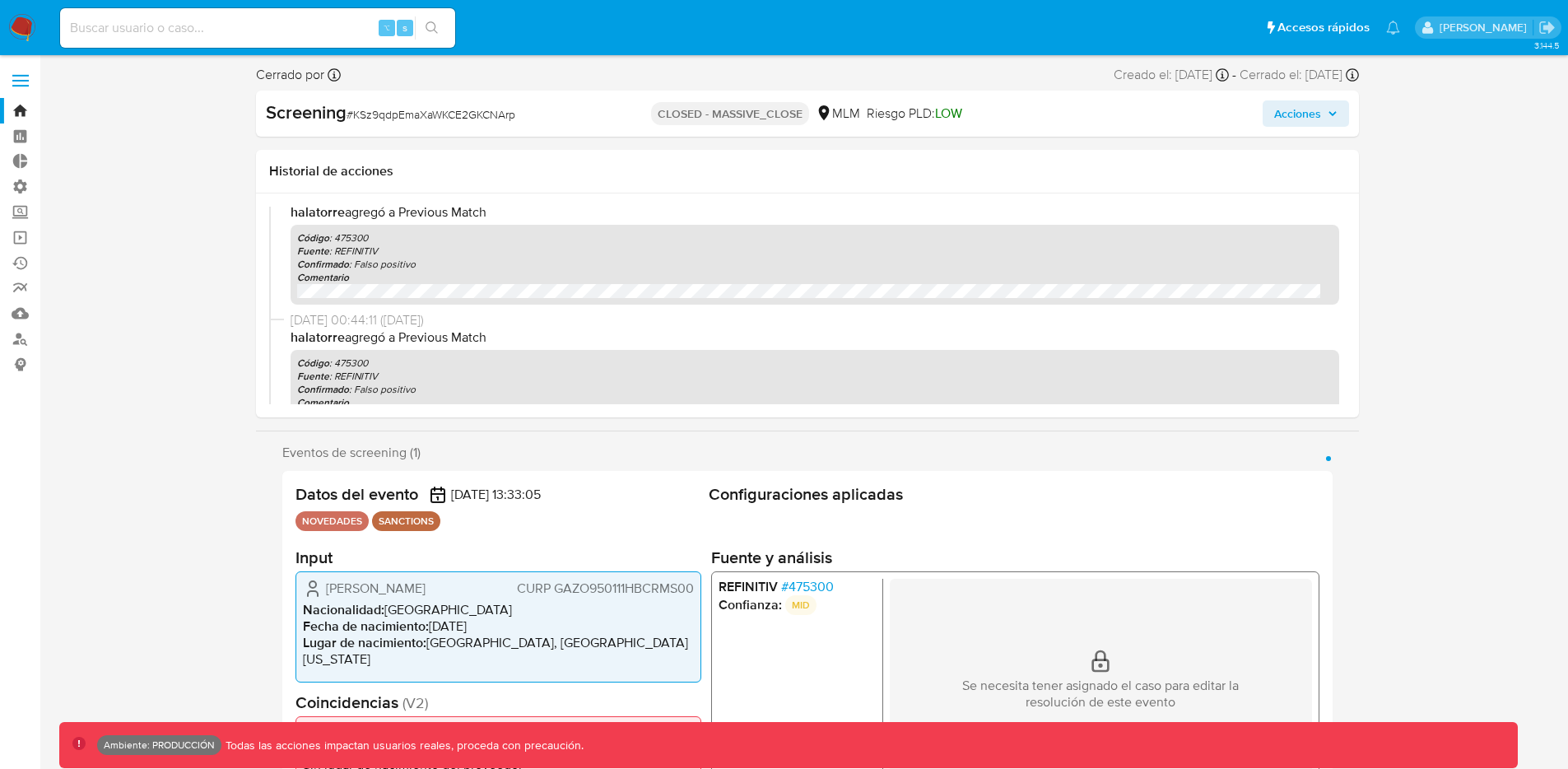scroll, scrollTop: 14384, scrollLeft: 0, axis: vertical 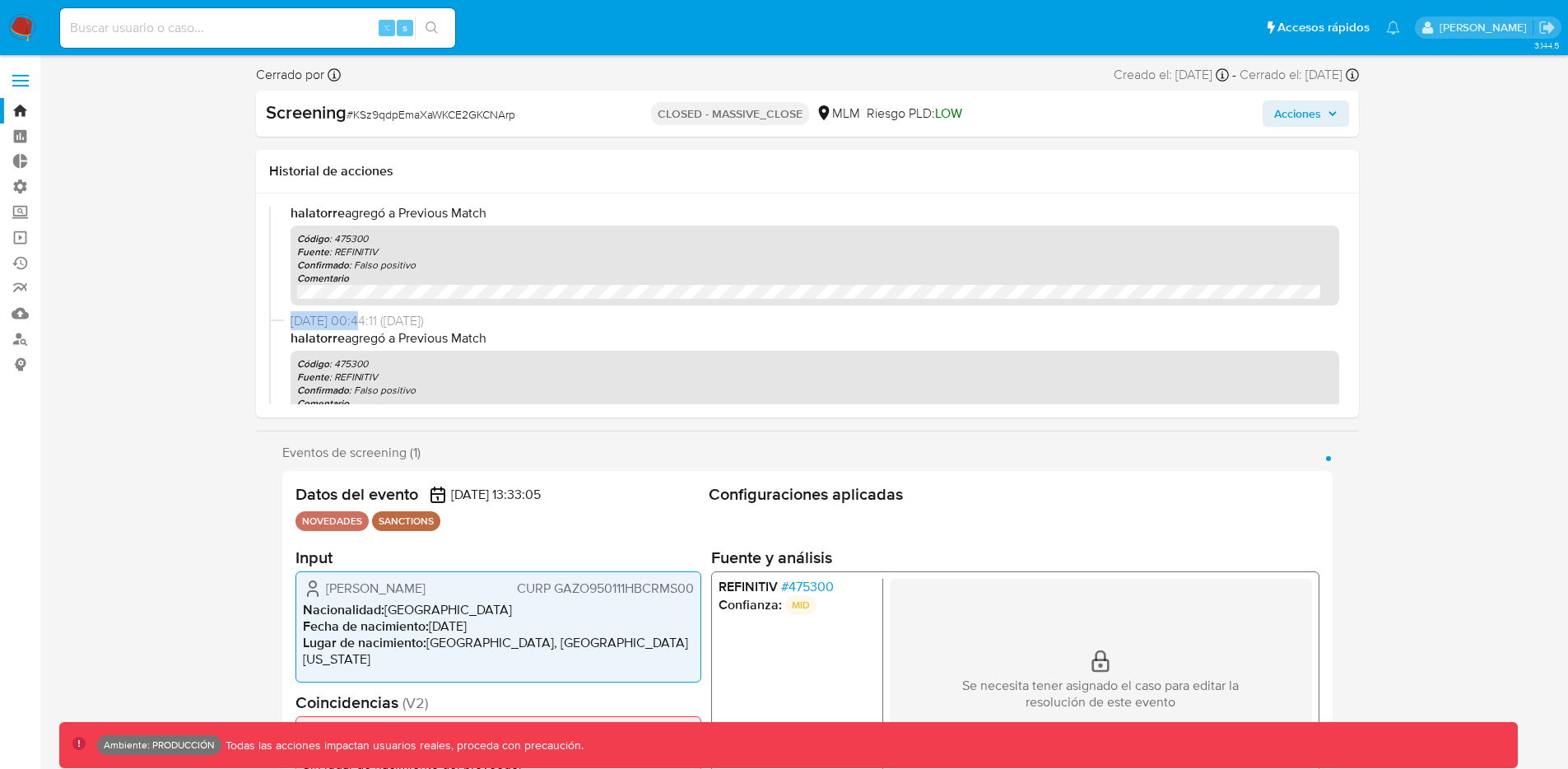 drag, startPoint x: 362, startPoint y: 323, endPoint x: 284, endPoint y: 321, distance: 78.02564 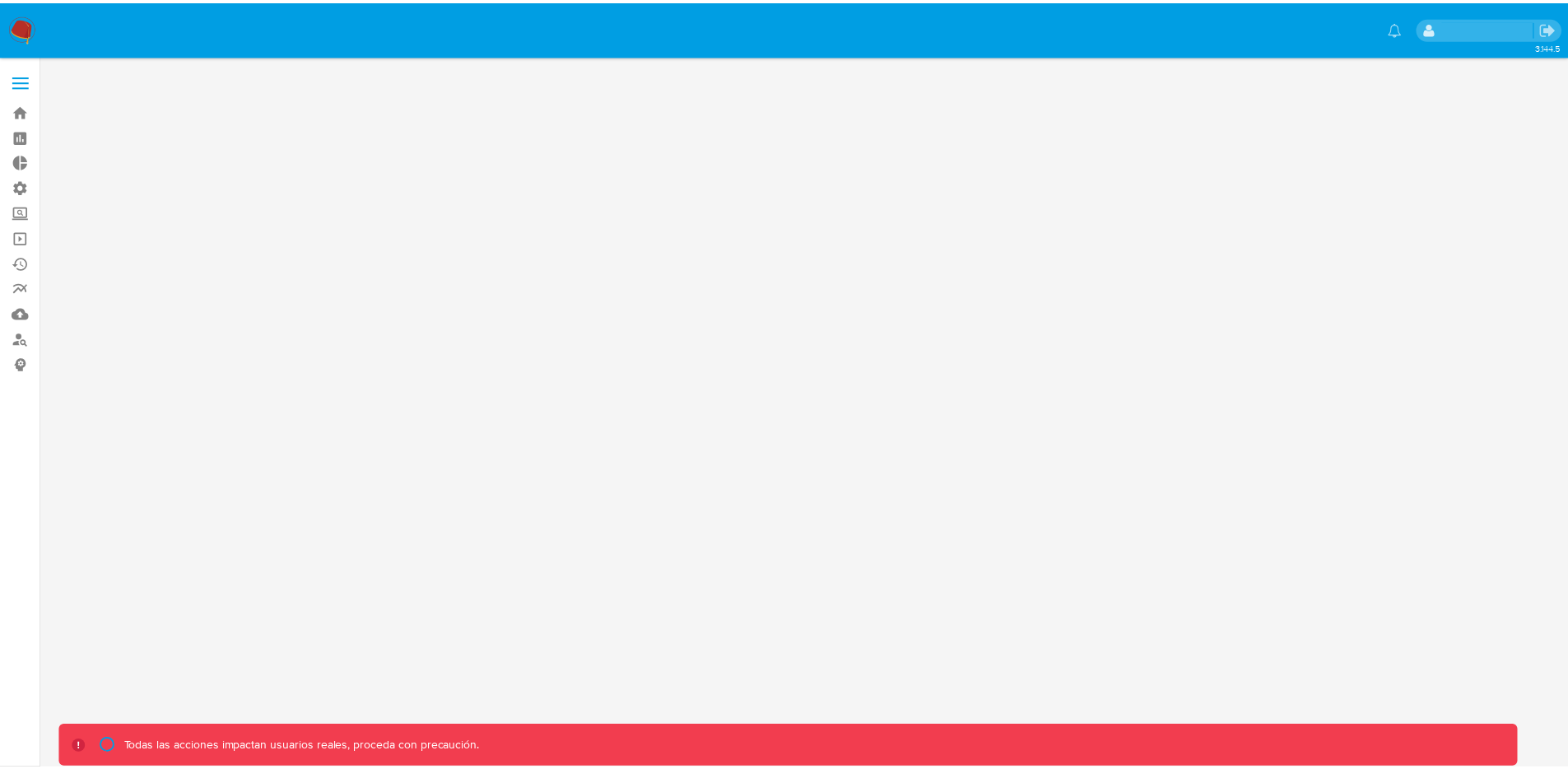 scroll, scrollTop: 0, scrollLeft: 0, axis: both 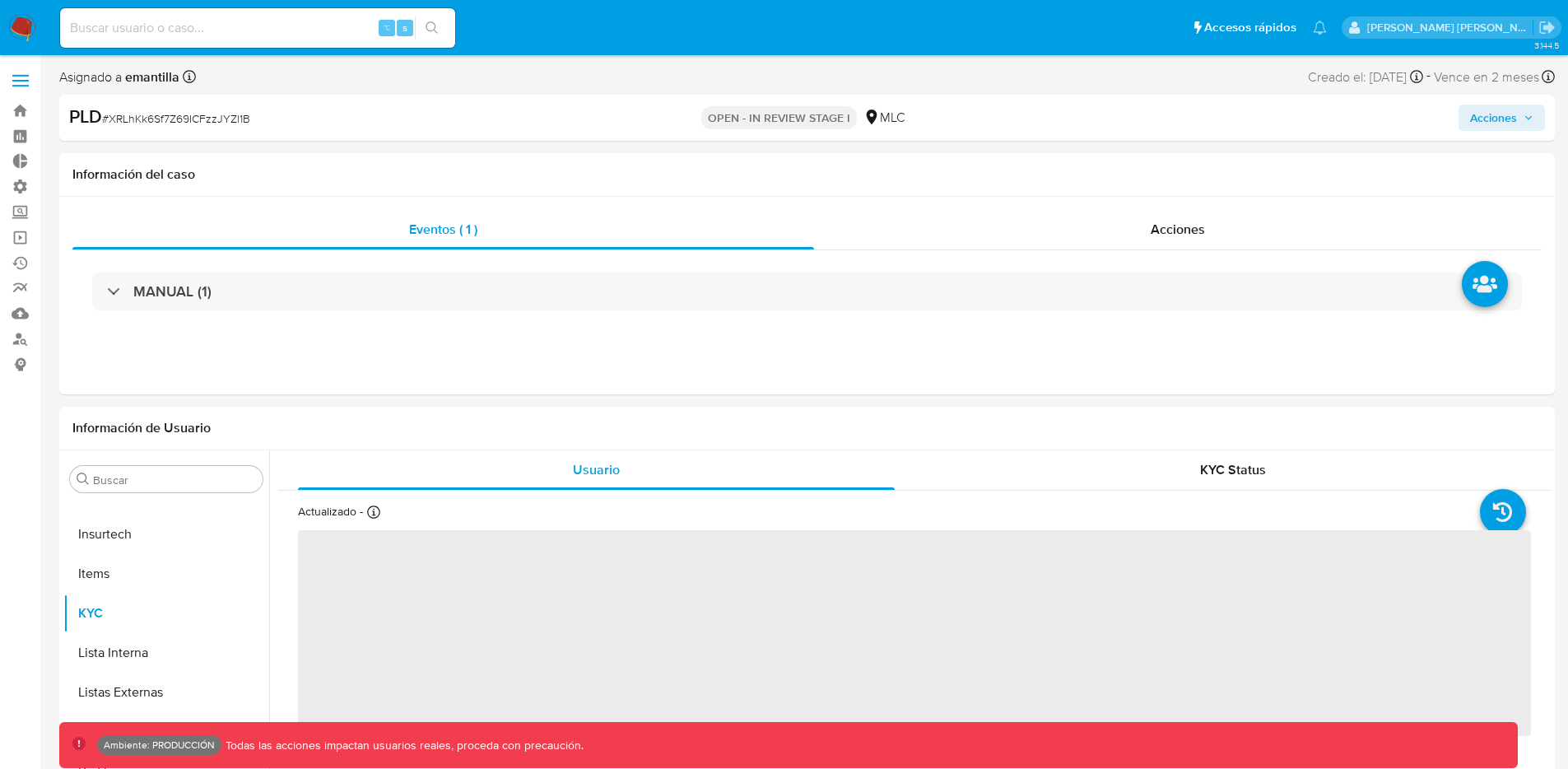 click on "Acciones" at bounding box center (1493, 118) 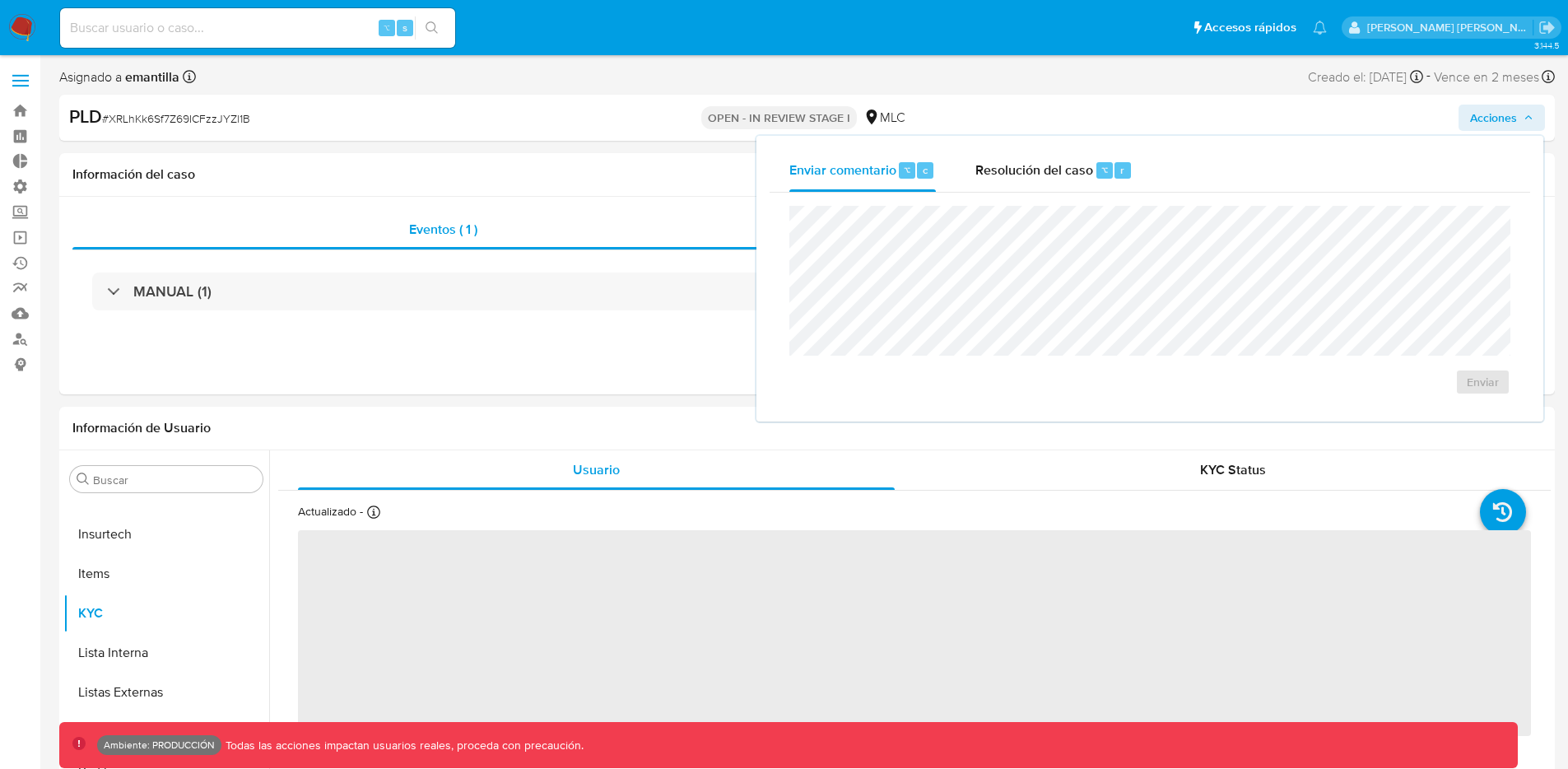 select on "10" 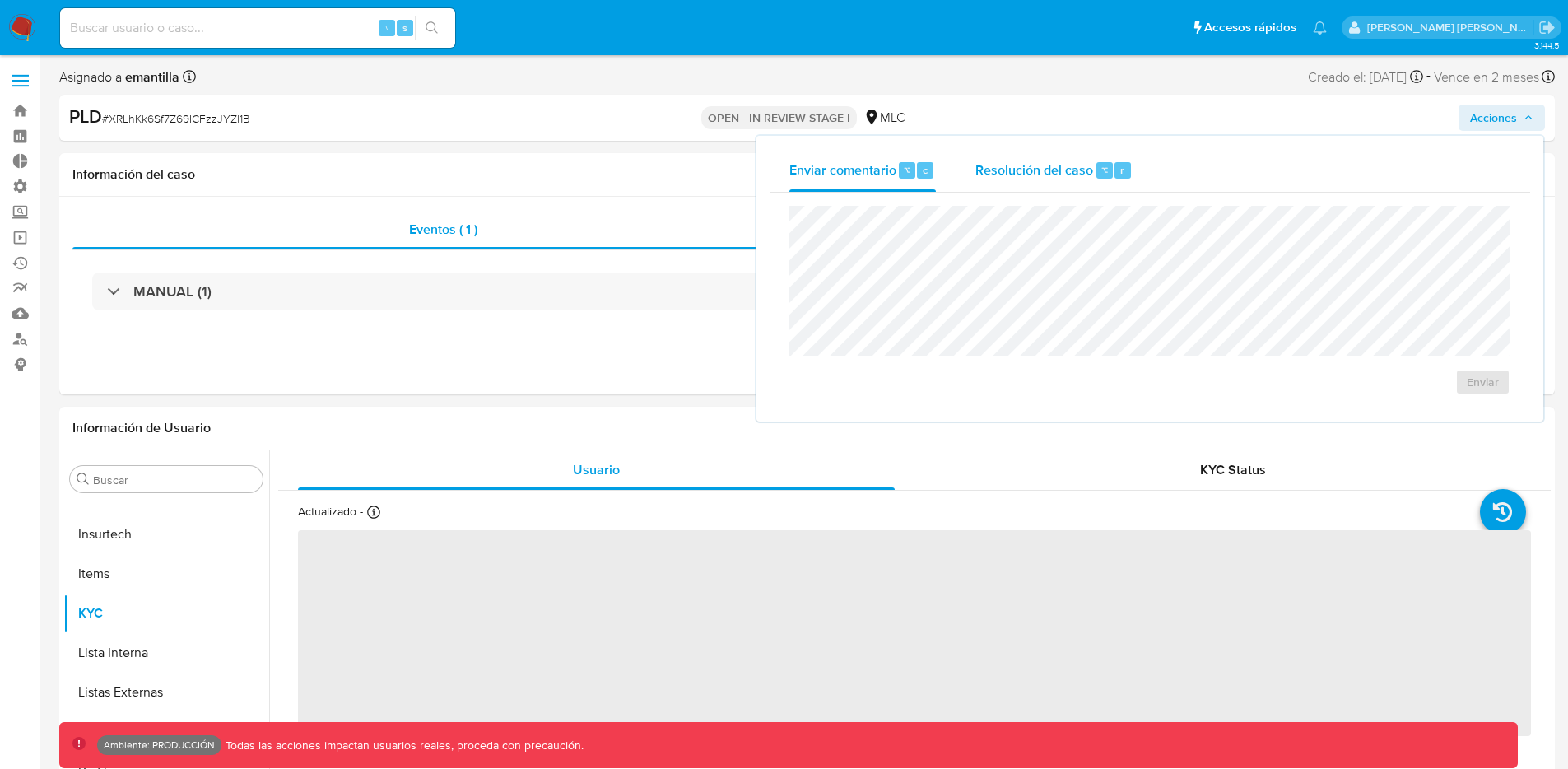 click on "Resolución del caso" at bounding box center [1034, 169] 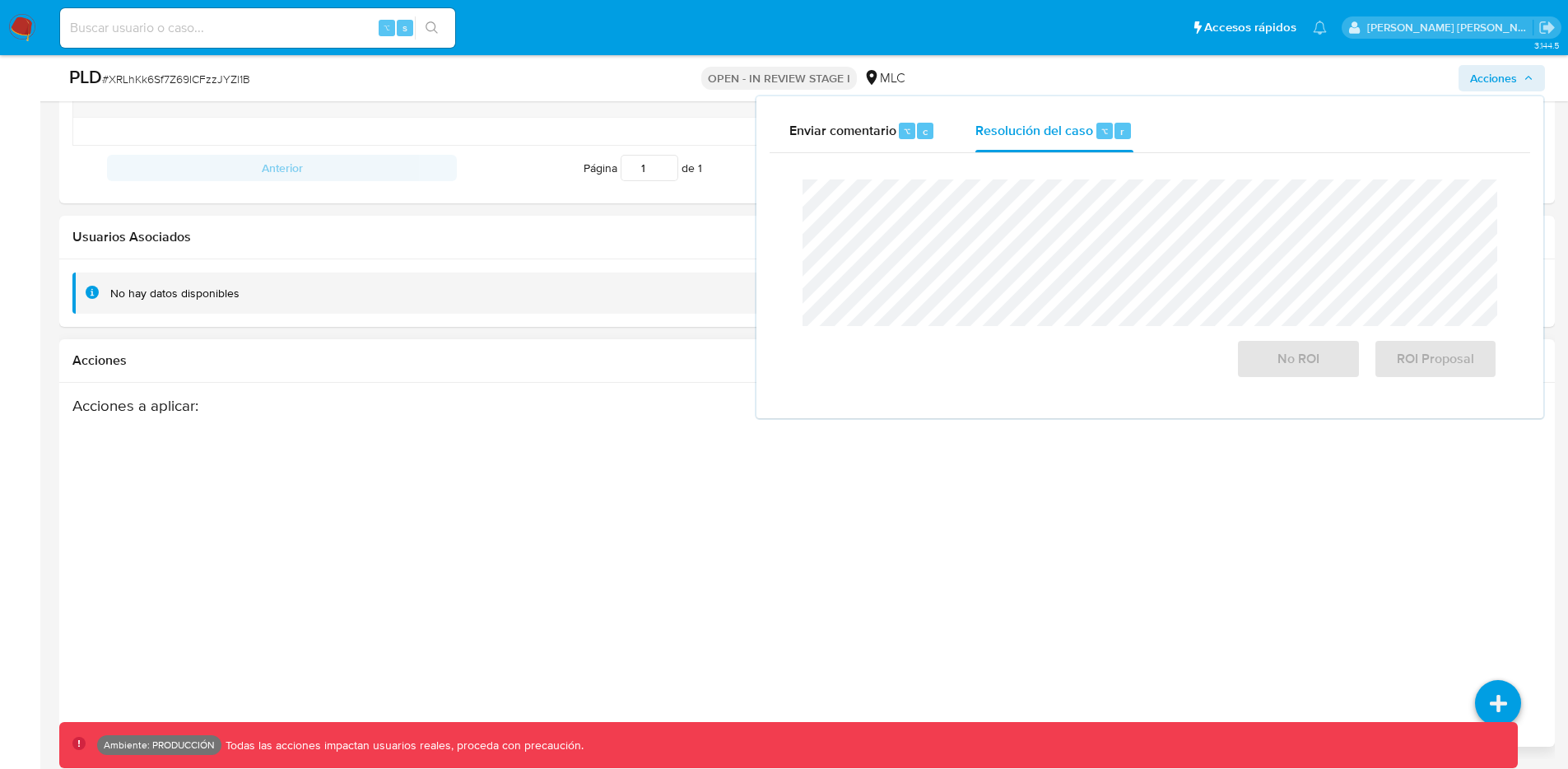 scroll, scrollTop: 1967, scrollLeft: 0, axis: vertical 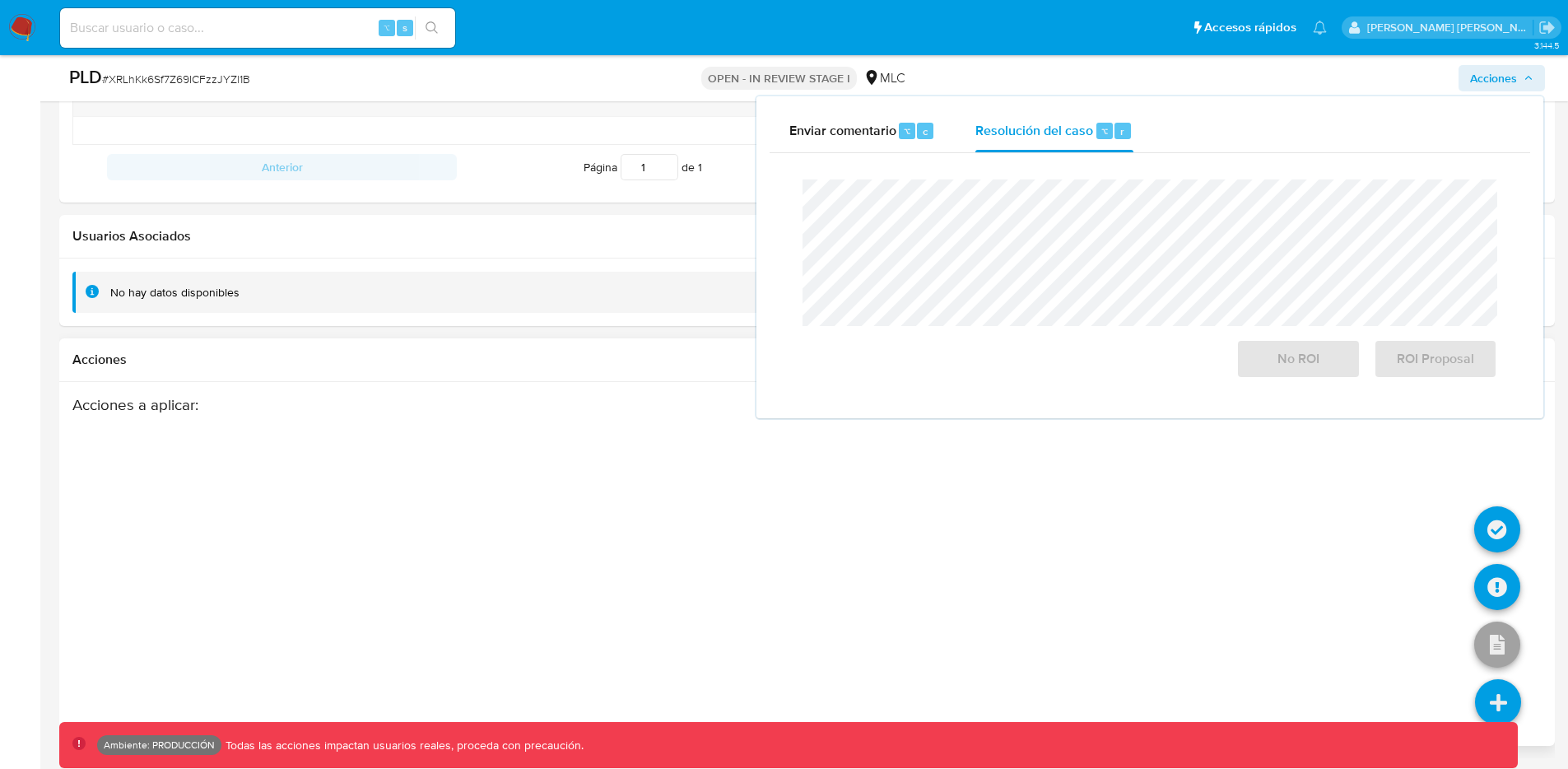 click at bounding box center (1498, 702) 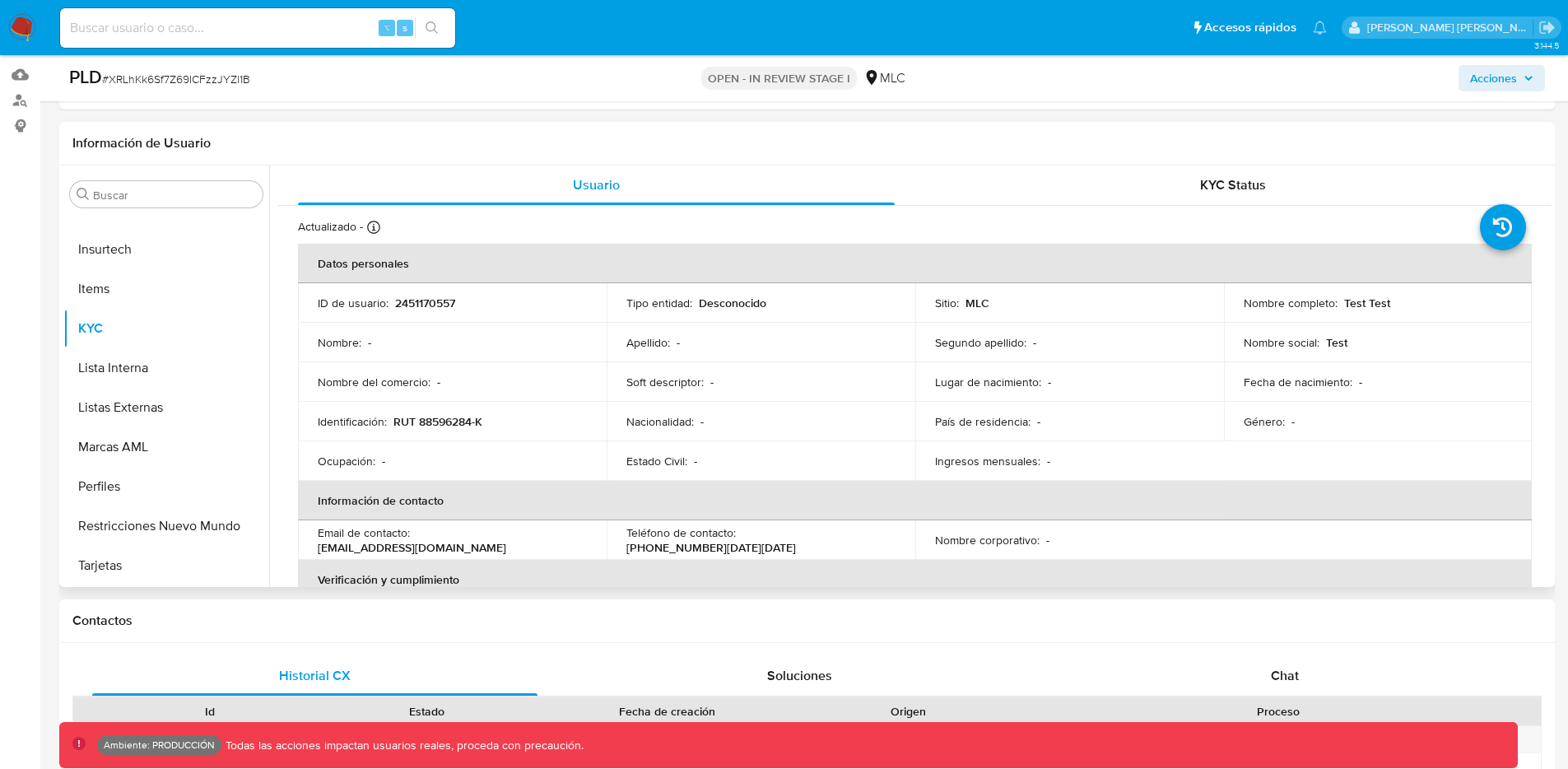 scroll, scrollTop: 221, scrollLeft: 0, axis: vertical 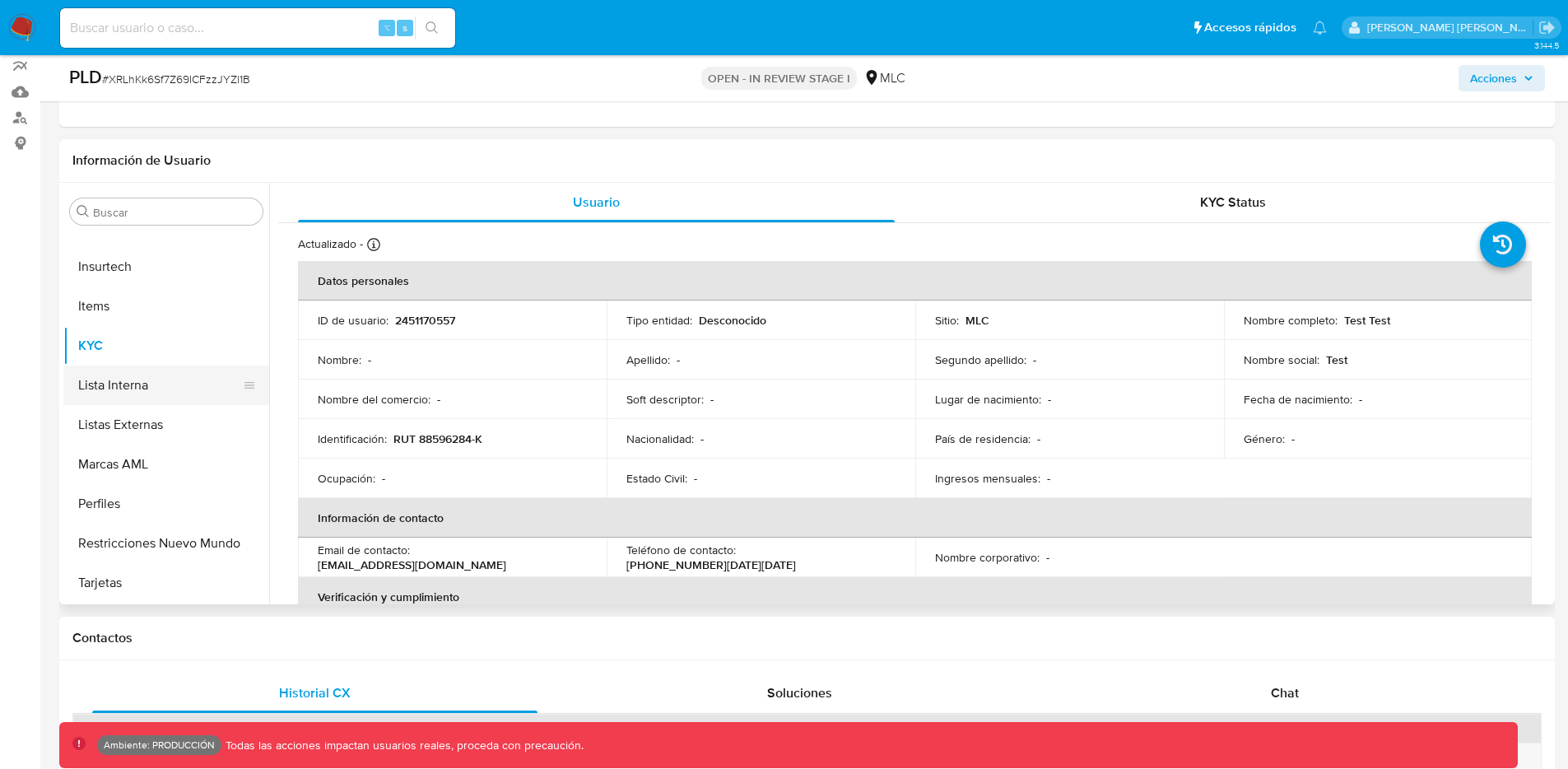 click on "Lista Interna" at bounding box center (160, 385) 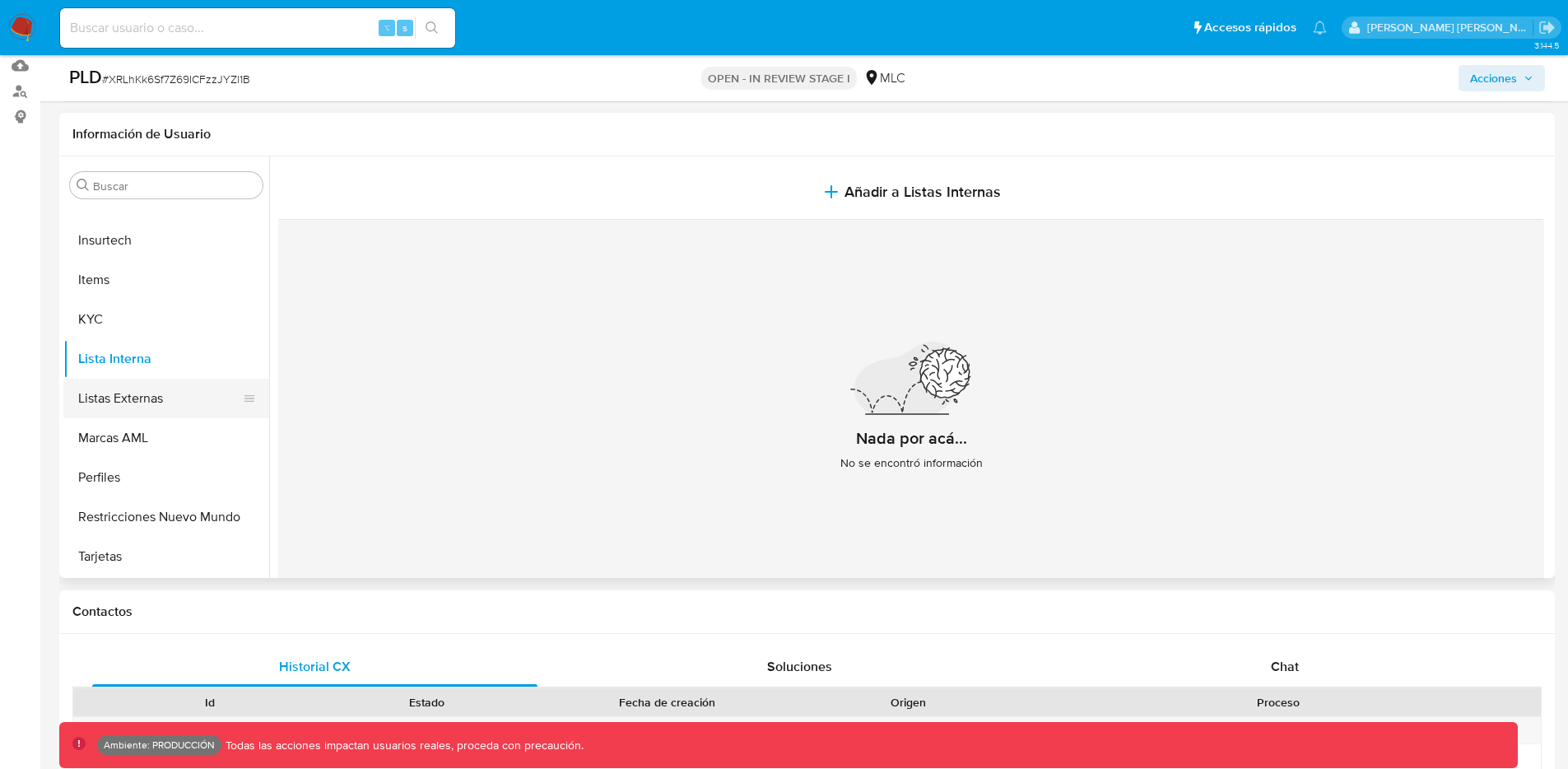 scroll, scrollTop: 251, scrollLeft: 0, axis: vertical 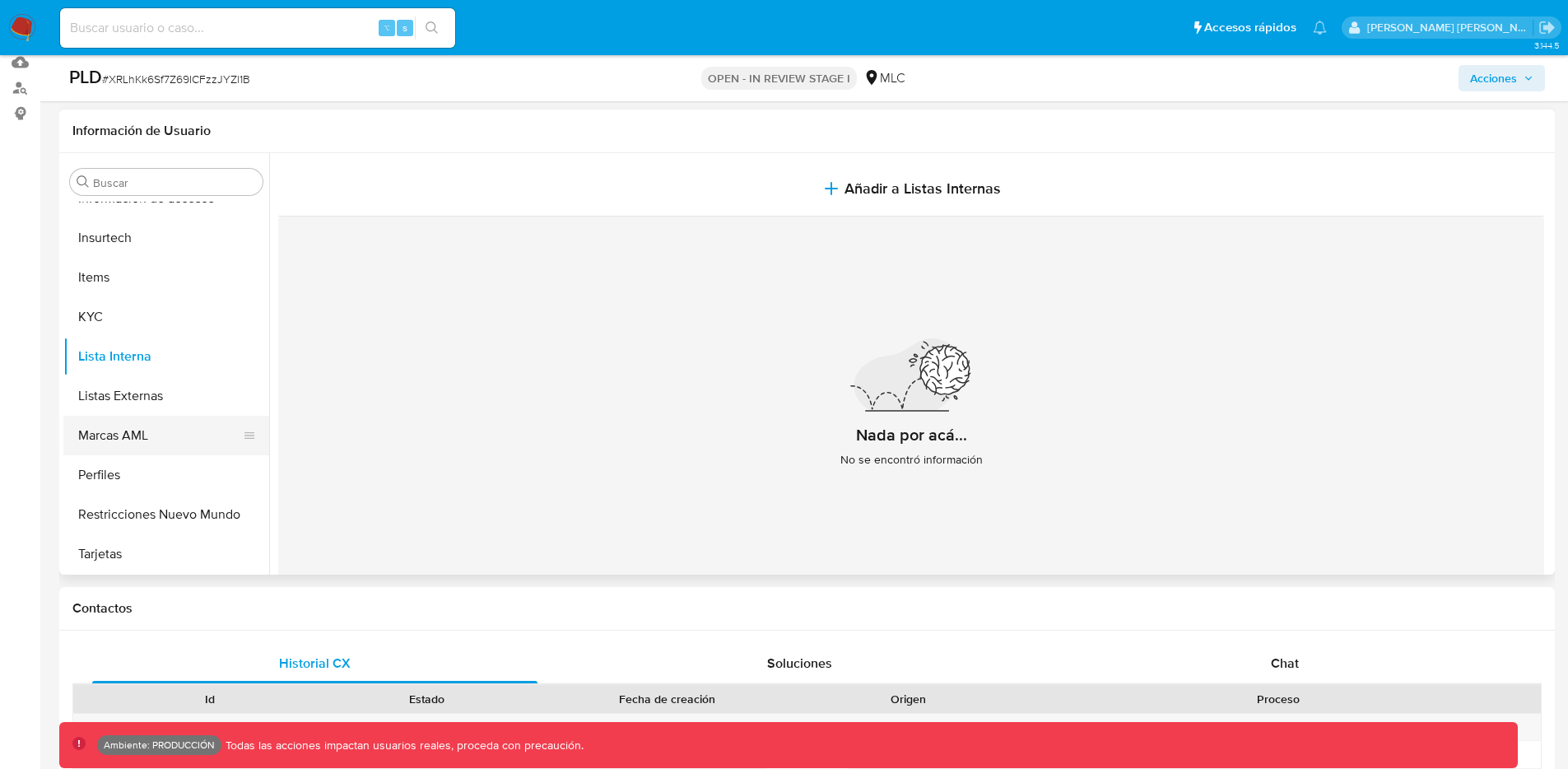 click on "Marcas AML" at bounding box center (160, 436) 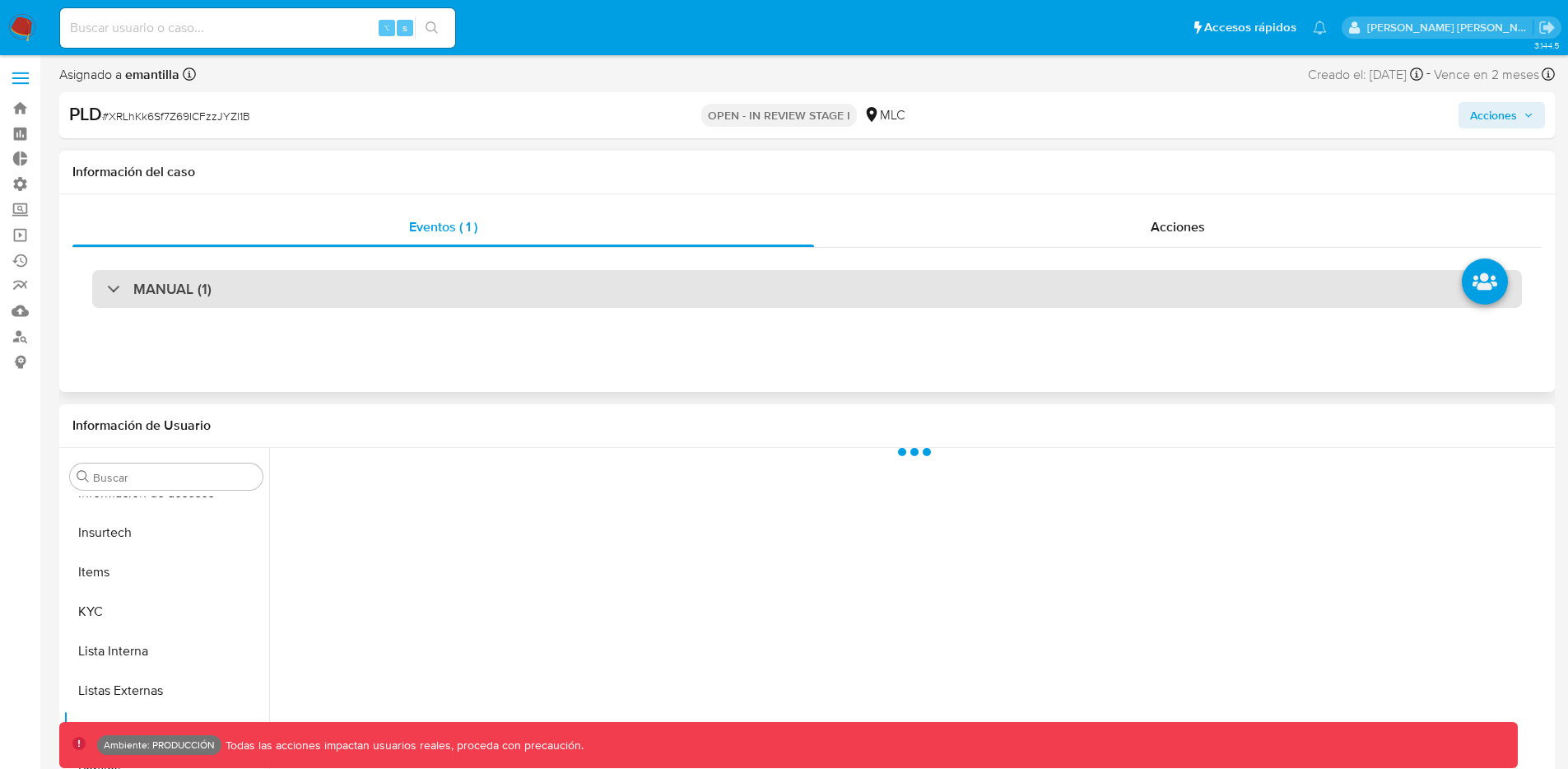 scroll, scrollTop: 0, scrollLeft: 0, axis: both 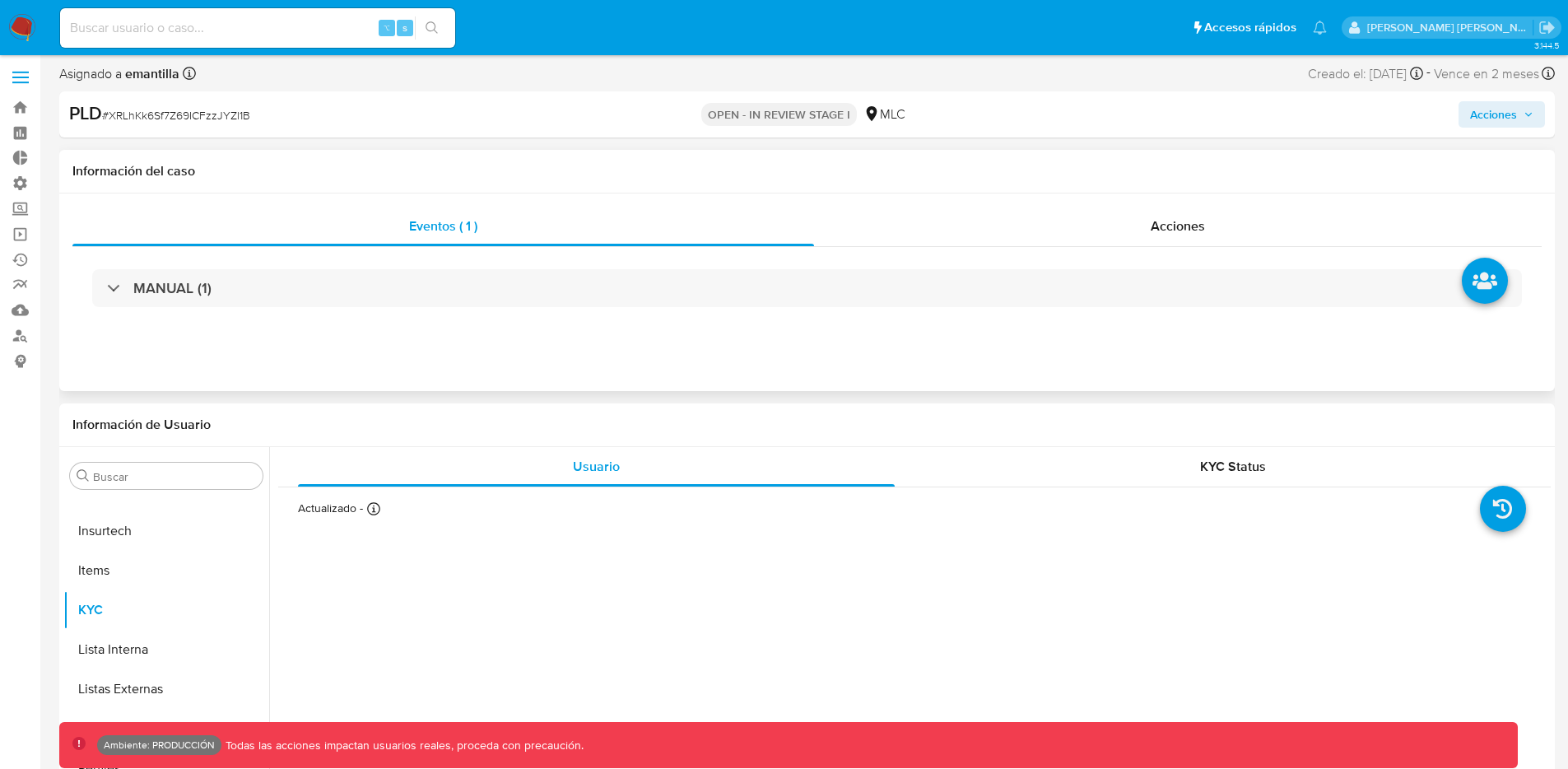 select on "10" 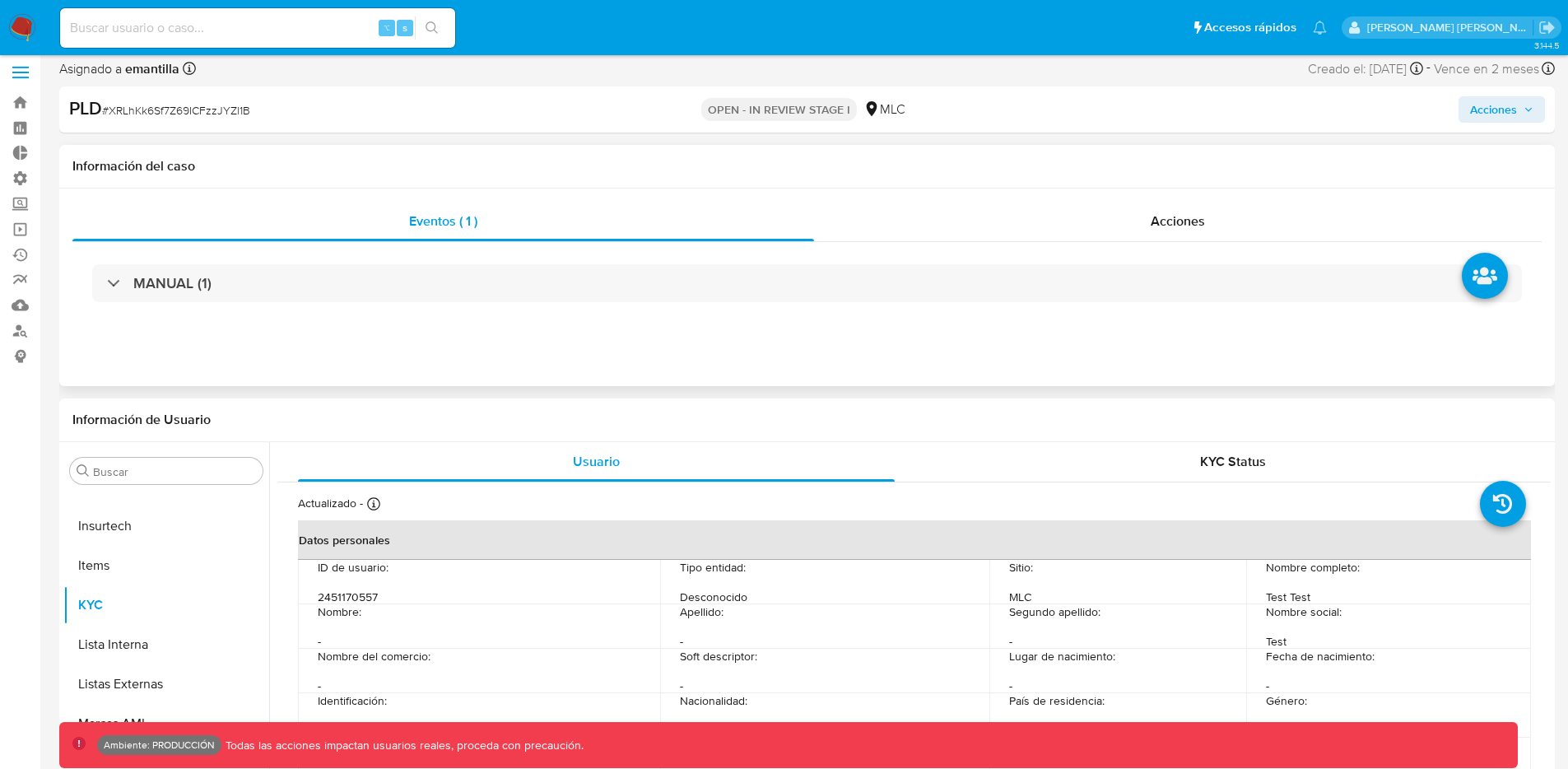 scroll, scrollTop: 9, scrollLeft: 0, axis: vertical 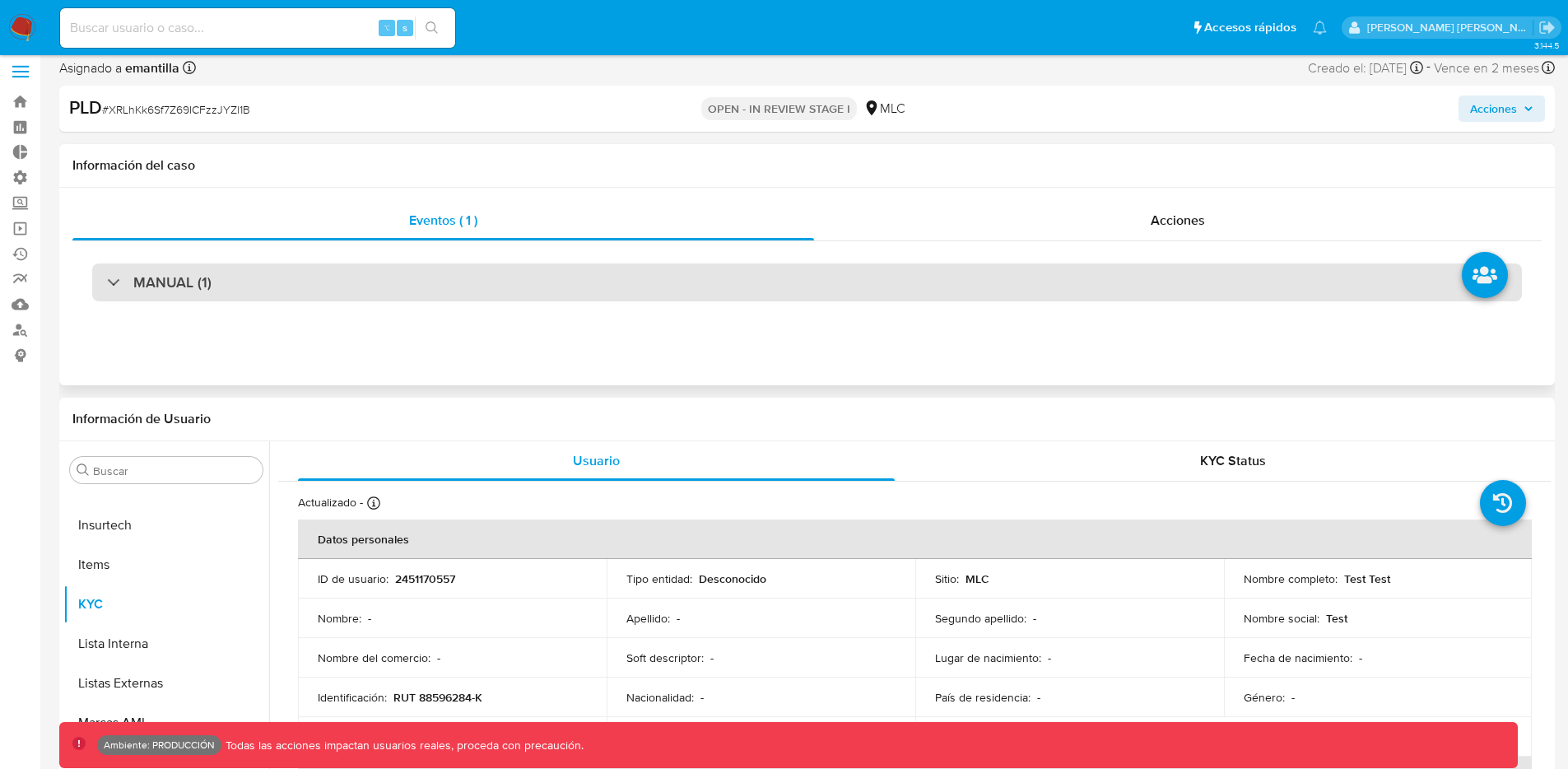click on "MANUAL (1)" at bounding box center (807, 282) 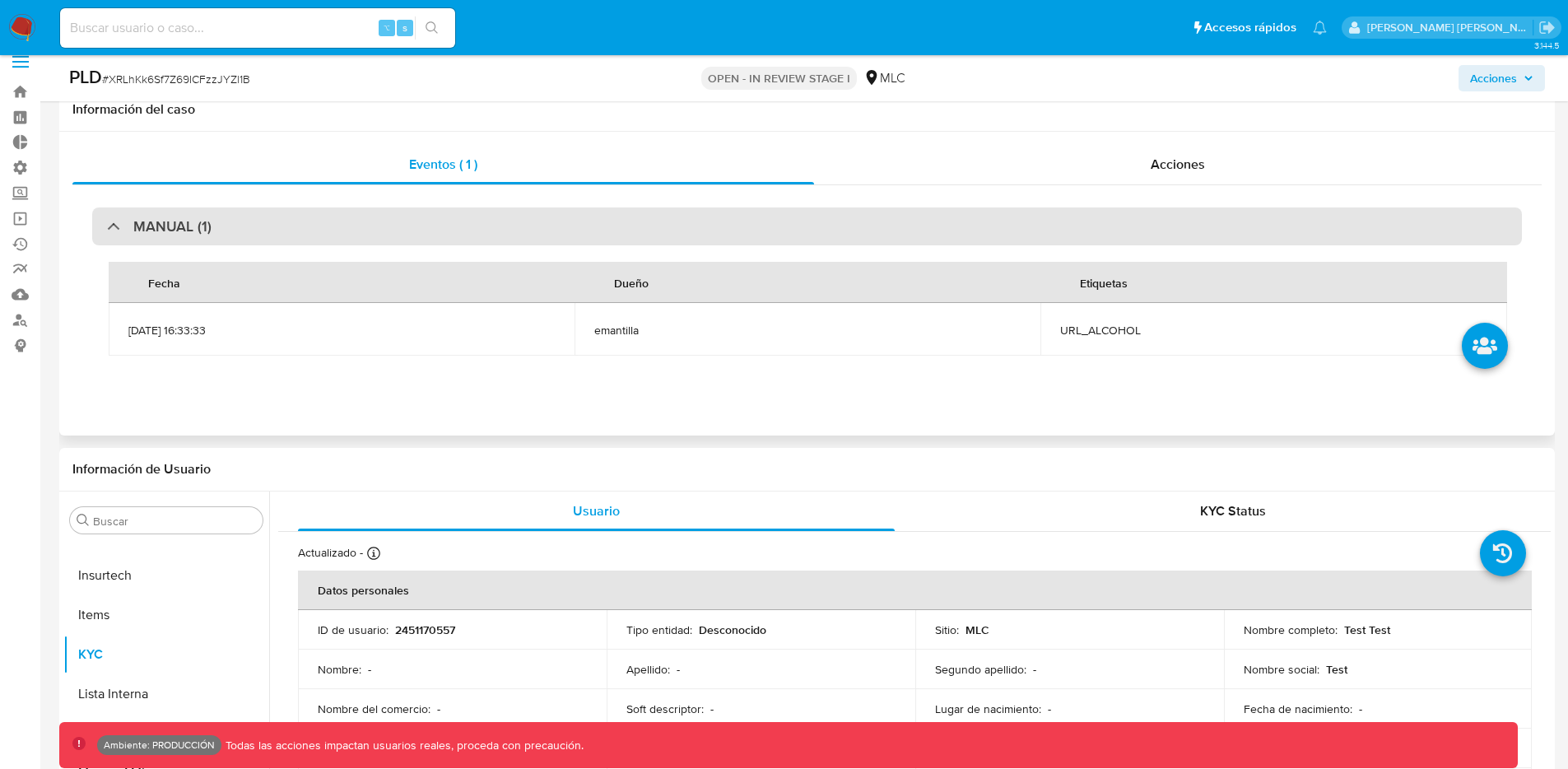 scroll, scrollTop: 0, scrollLeft: 0, axis: both 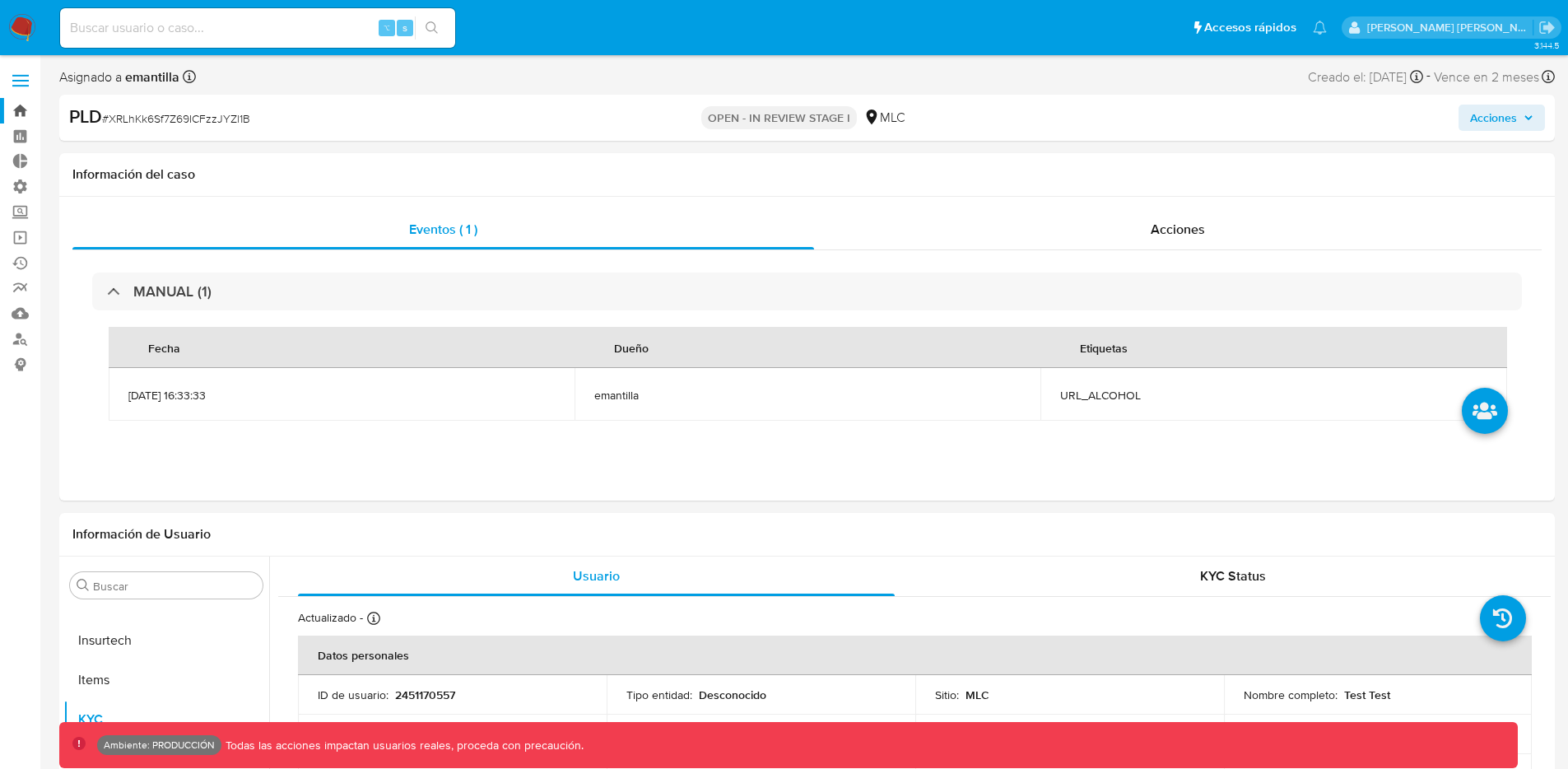 click on "Bandeja" at bounding box center [98, 110] 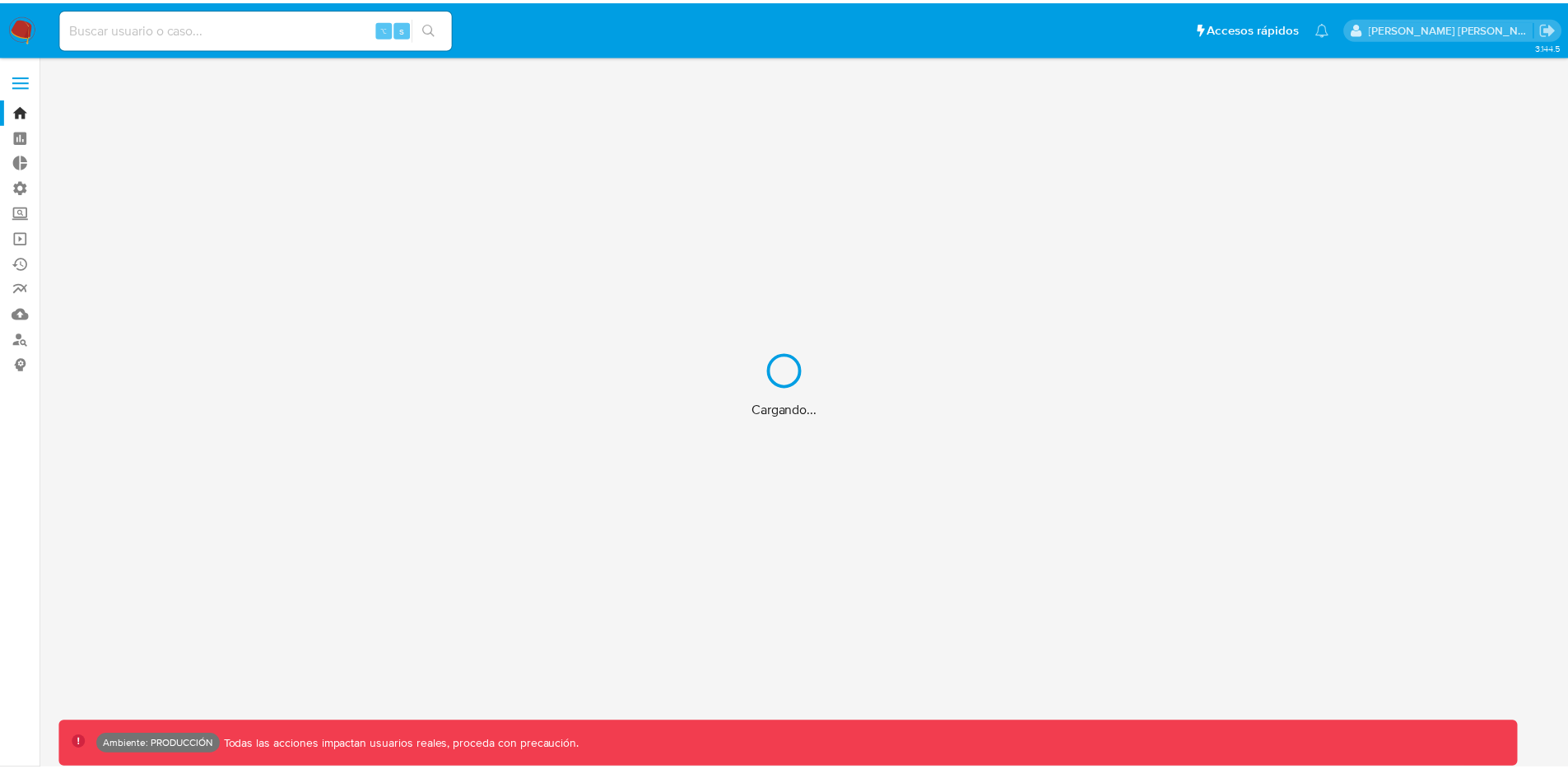 scroll, scrollTop: 0, scrollLeft: 0, axis: both 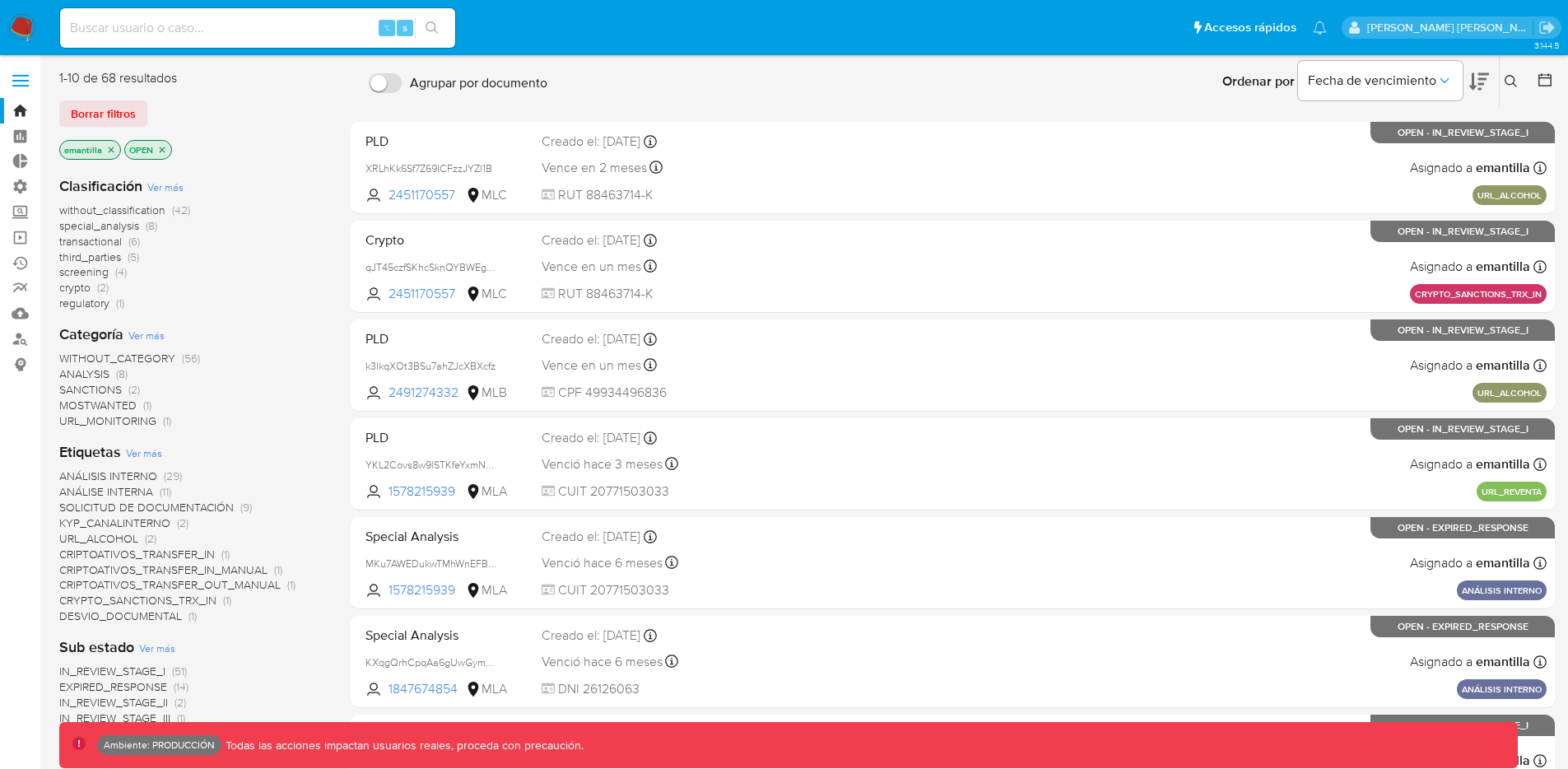 click on "screening" at bounding box center (84, 272) 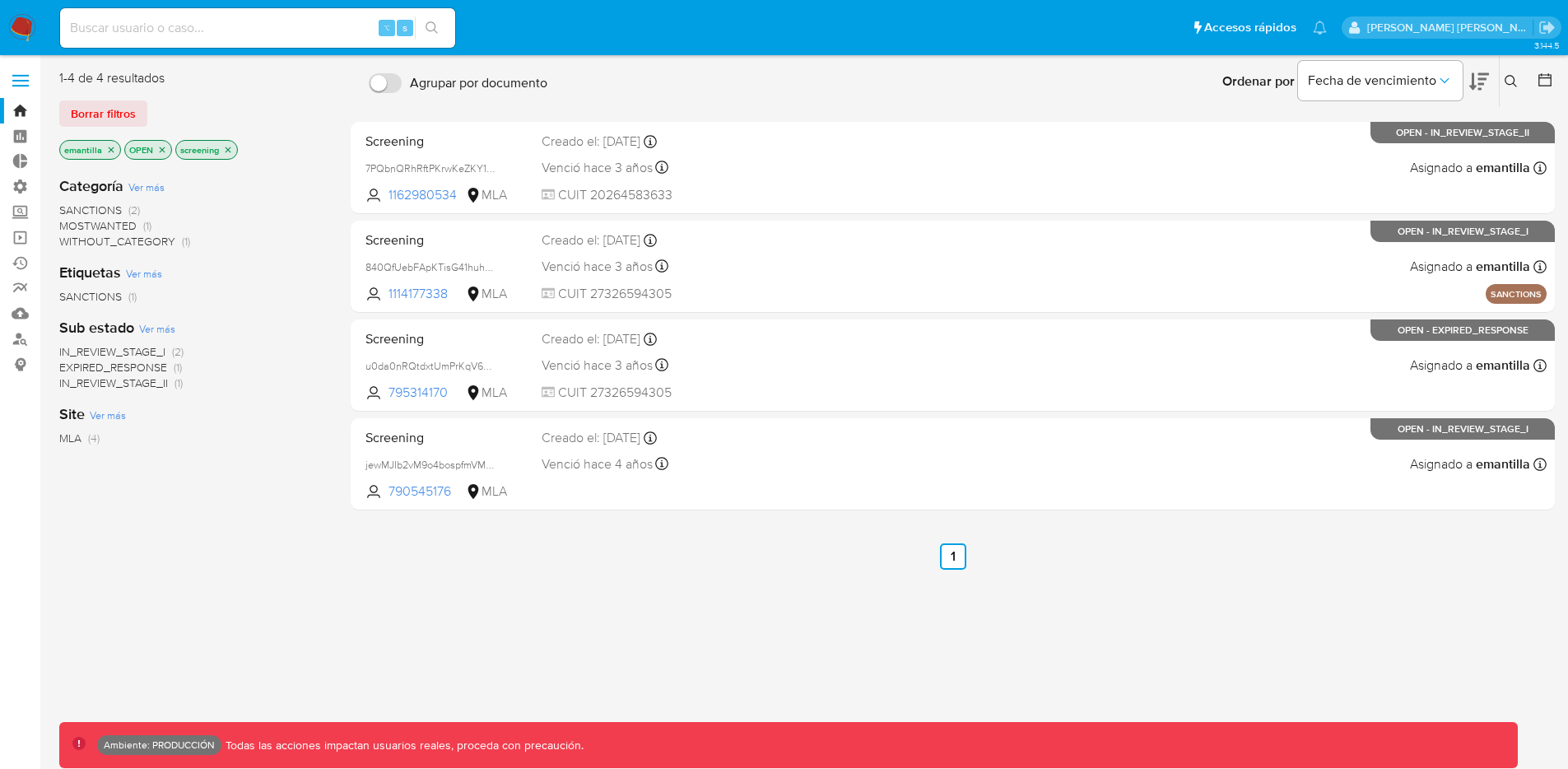 click 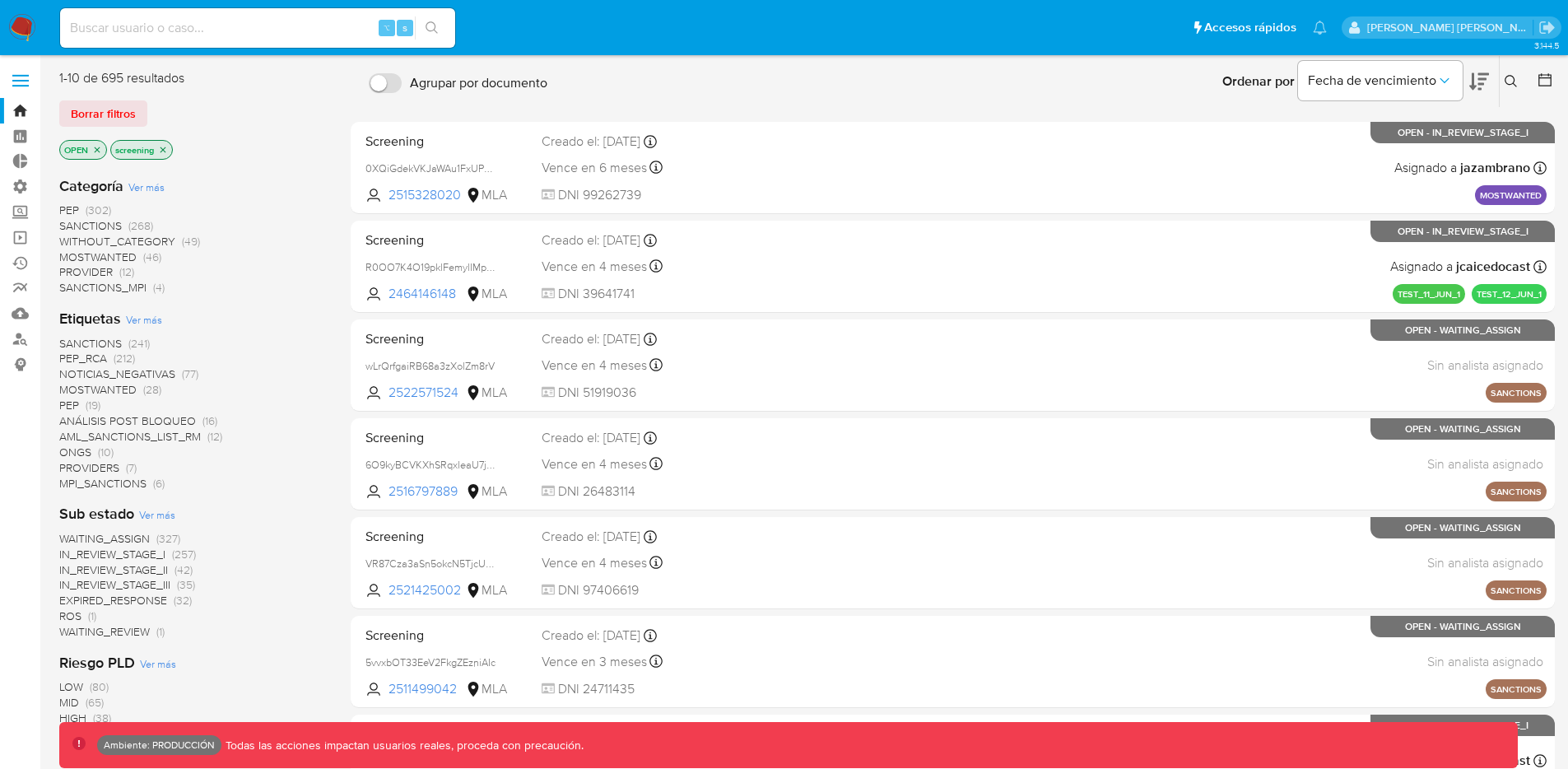 click 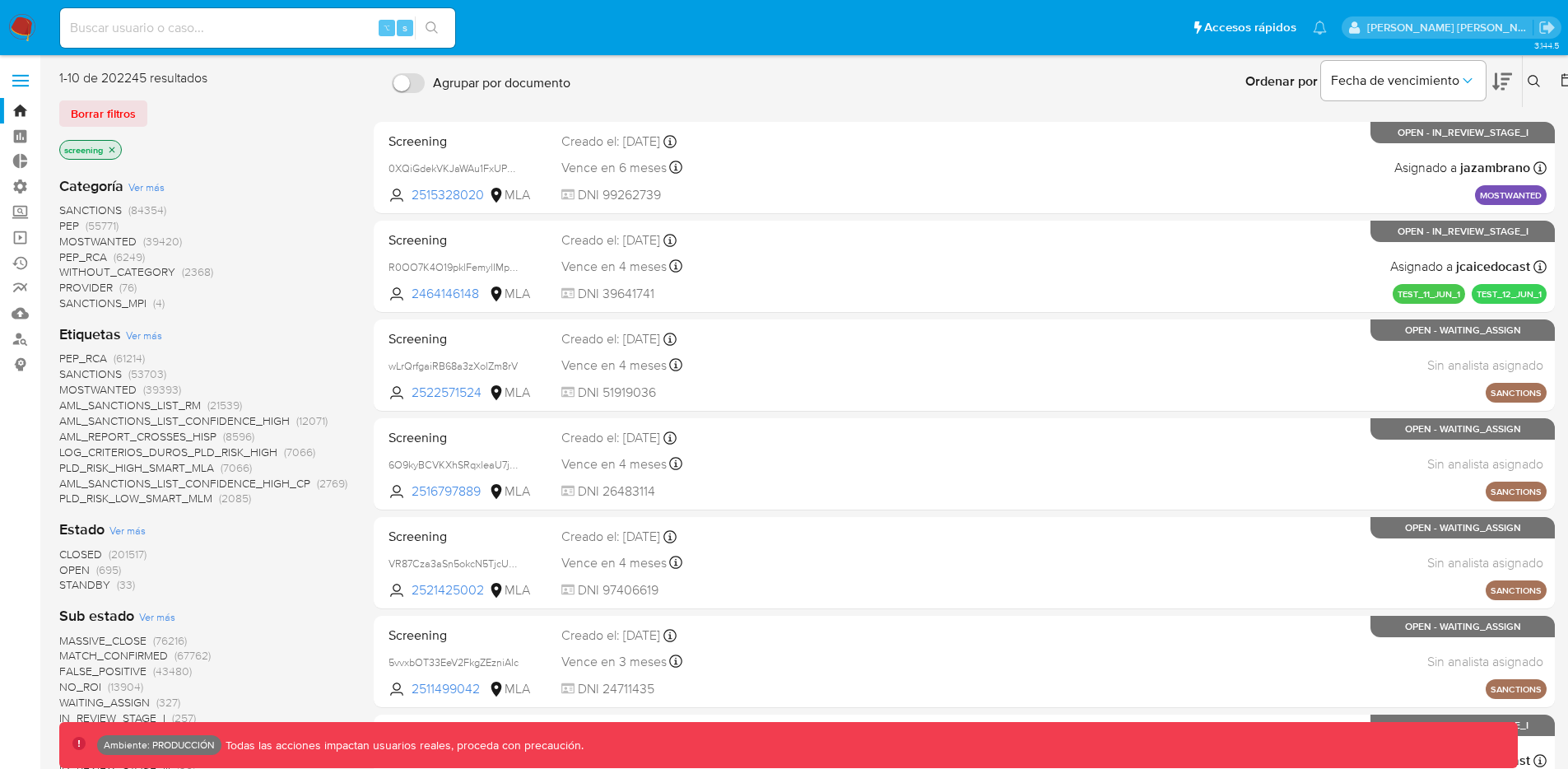 click on "SANCTIONS" at bounding box center [91, 210] 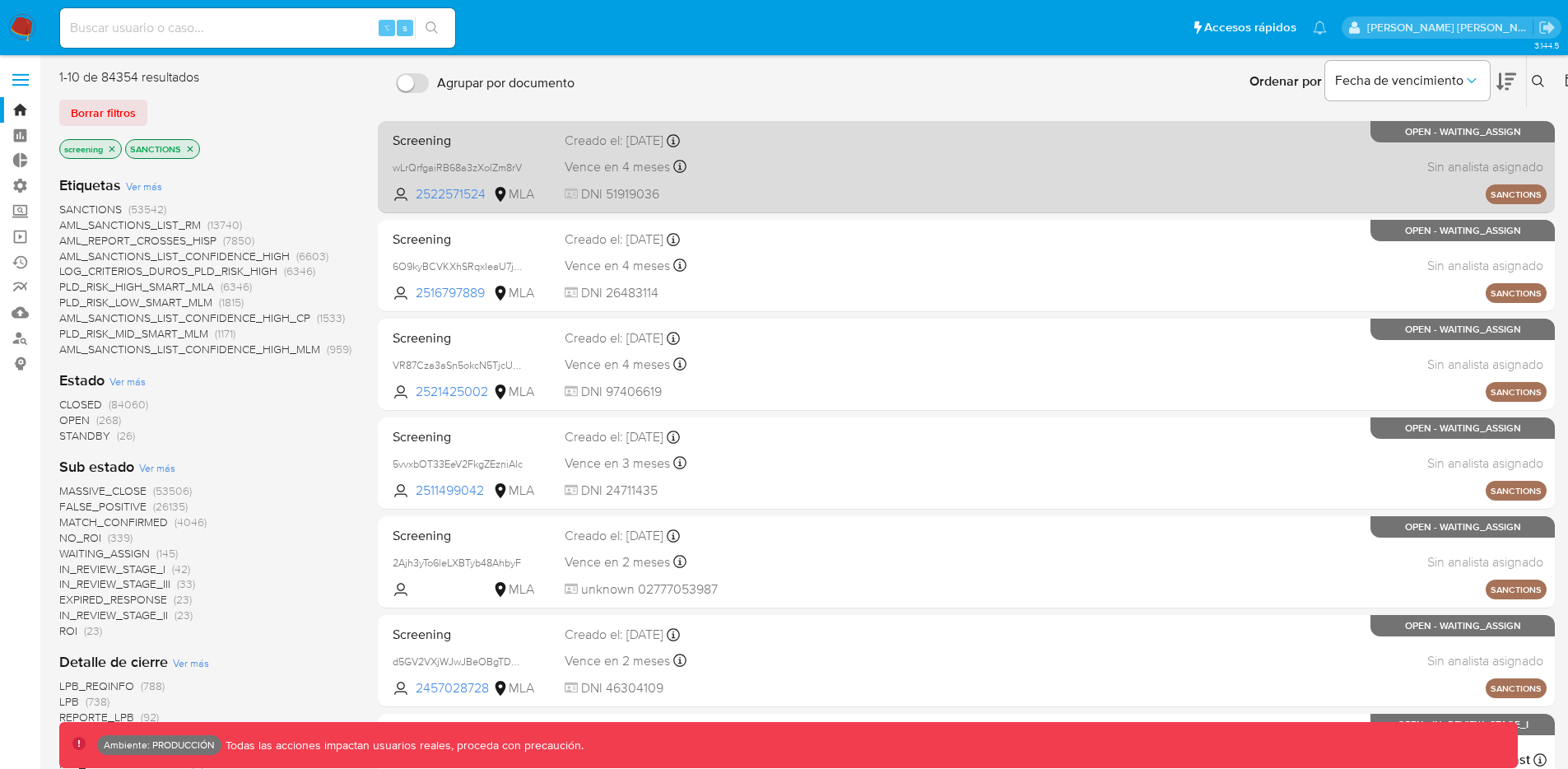 scroll, scrollTop: 0, scrollLeft: 0, axis: both 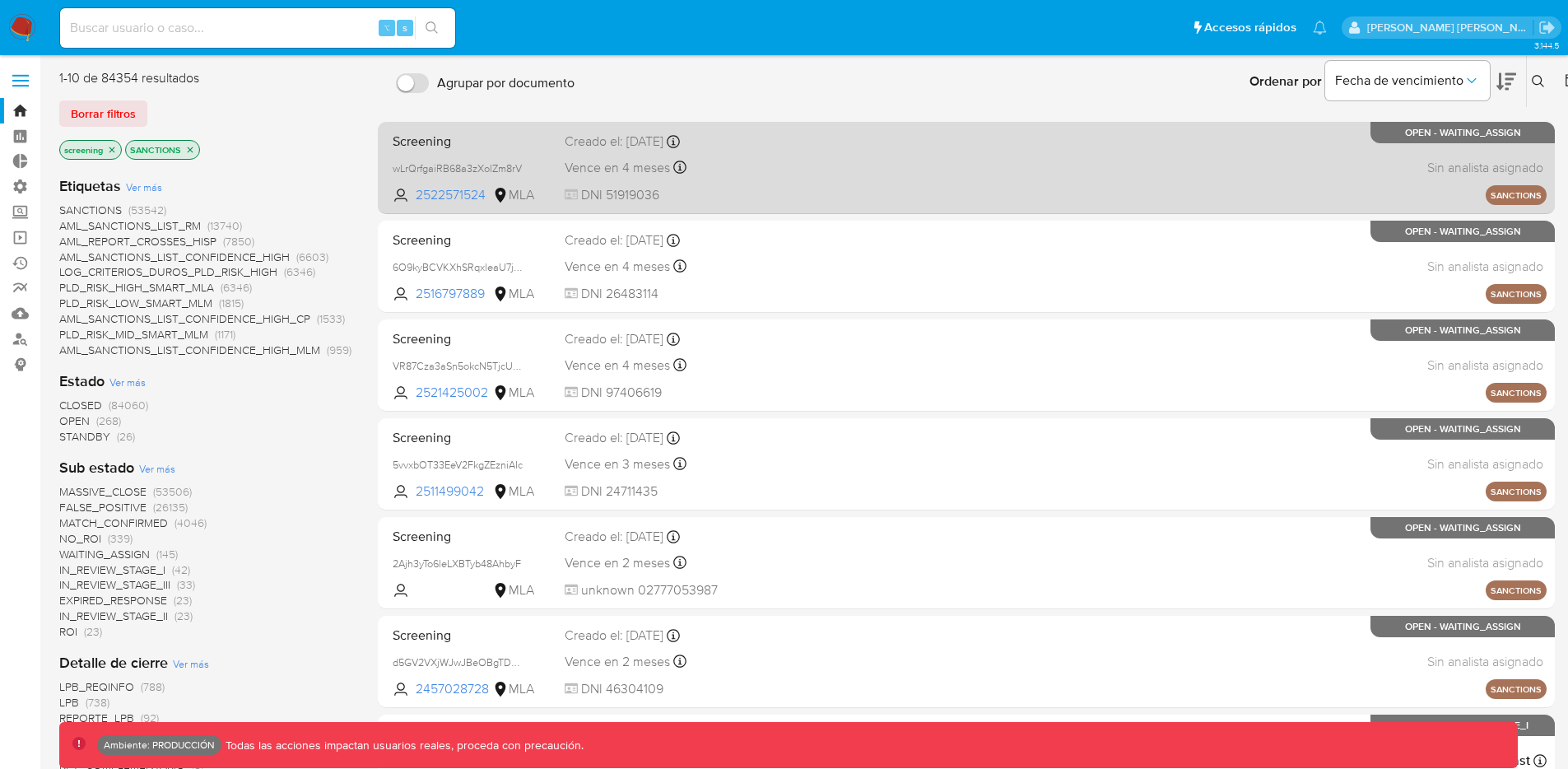 click on "Screening wLrQrfgaiRB68a3zXolZm8rV 2522571524 MLA Creado el: 27/06/2025   Creado el: 27/06/2025 09:43:59 Vence en 4 meses   Vence el 31/10/2025 09:43:59 DNI   51919036 Sin analista asignado   Asignado el: - SANCTIONS OPEN - WAITING_ASSIGN" at bounding box center (966, 167) 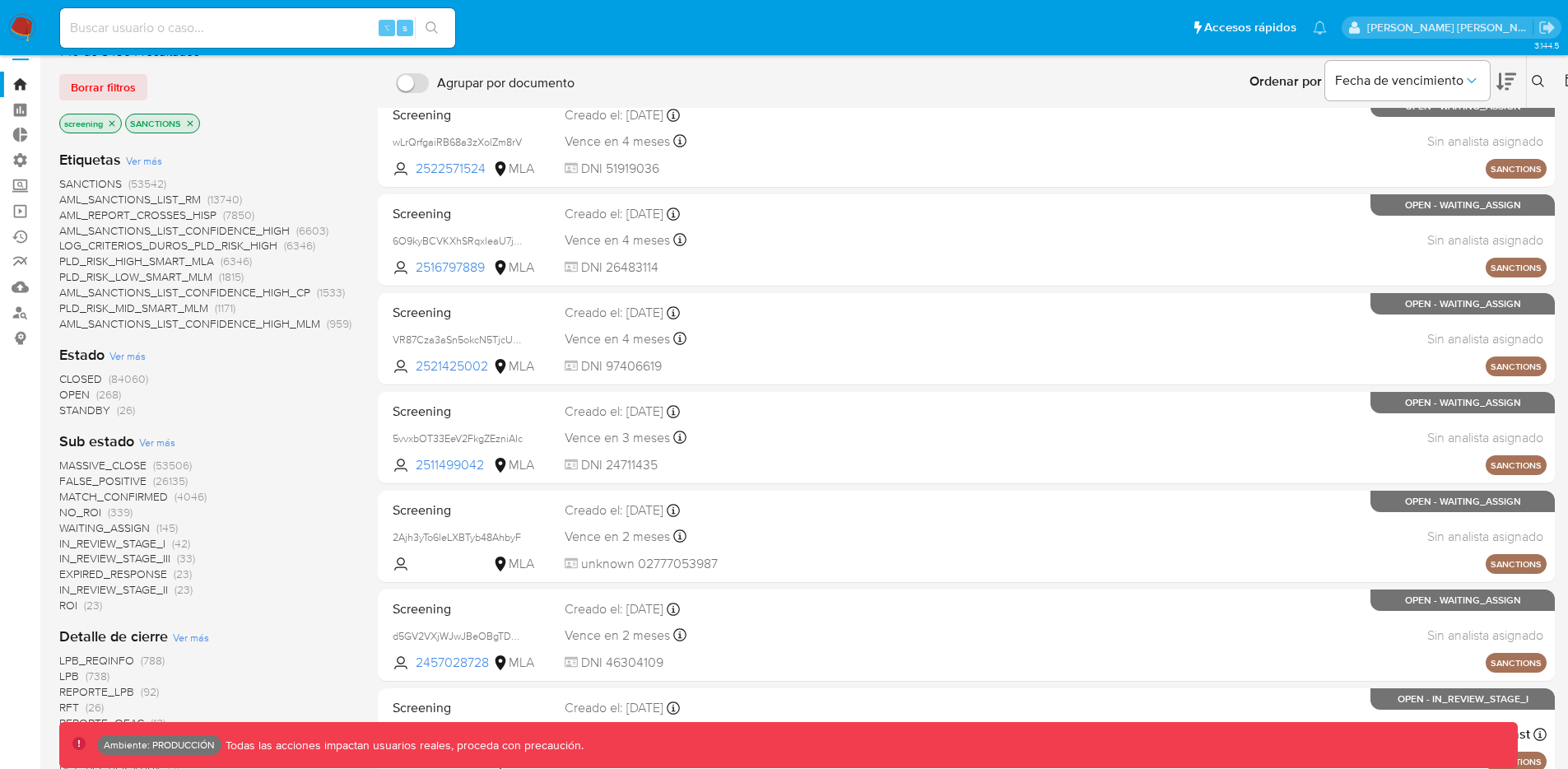 scroll, scrollTop: 54, scrollLeft: 0, axis: vertical 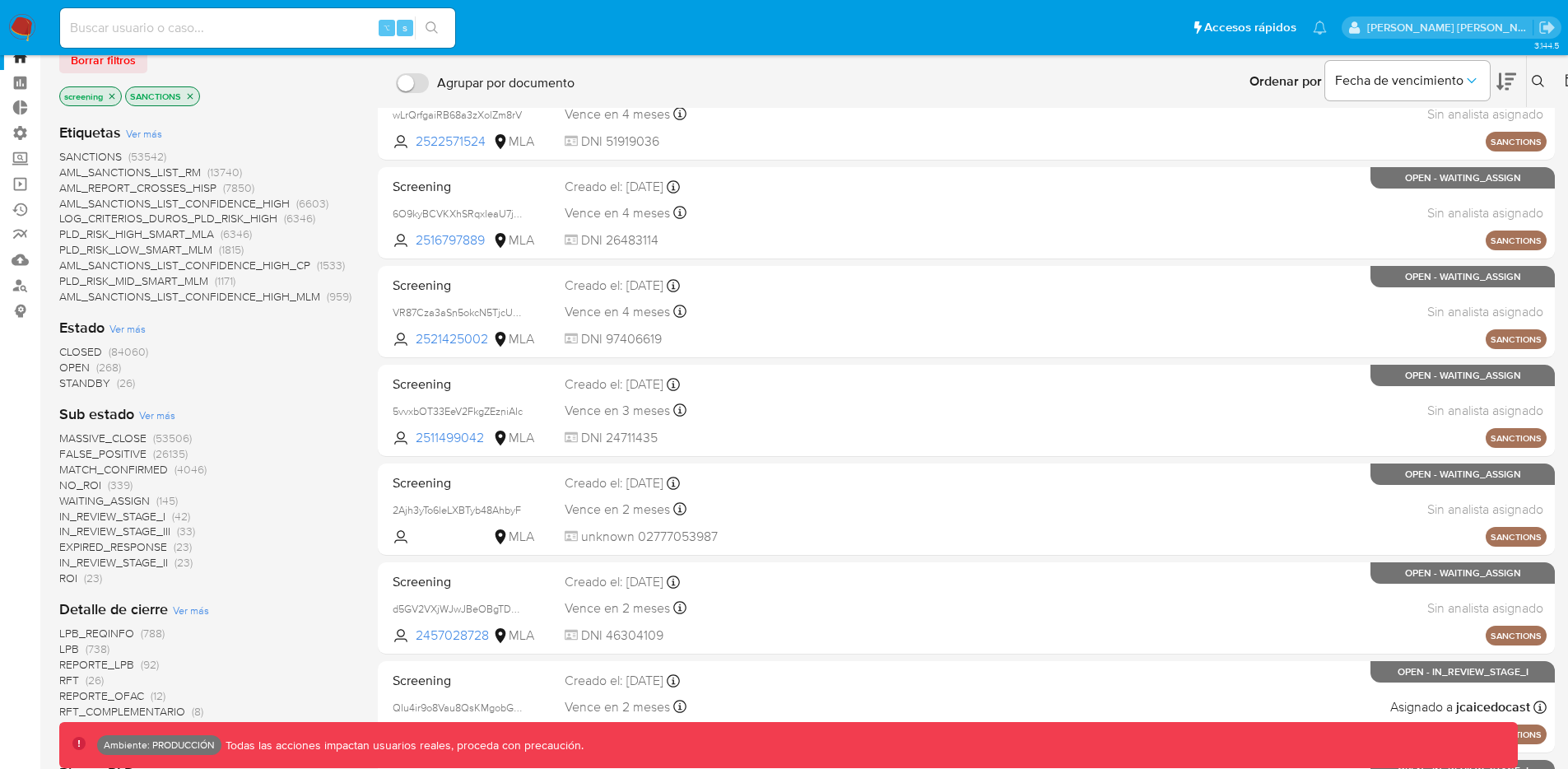 click on "OPEN" at bounding box center [74, 367] 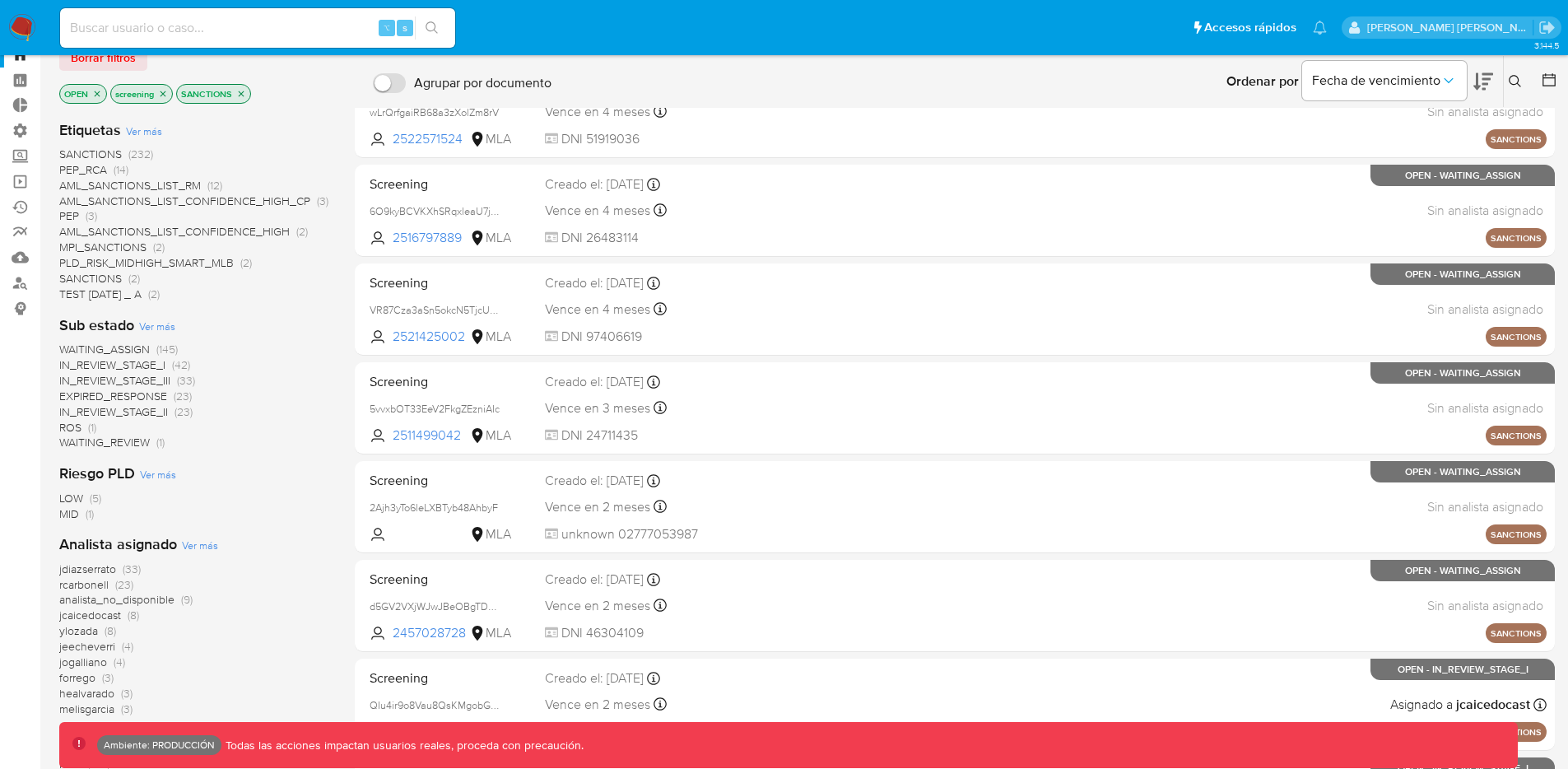 scroll, scrollTop: 57, scrollLeft: 0, axis: vertical 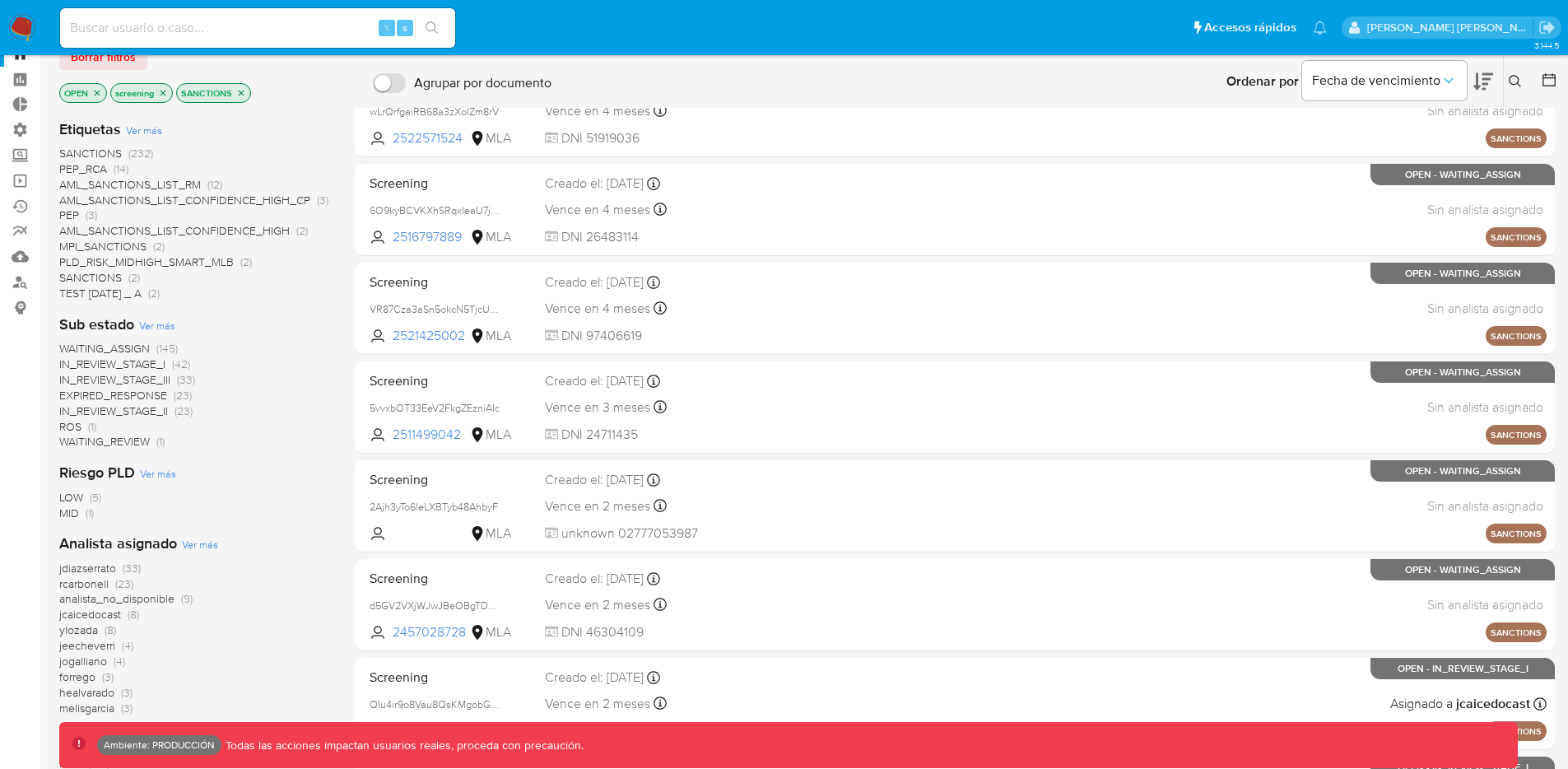 click on "IN_REVIEW_STAGE_I" at bounding box center (112, 364) 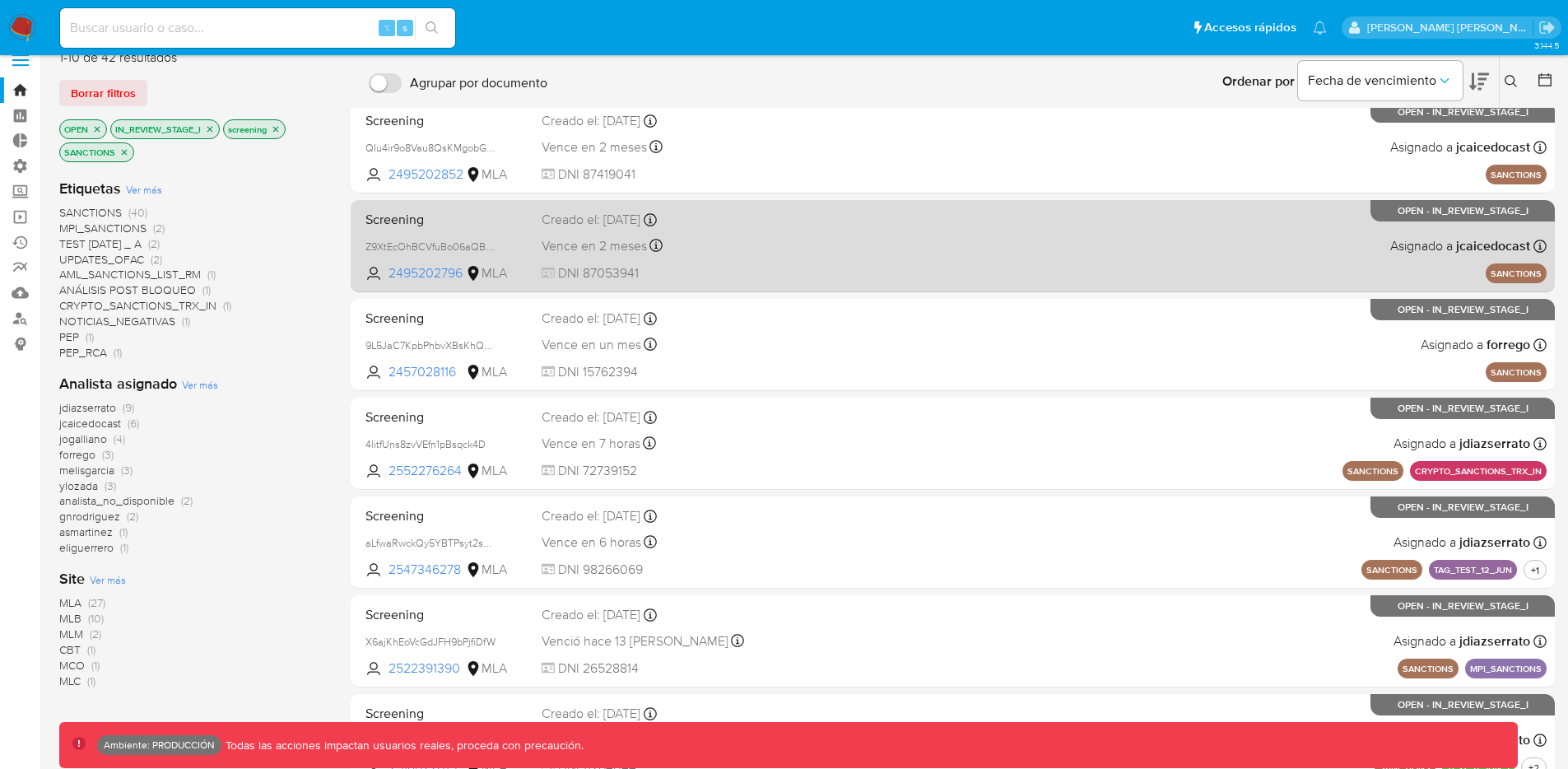 scroll, scrollTop: 0, scrollLeft: 0, axis: both 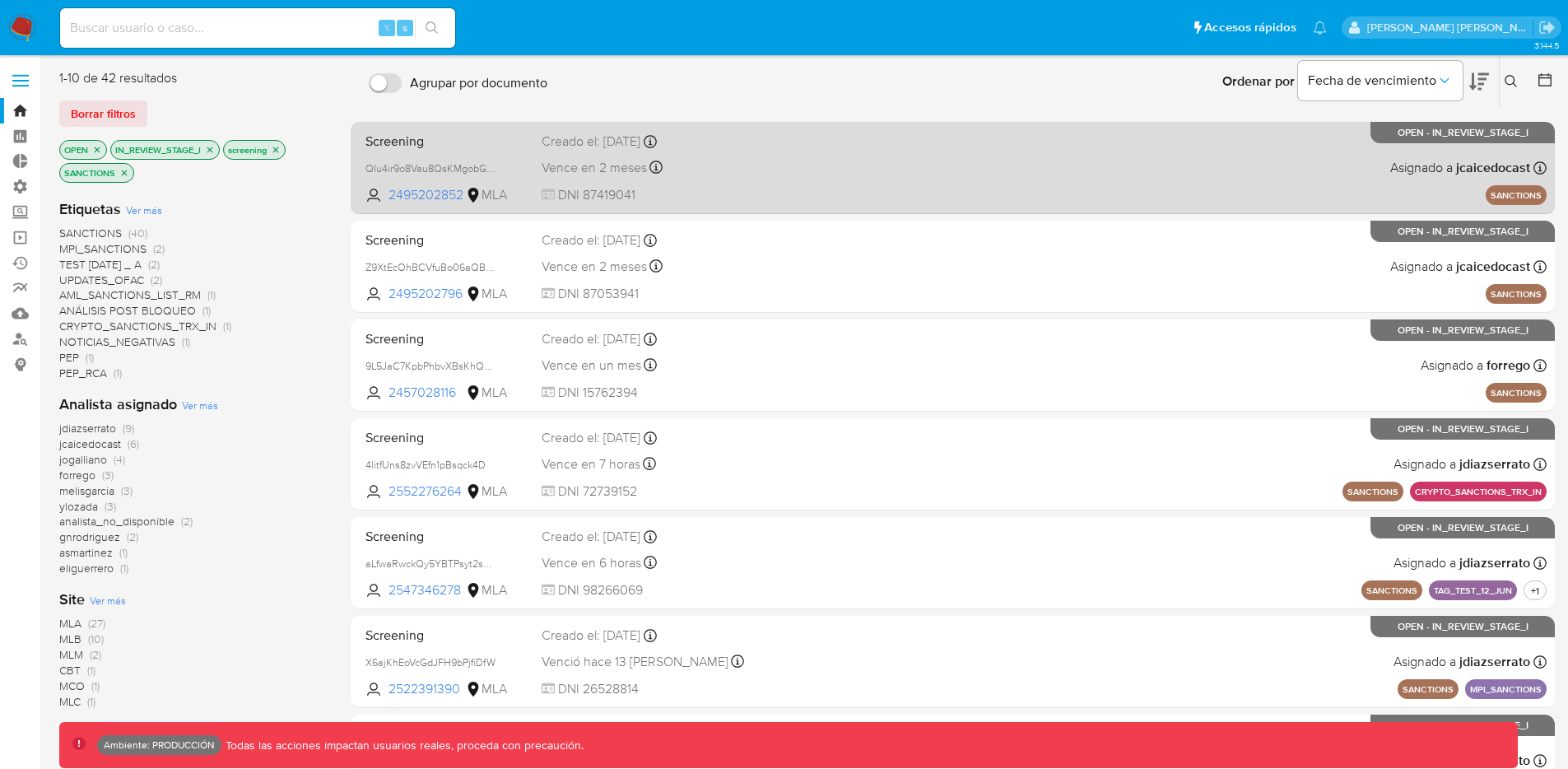 click on "Vence en 2 meses   Vence el 10/09/2025 16:31:33" at bounding box center (705, 167) 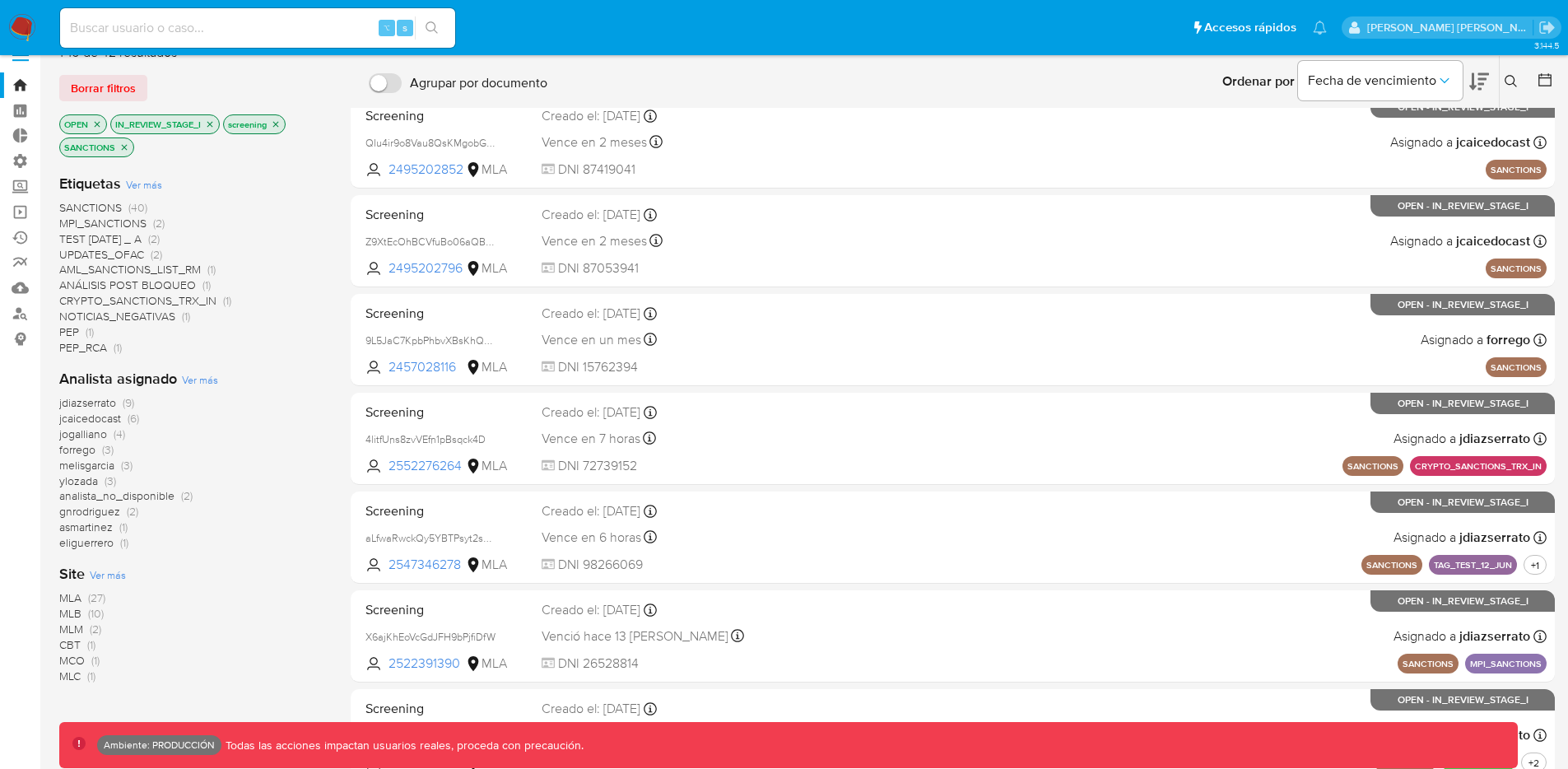 scroll, scrollTop: 0, scrollLeft: 0, axis: both 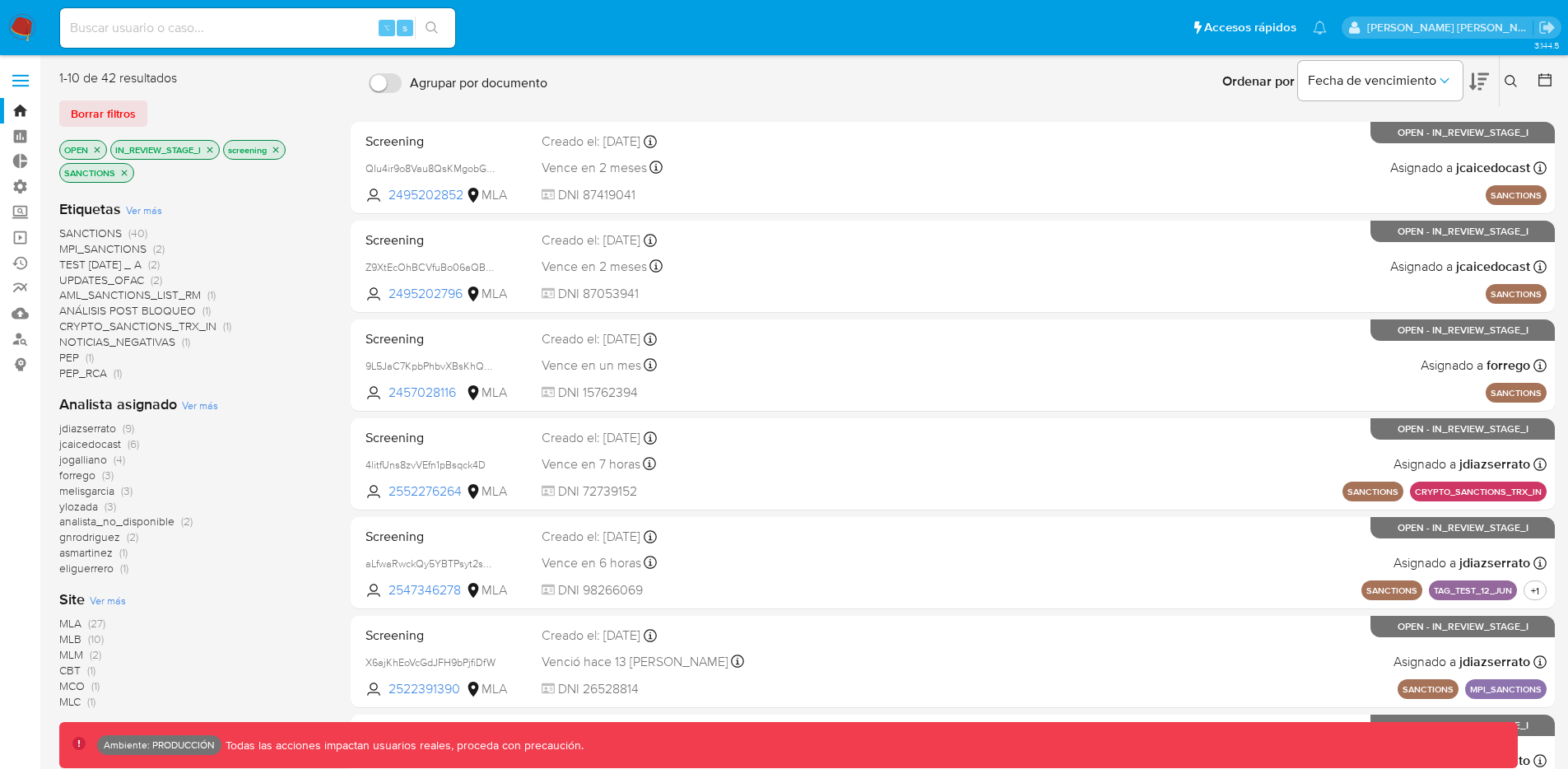 click 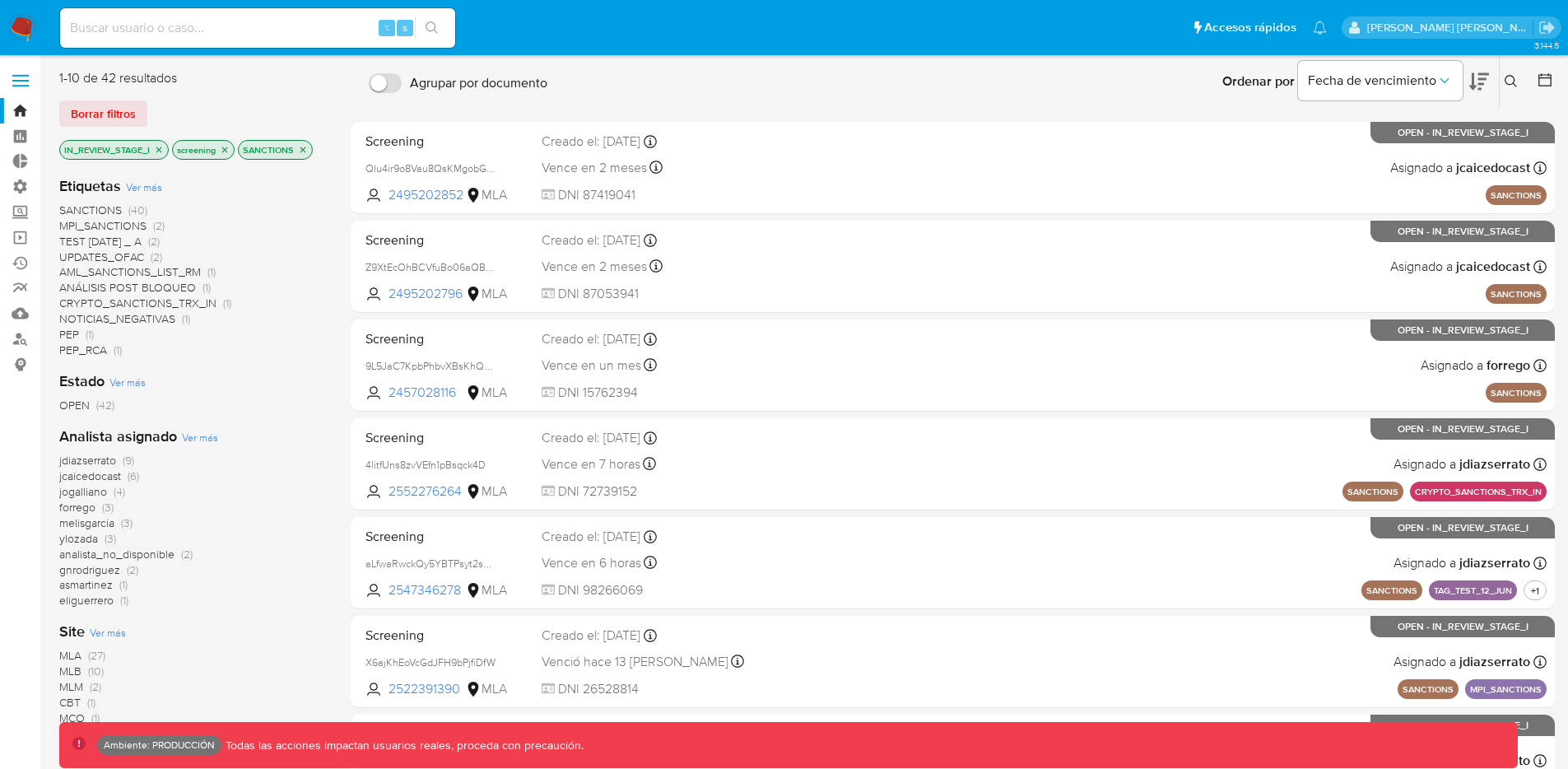 click 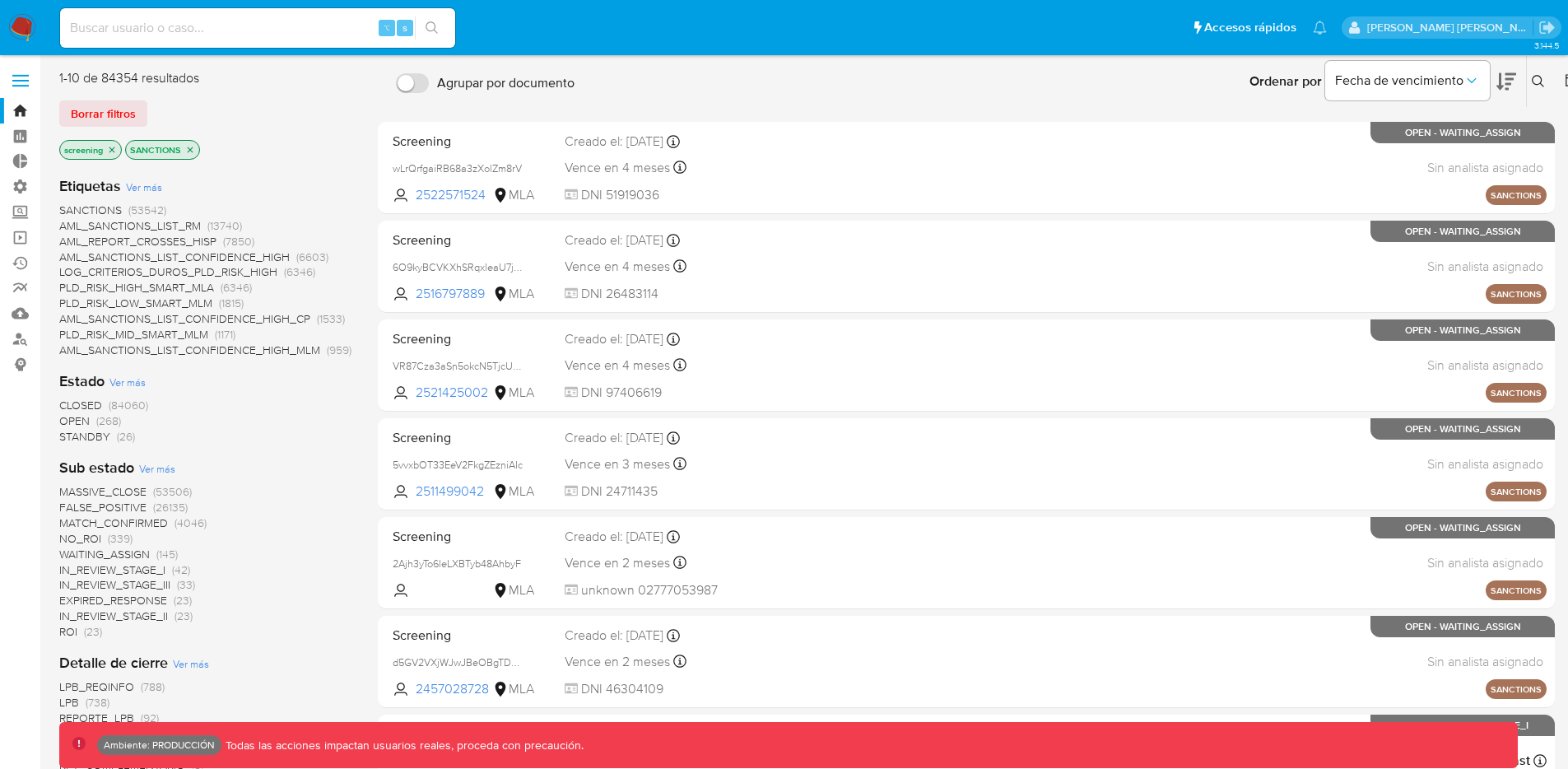 click 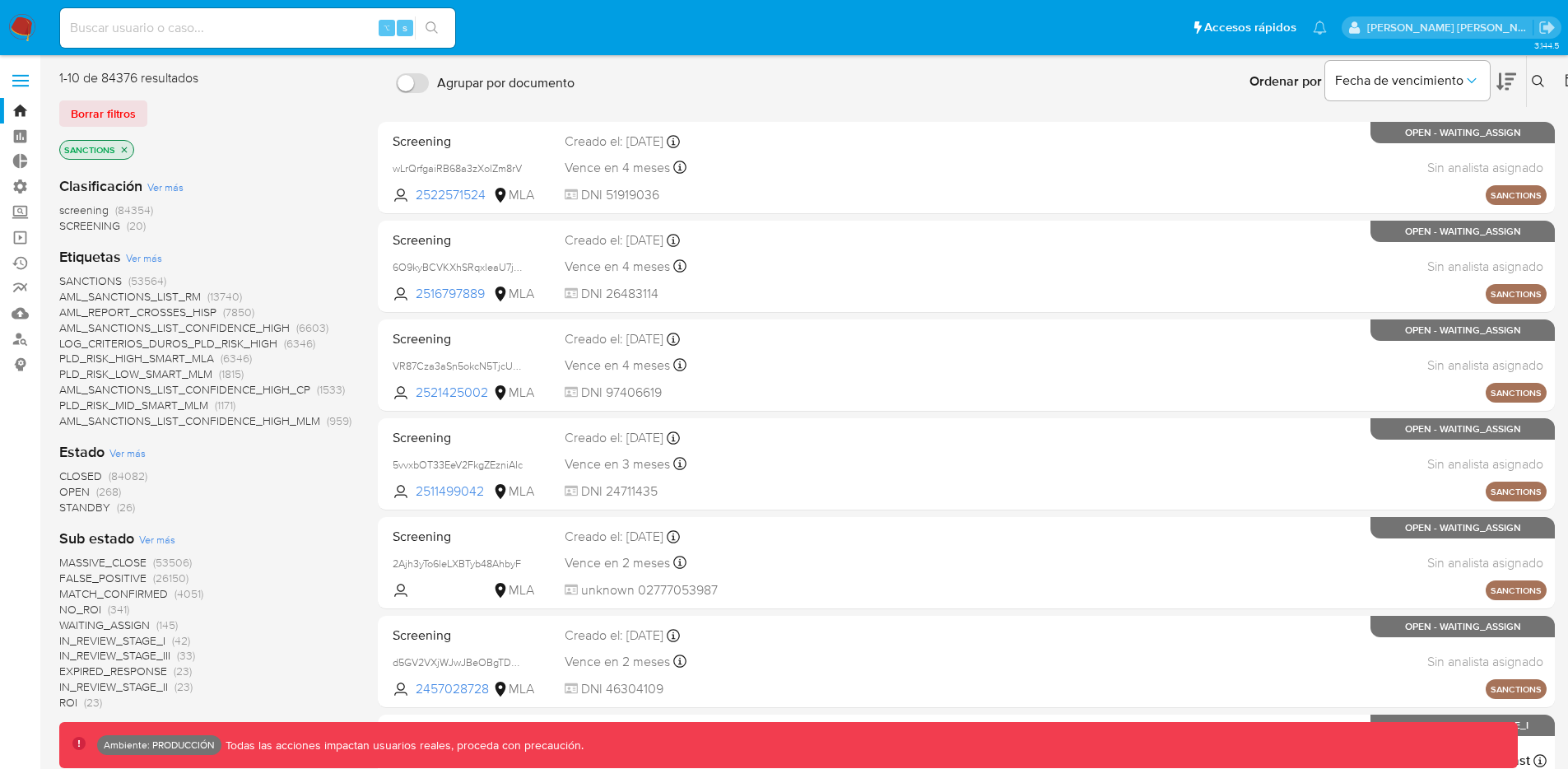 click 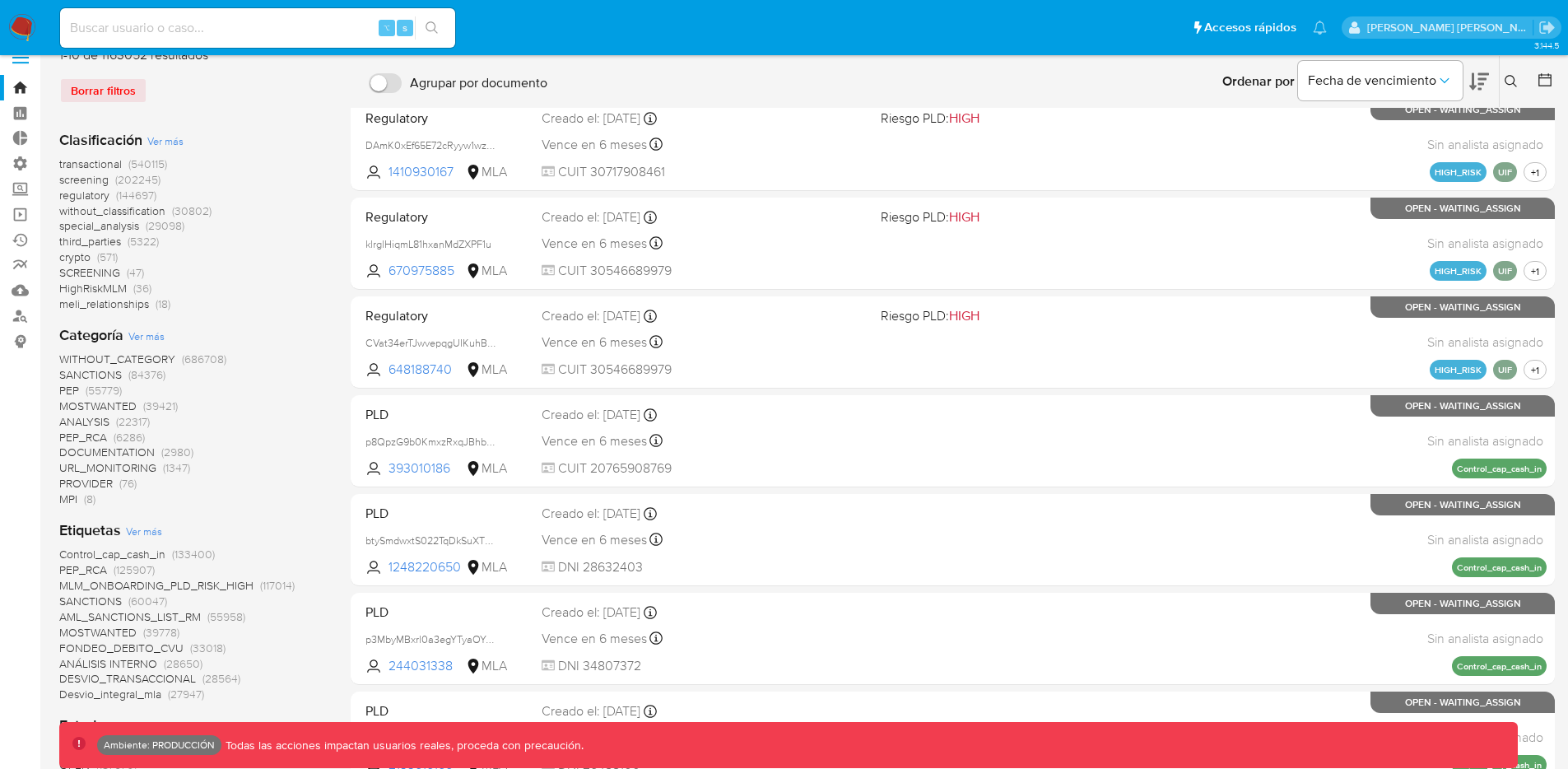 scroll, scrollTop: 0, scrollLeft: 0, axis: both 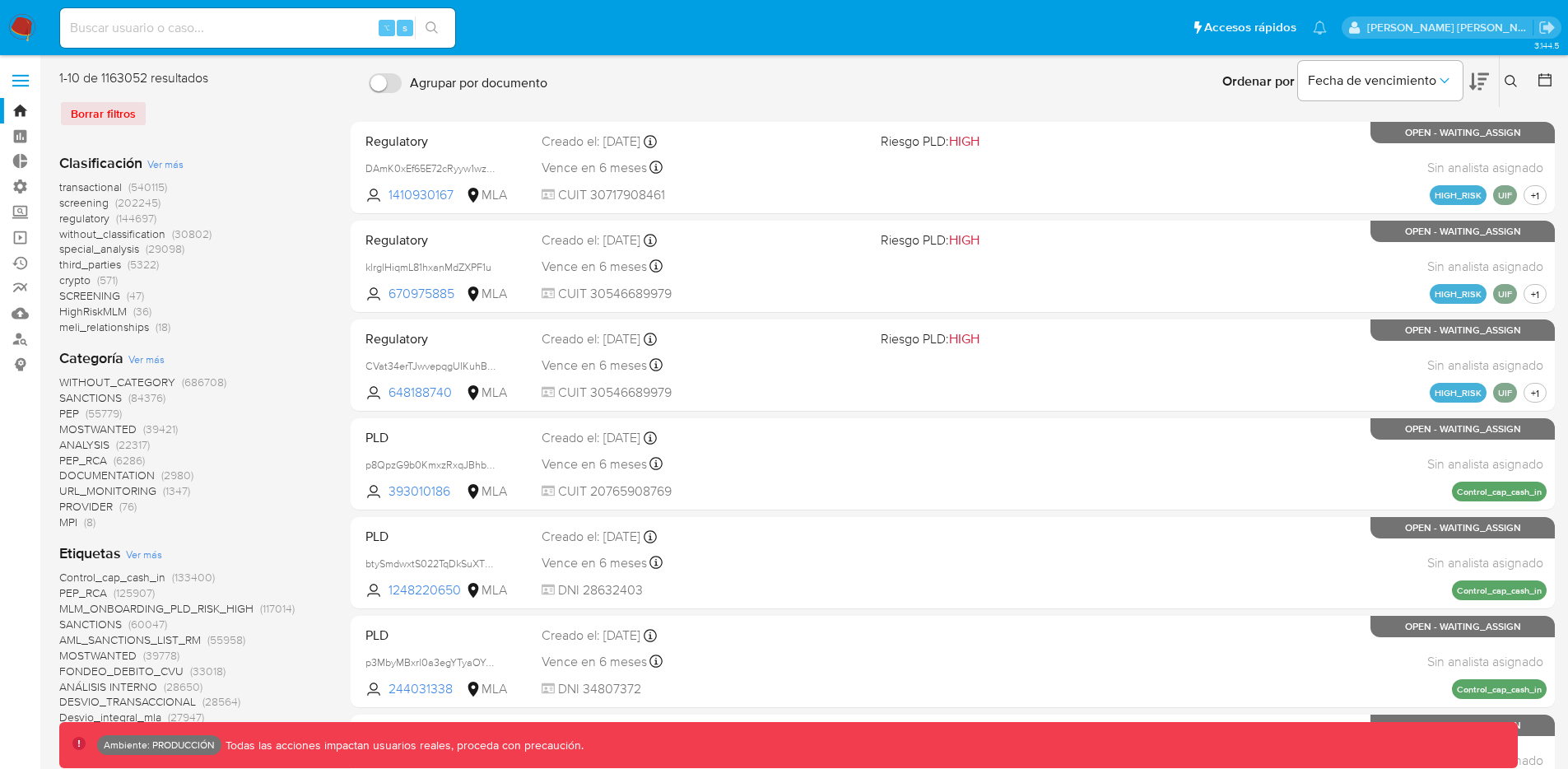 click on "screening" at bounding box center (84, 203) 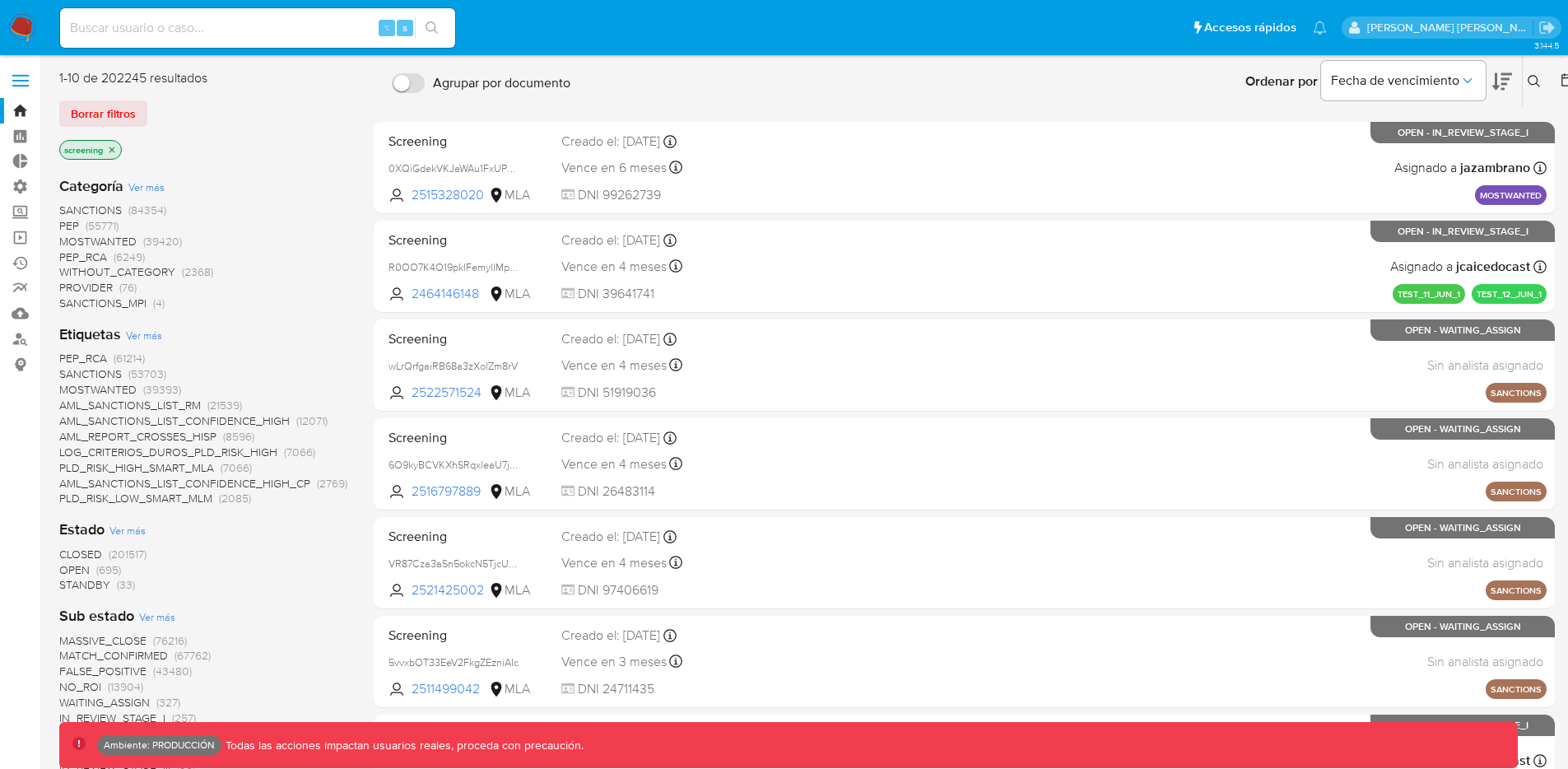 click on "SANCTIONS" at bounding box center [91, 210] 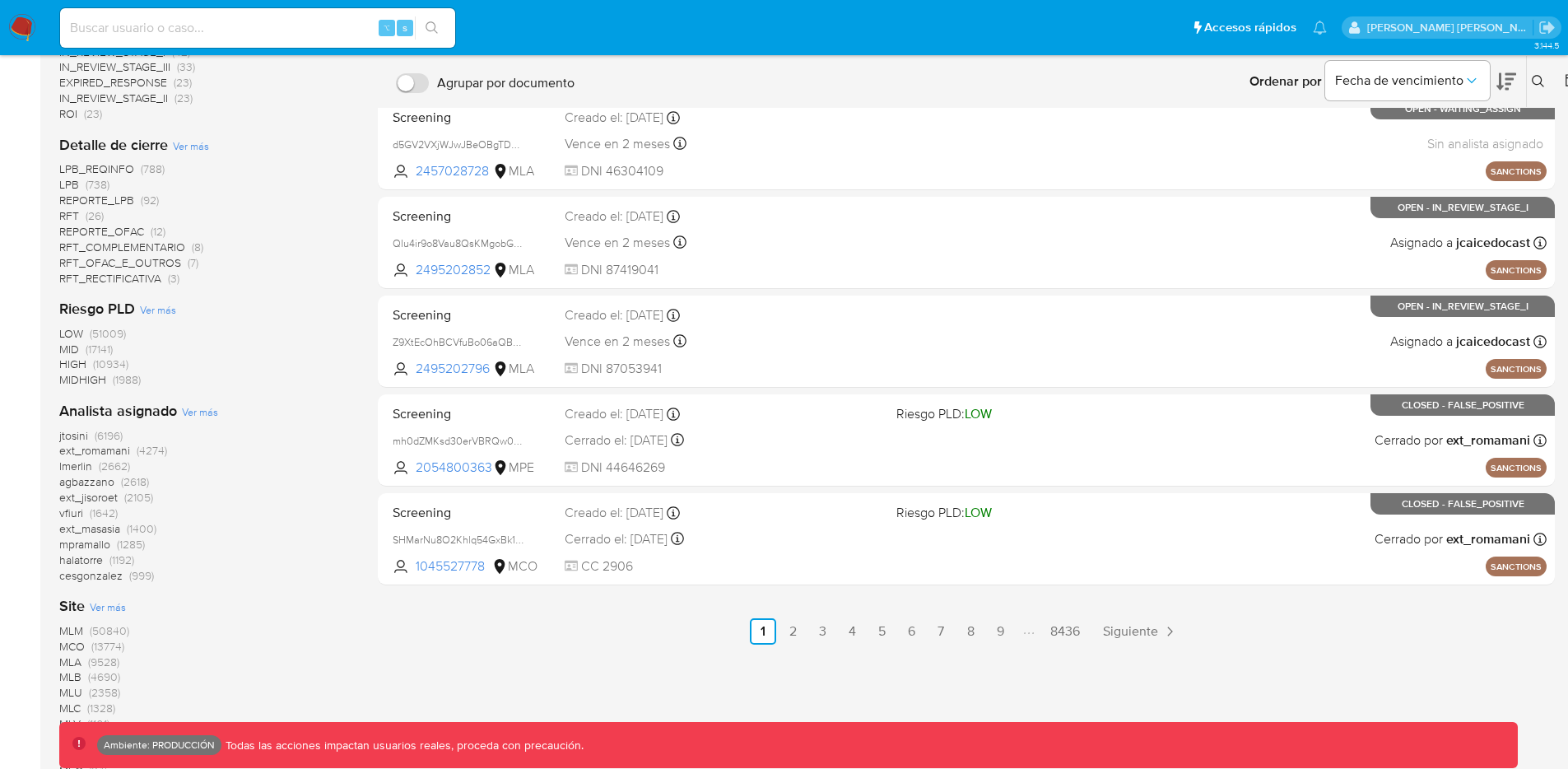 scroll, scrollTop: 519, scrollLeft: 0, axis: vertical 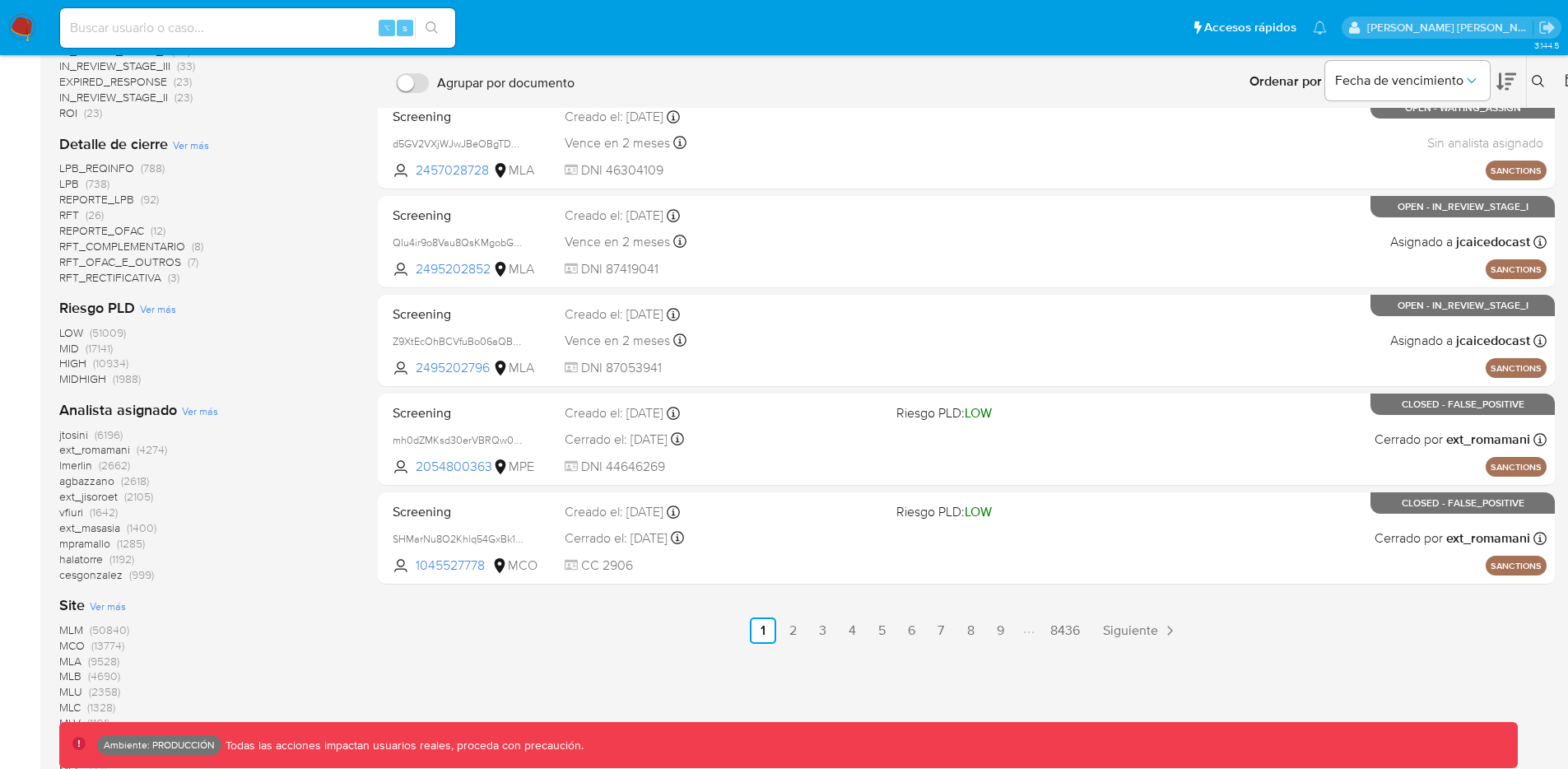 click on "jtosini" at bounding box center [73, 435] 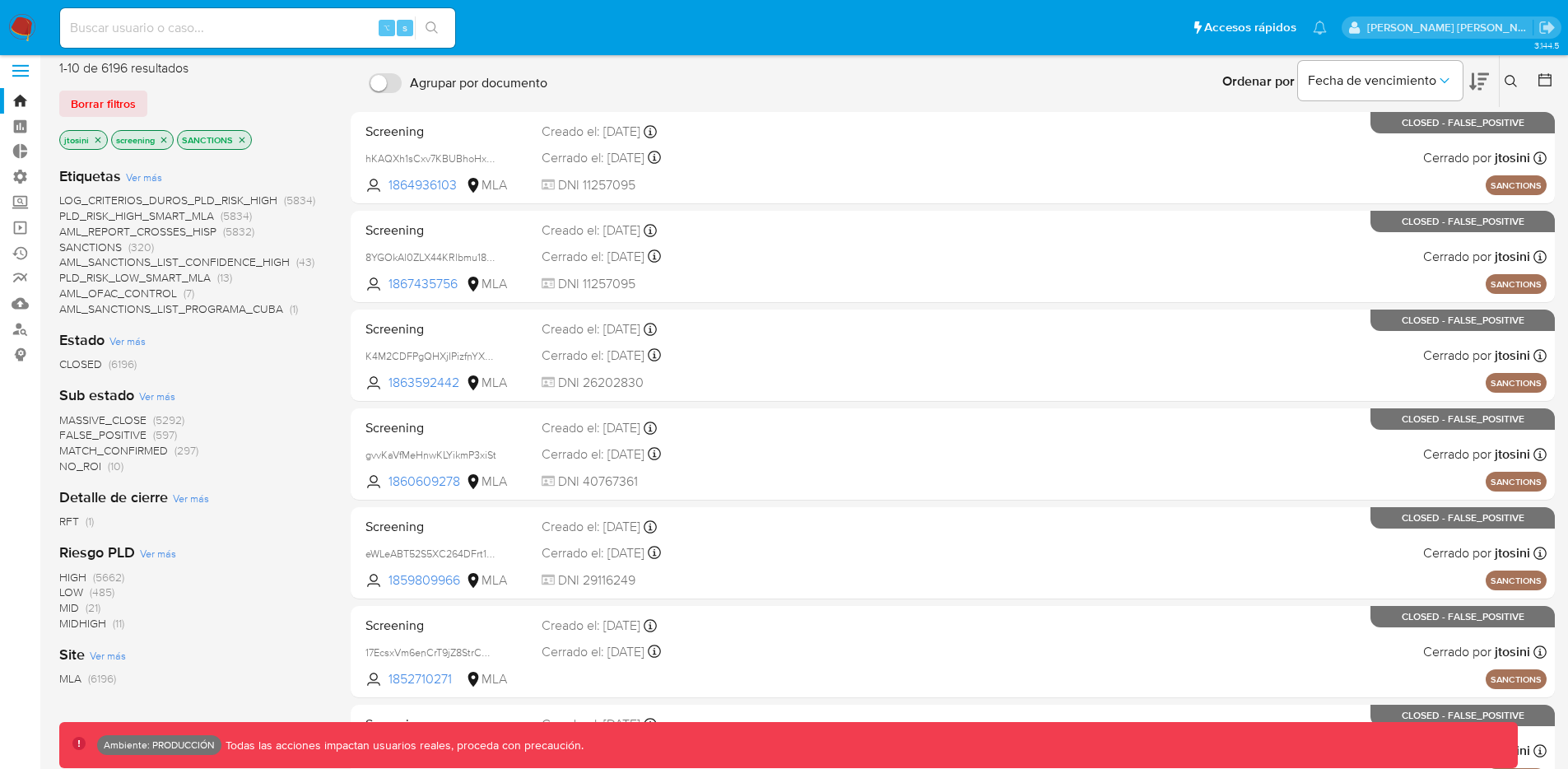 scroll, scrollTop: 0, scrollLeft: 0, axis: both 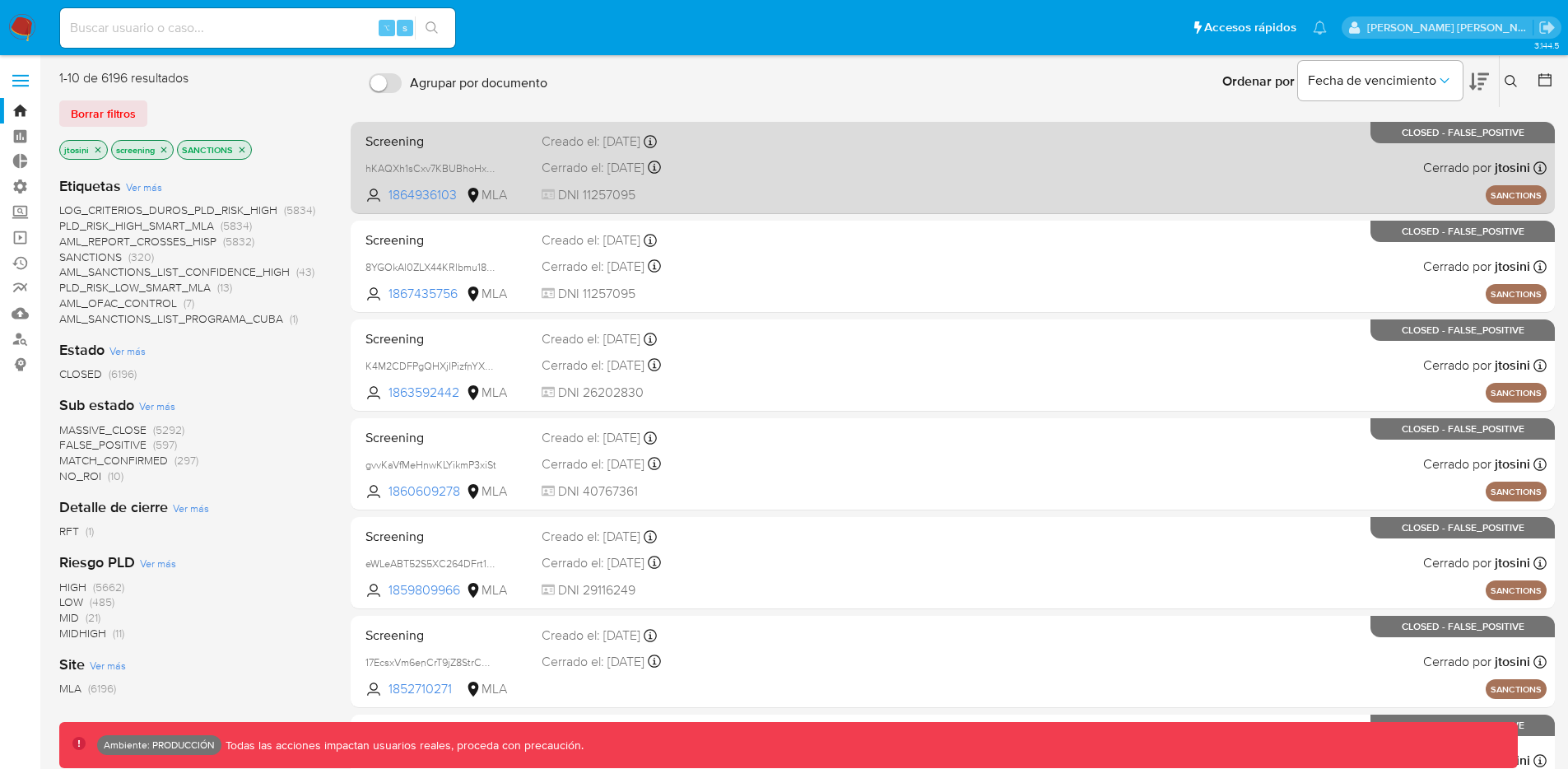 click on "DNI   11257095" at bounding box center [705, 195] 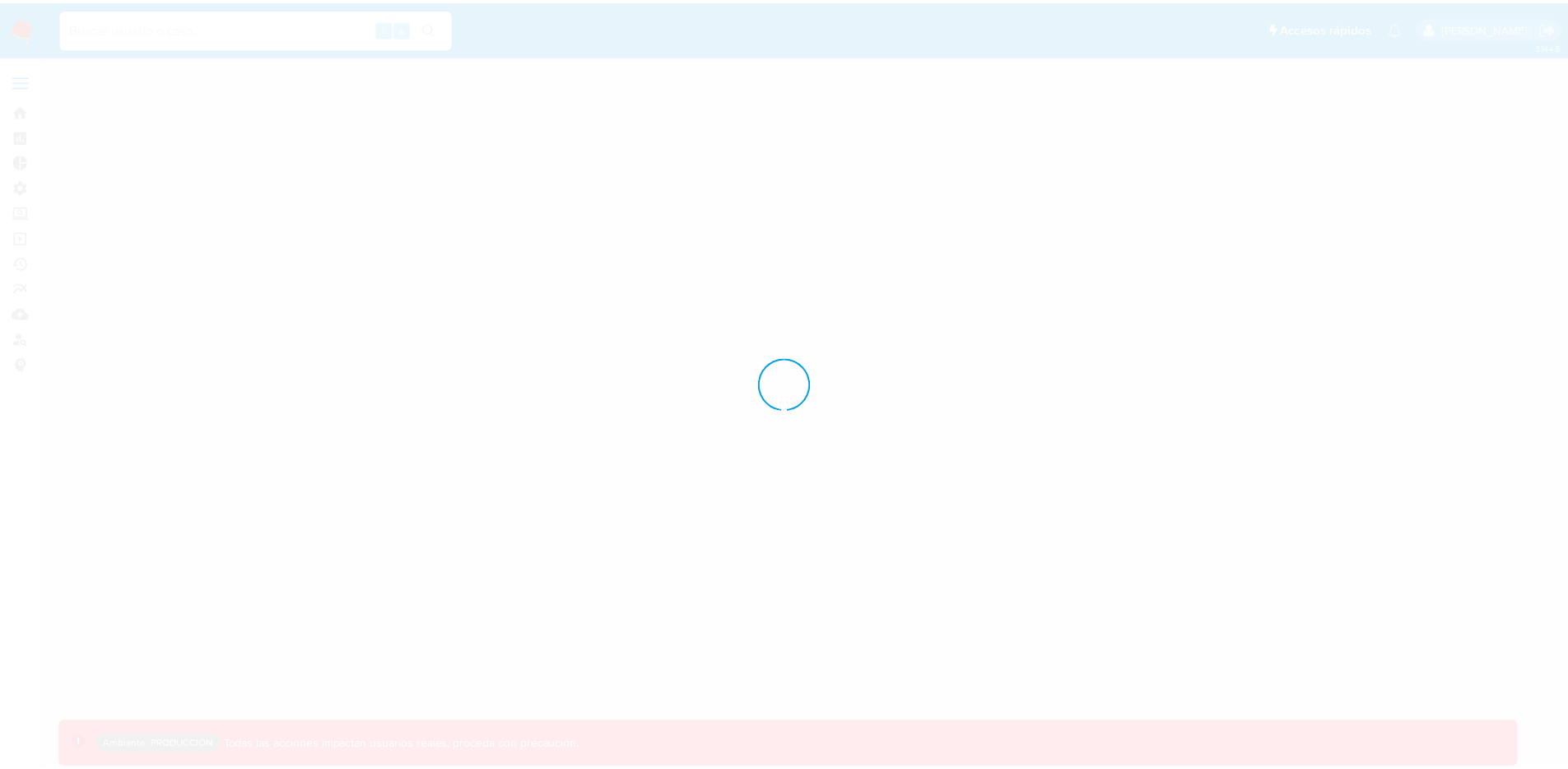 scroll, scrollTop: 0, scrollLeft: 0, axis: both 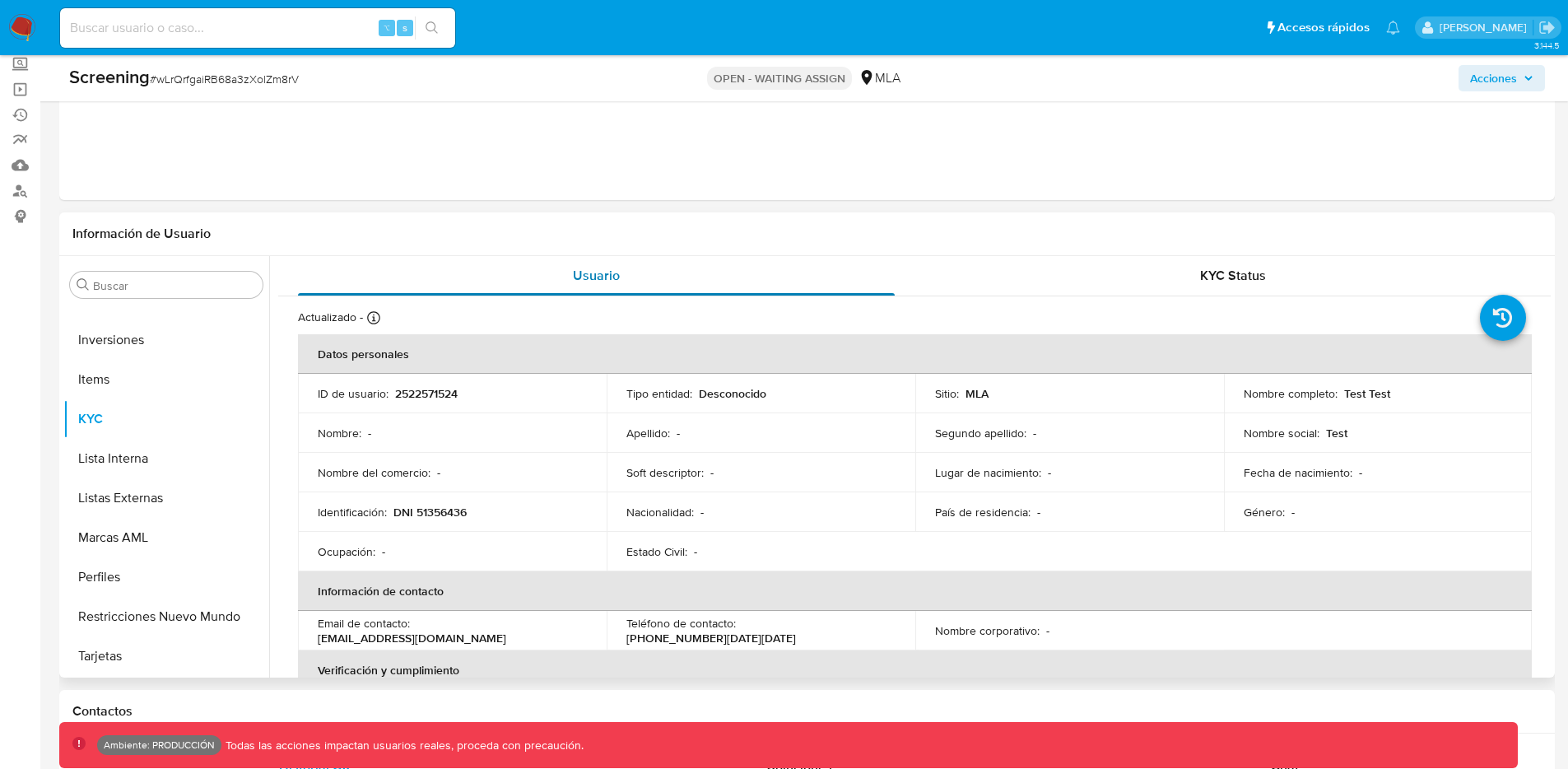 select on "10" 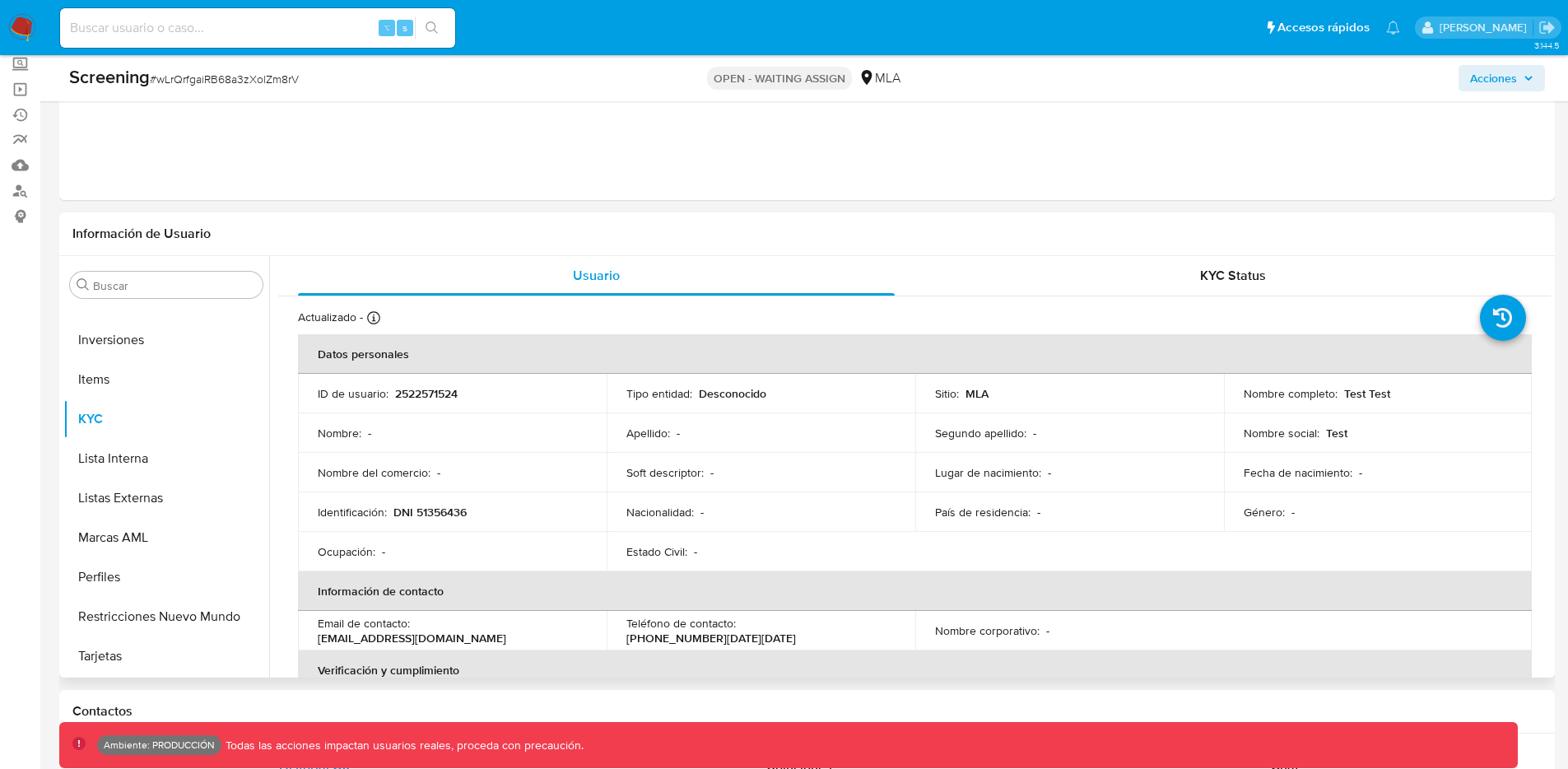 scroll, scrollTop: 25, scrollLeft: 0, axis: vertical 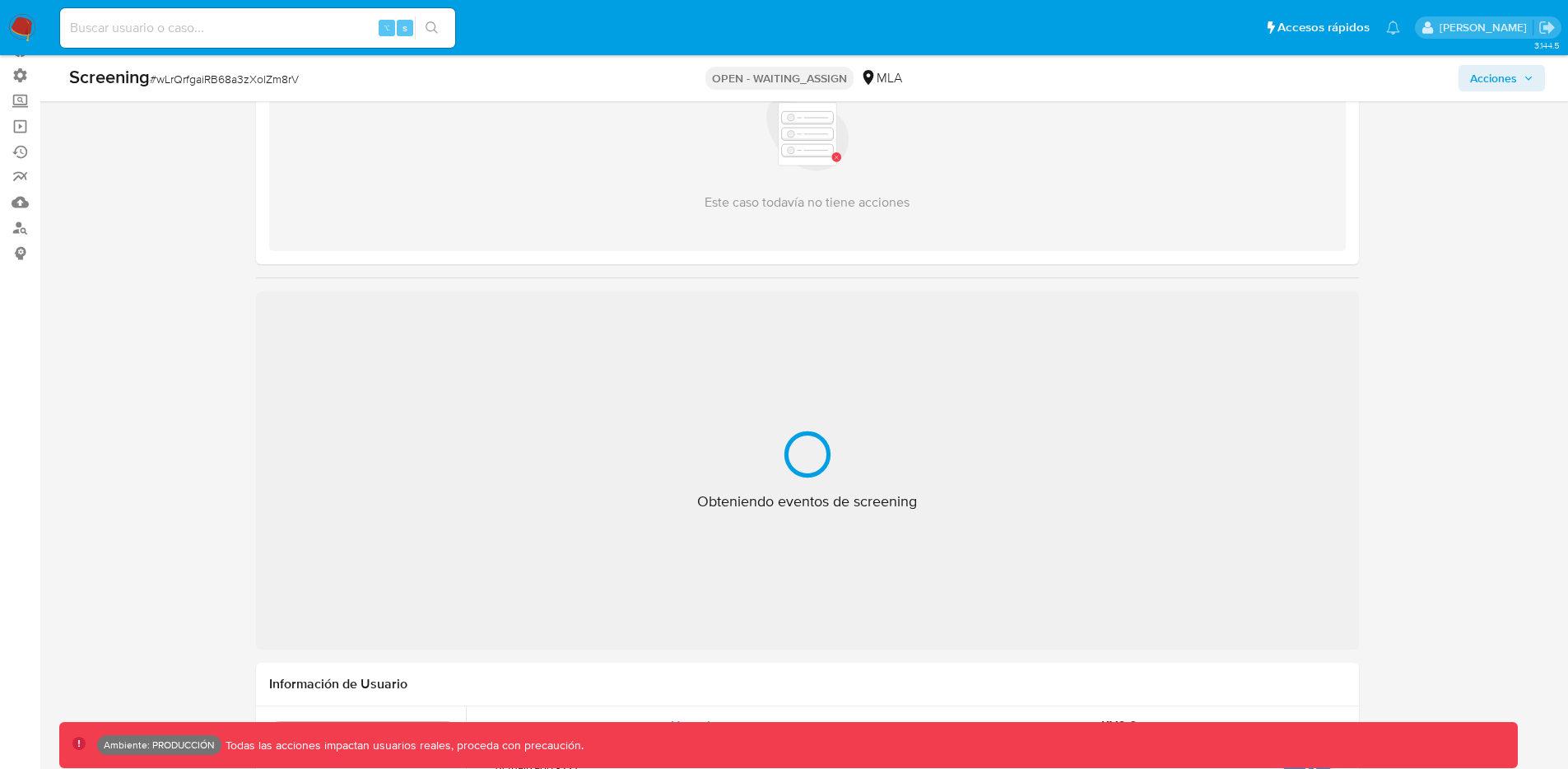 select on "10" 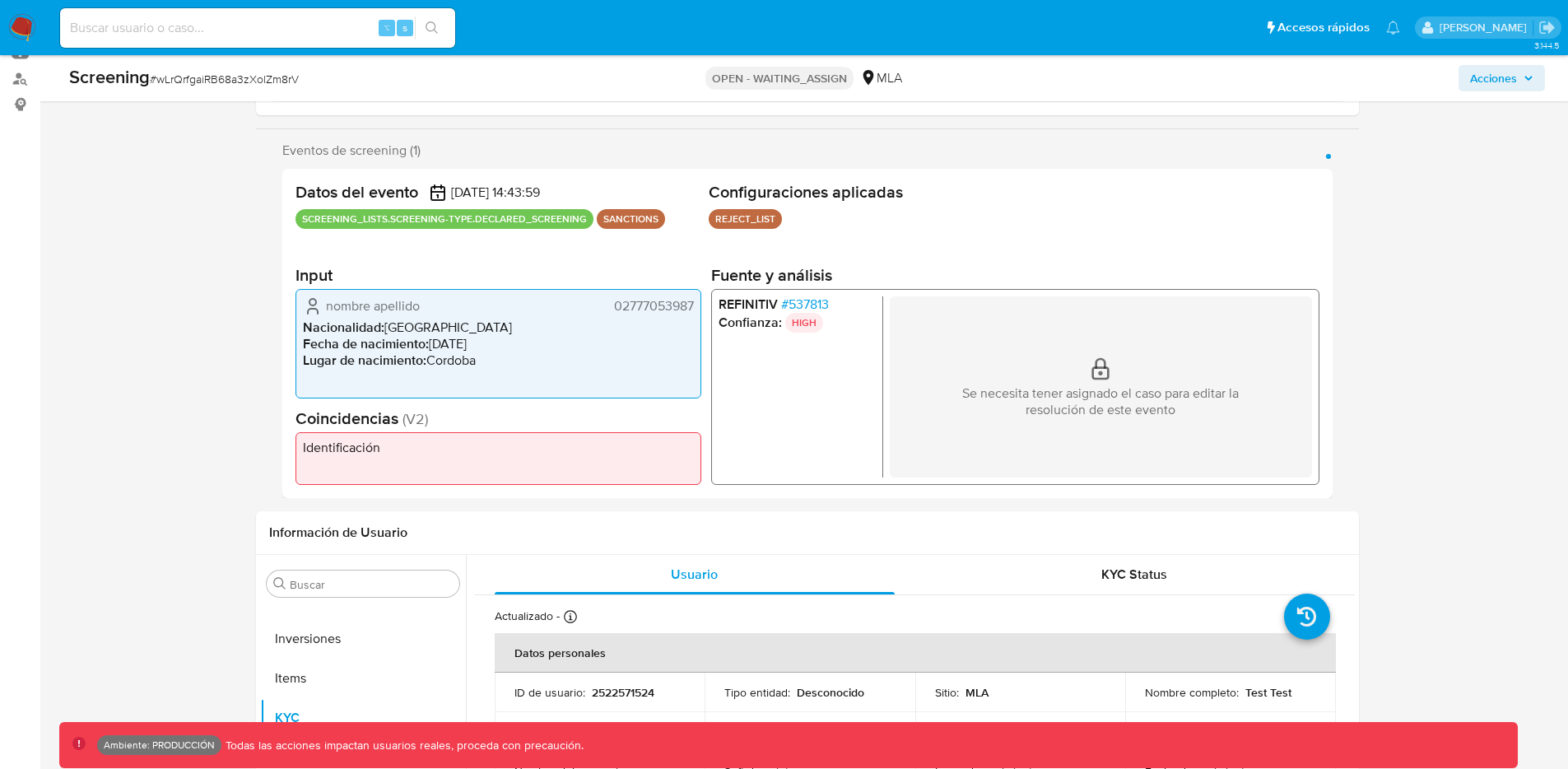 scroll, scrollTop: 272, scrollLeft: 0, axis: vertical 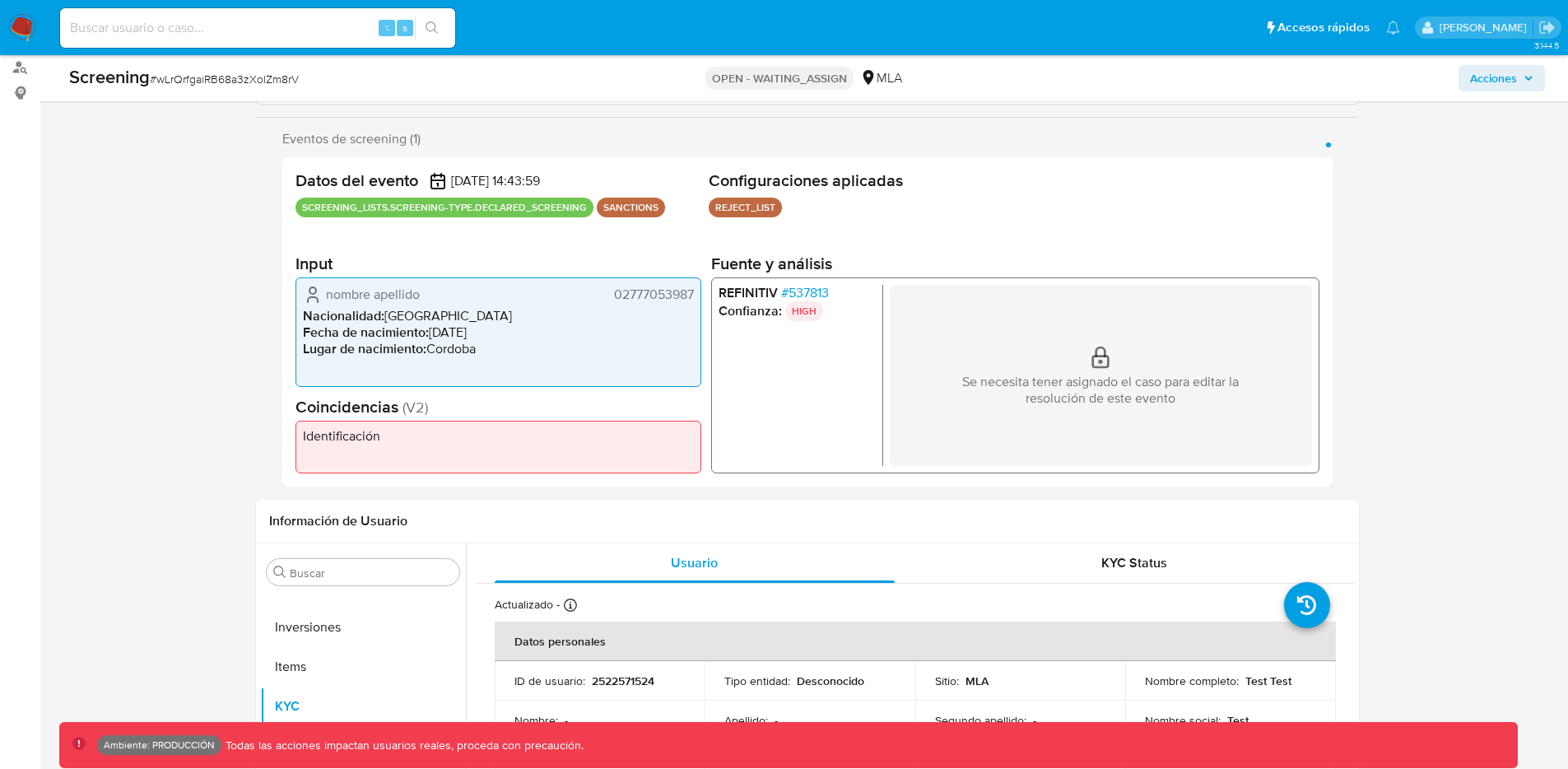 drag, startPoint x: 705, startPoint y: 296, endPoint x: 836, endPoint y: 292, distance: 131.06105 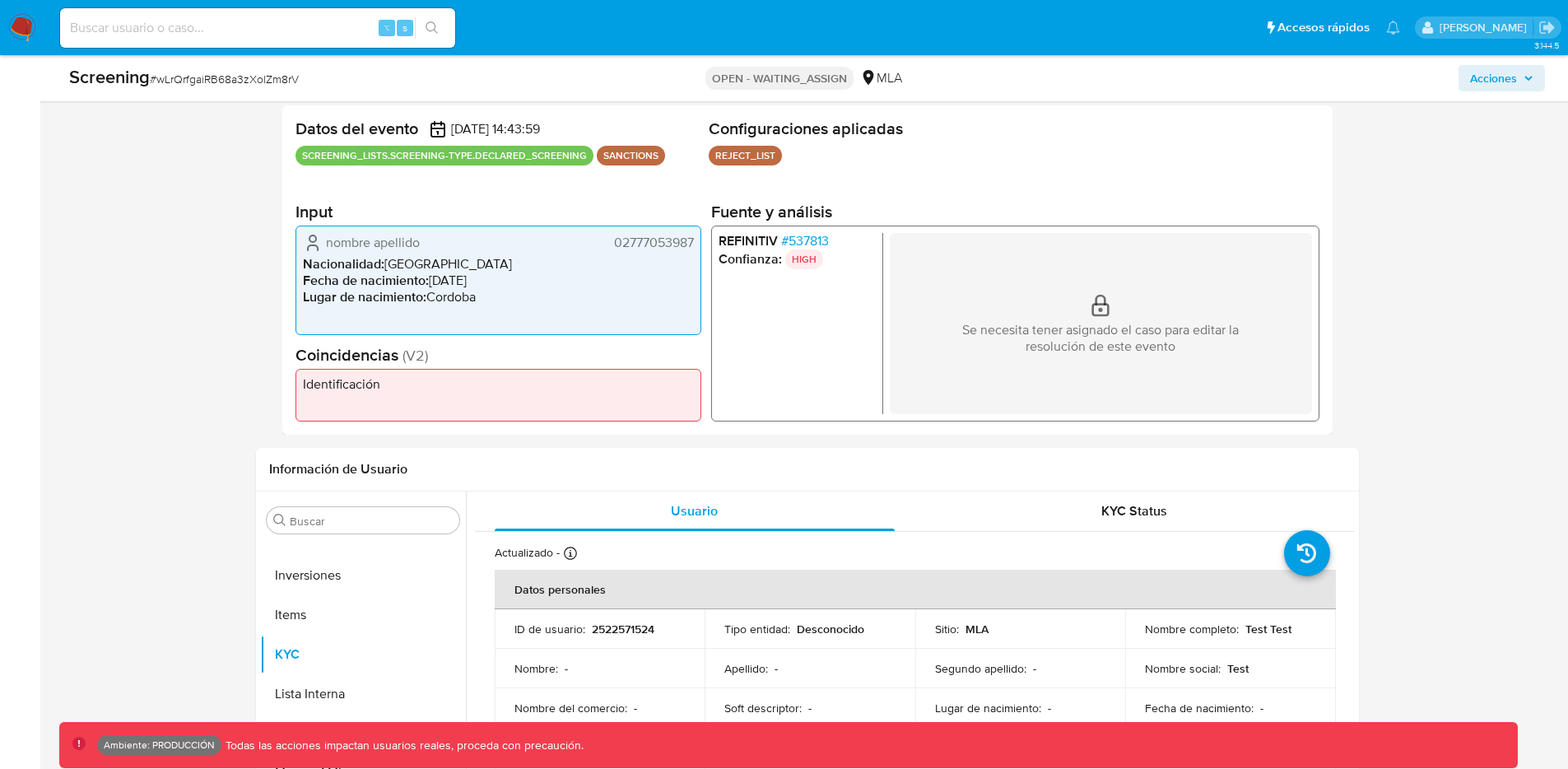 scroll, scrollTop: 421, scrollLeft: 0, axis: vertical 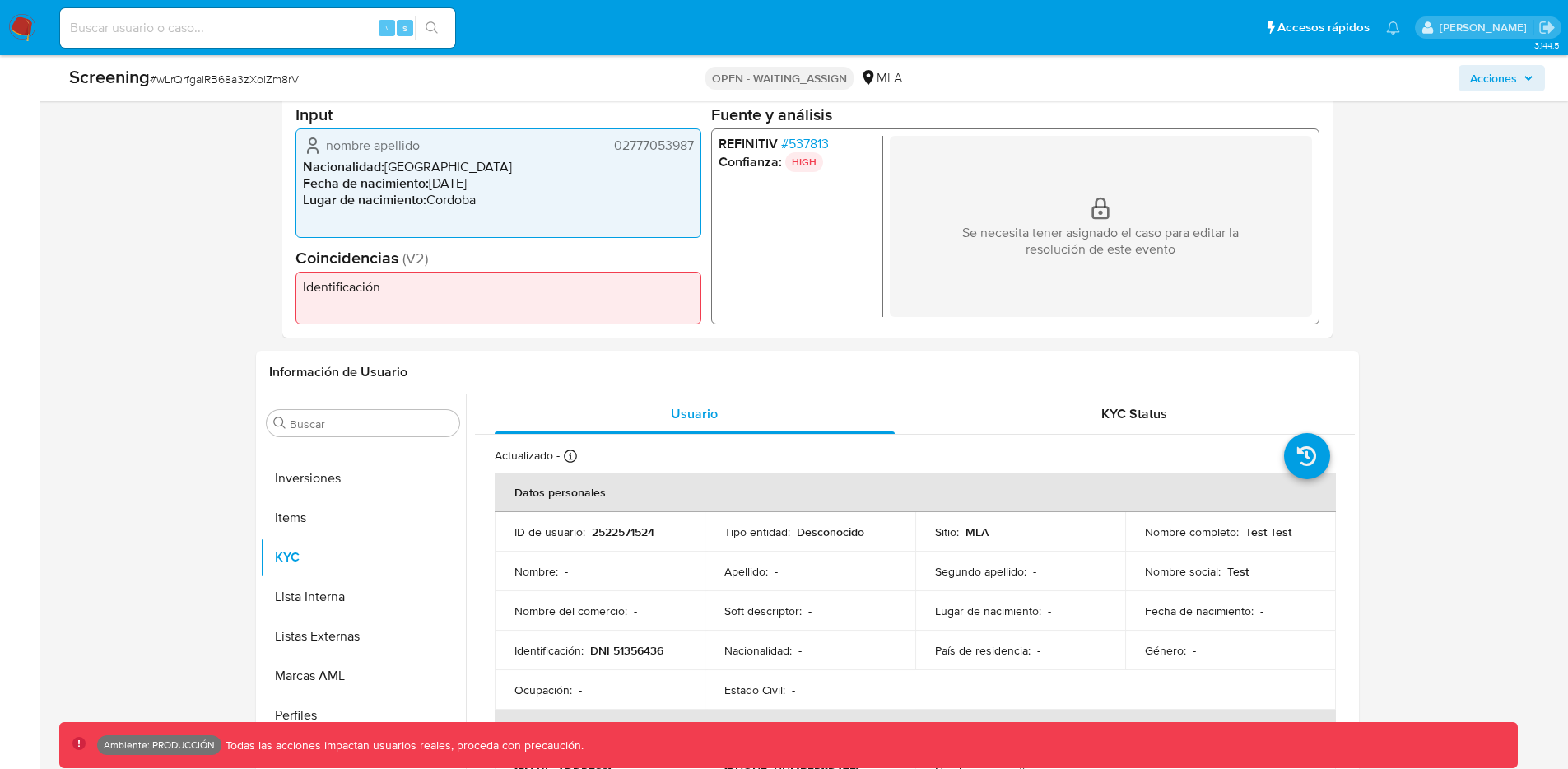 drag, startPoint x: 323, startPoint y: 290, endPoint x: 371, endPoint y: 293, distance: 48.093659 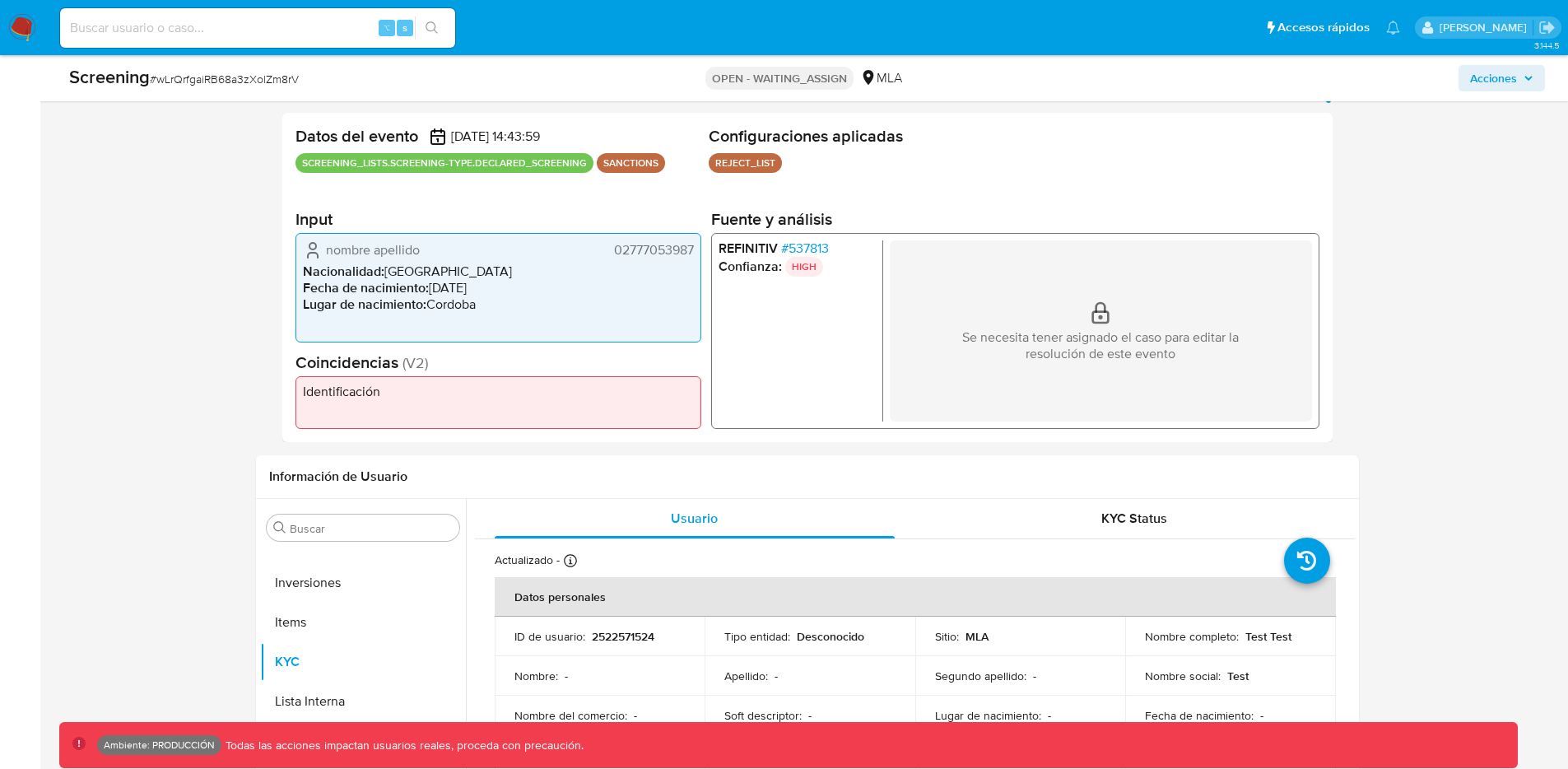 scroll, scrollTop: 304, scrollLeft: 0, axis: vertical 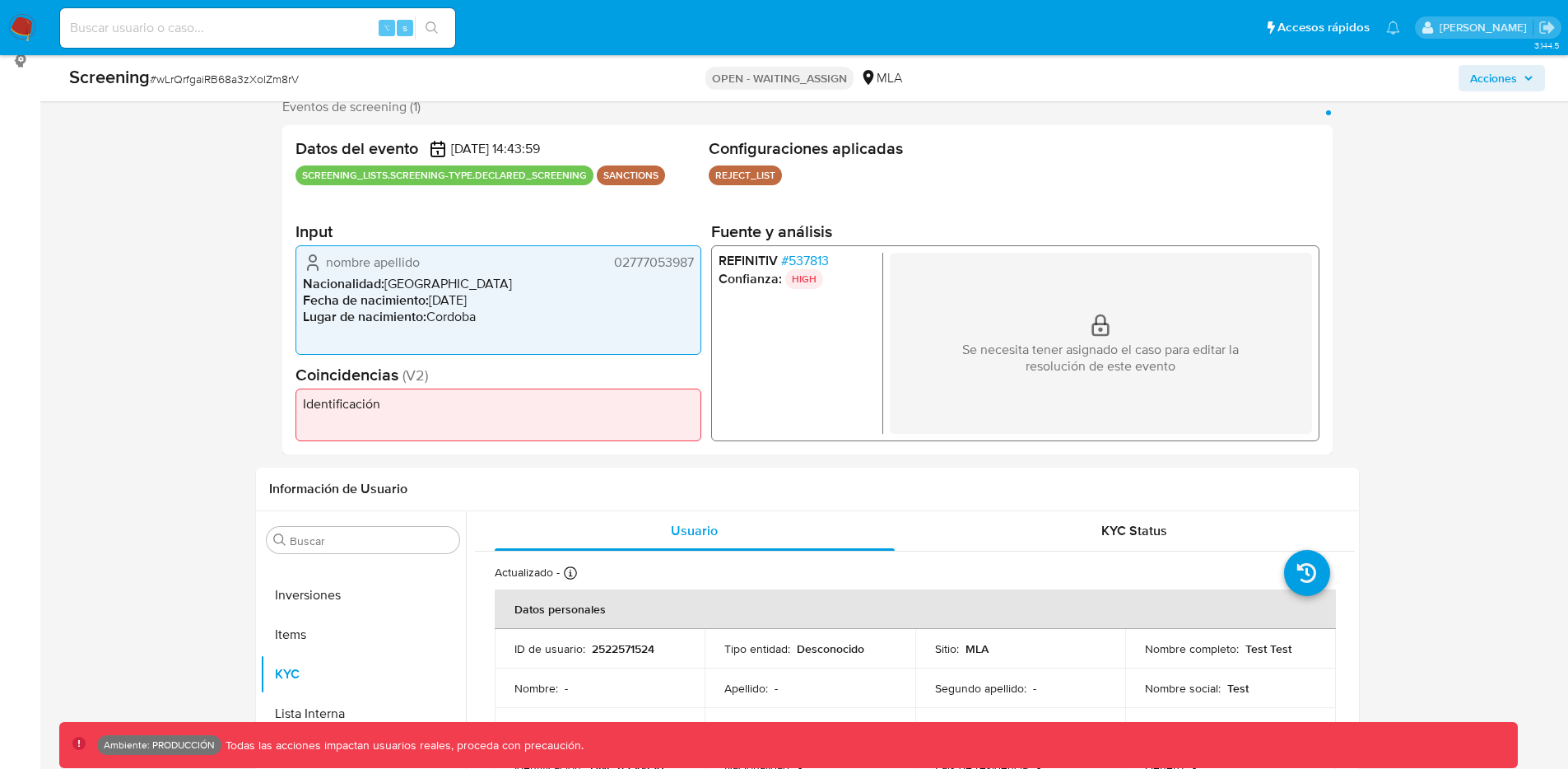 drag, startPoint x: 612, startPoint y: 264, endPoint x: 688, endPoint y: 263, distance: 76.00658 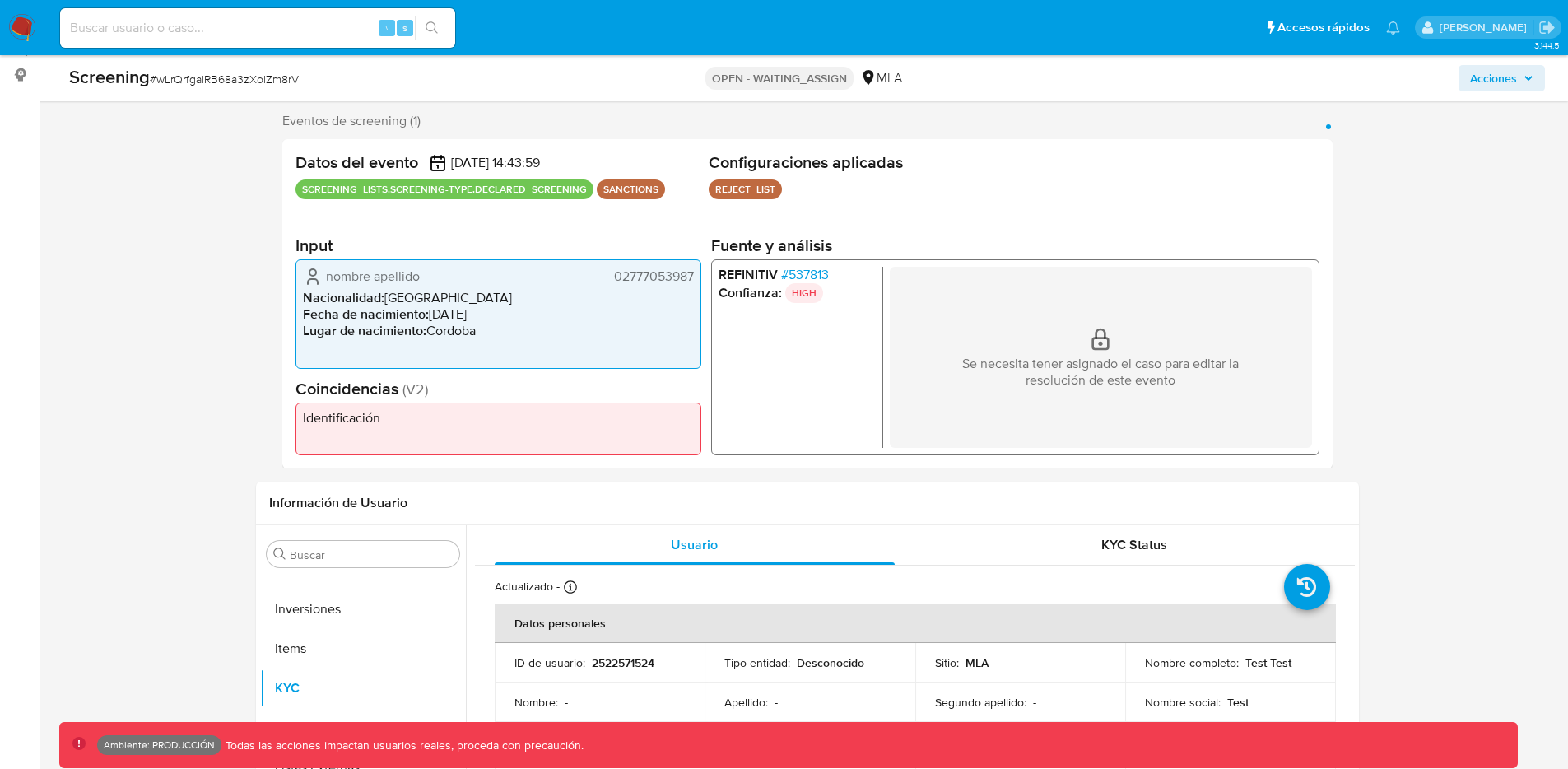scroll, scrollTop: 269, scrollLeft: 0, axis: vertical 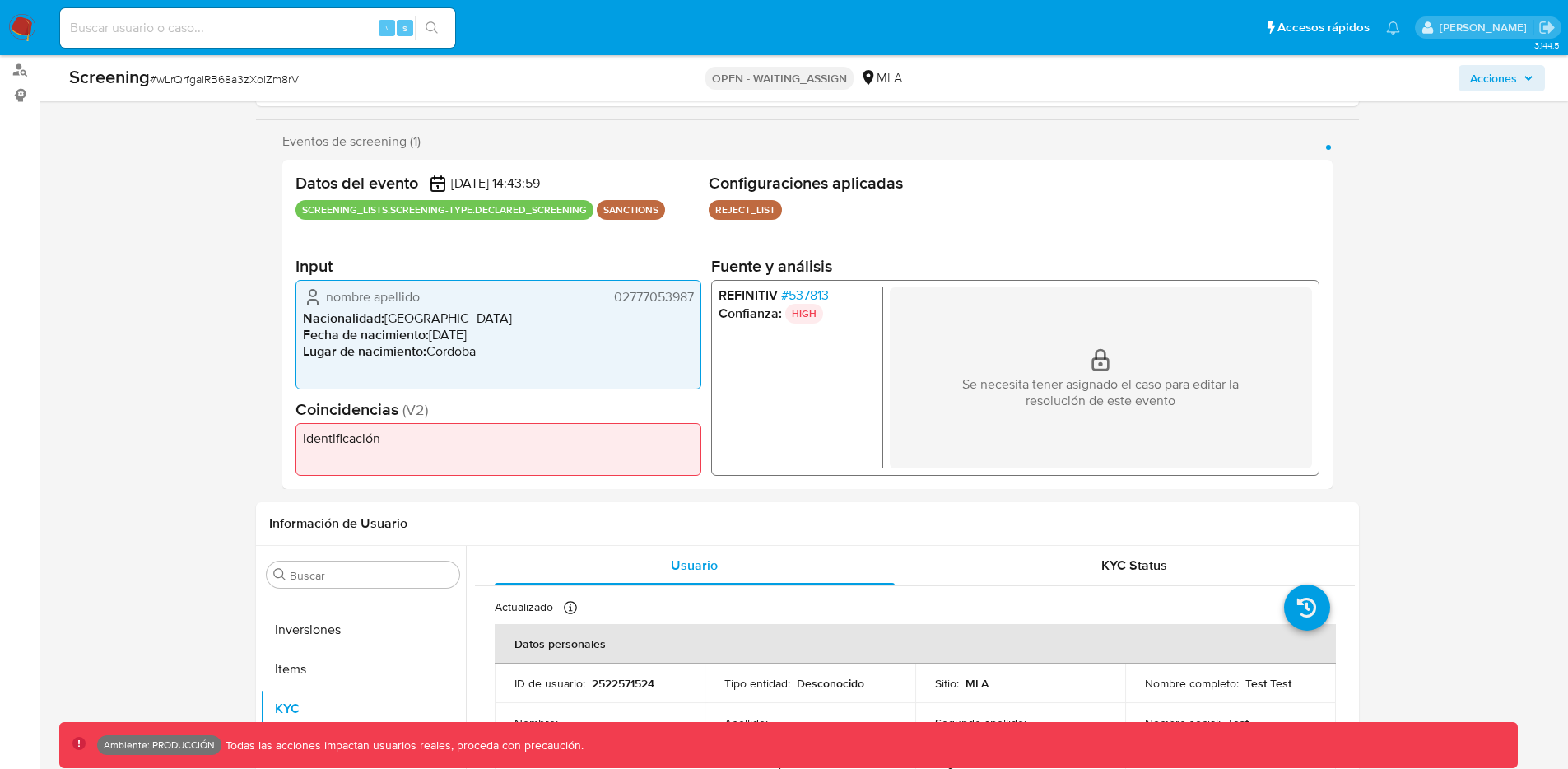 drag, startPoint x: 309, startPoint y: 300, endPoint x: 426, endPoint y: 296, distance: 117.06836 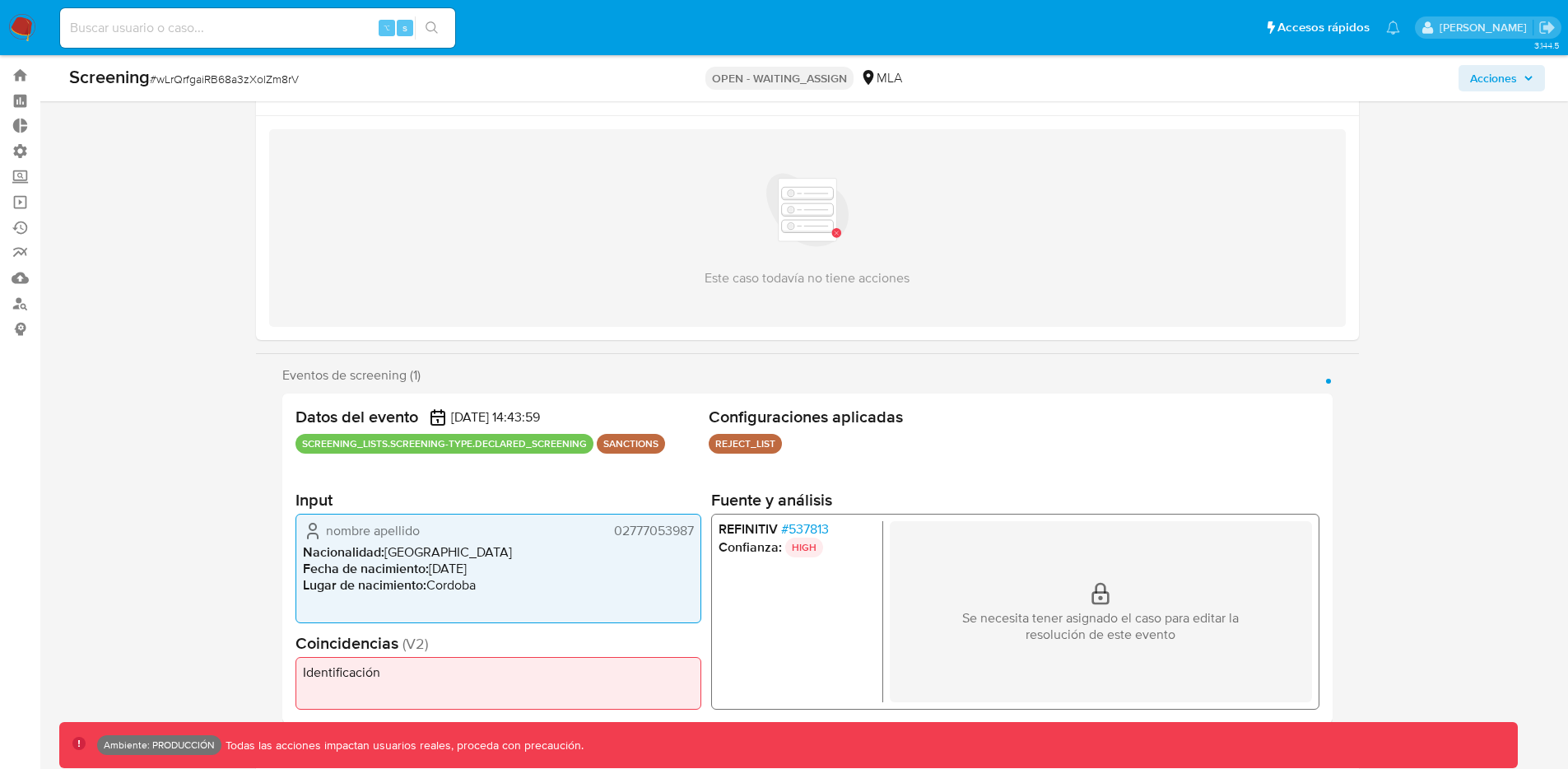 scroll, scrollTop: 0, scrollLeft: 0, axis: both 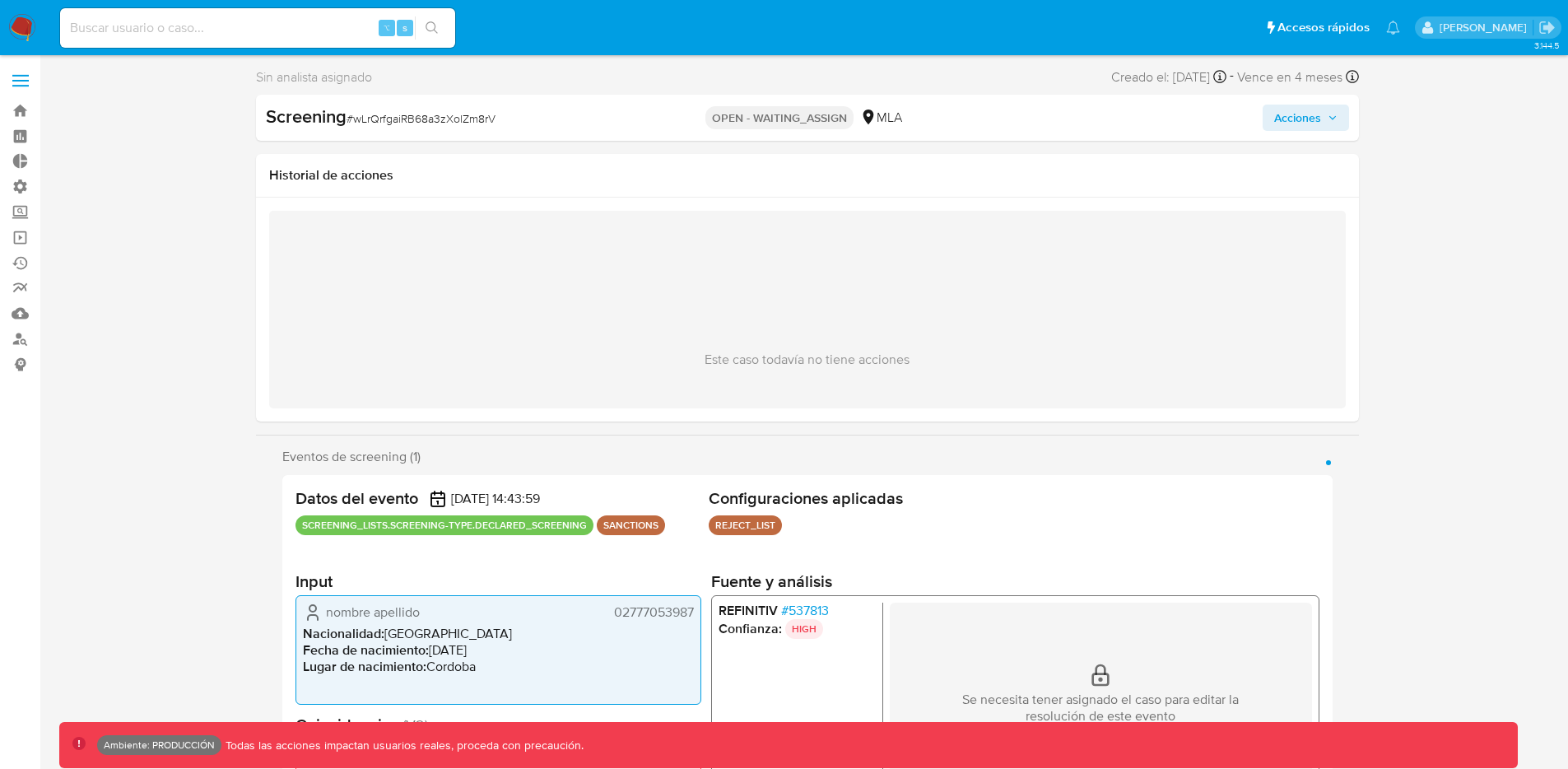 select on "10" 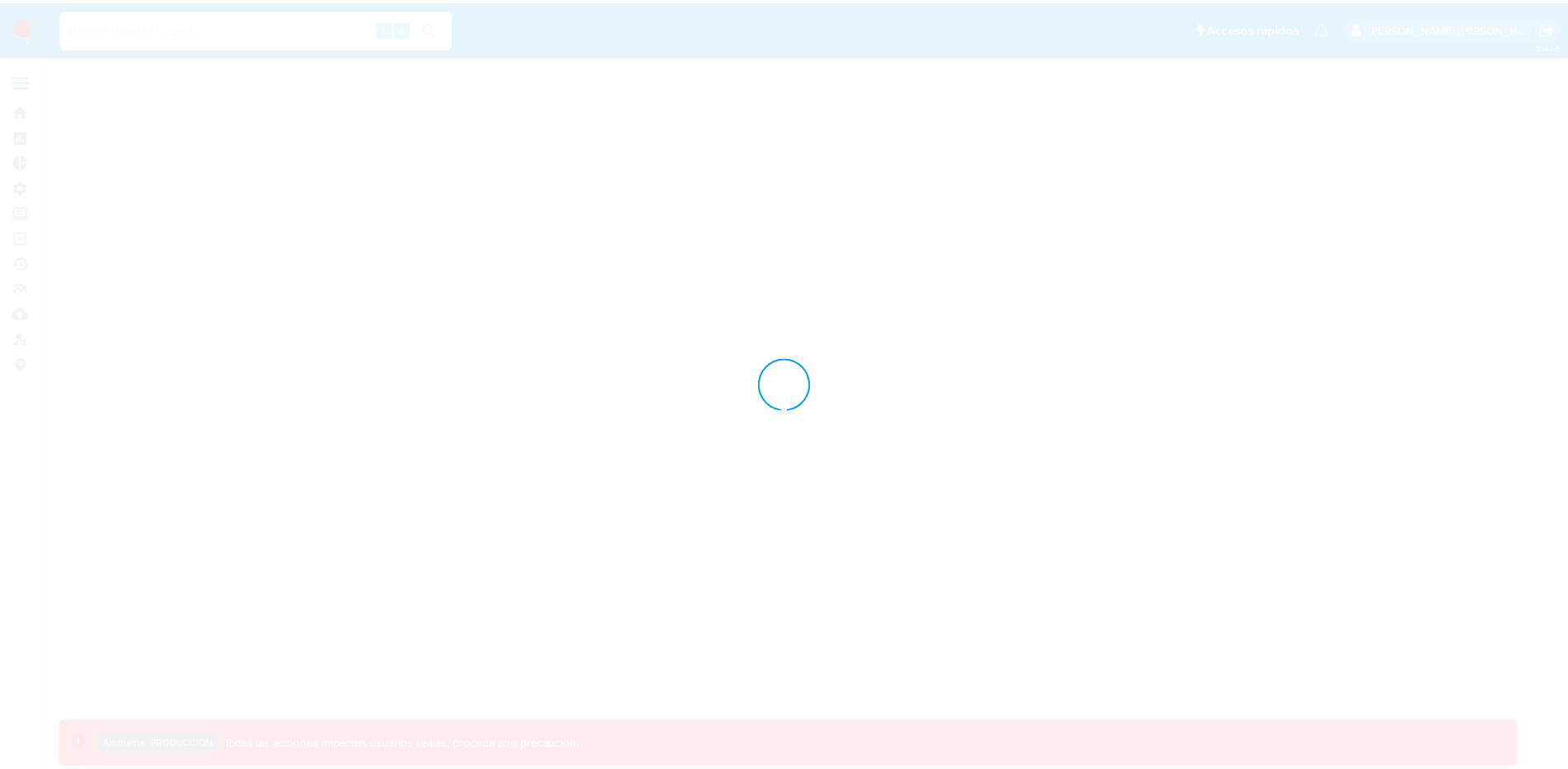 scroll, scrollTop: 0, scrollLeft: 0, axis: both 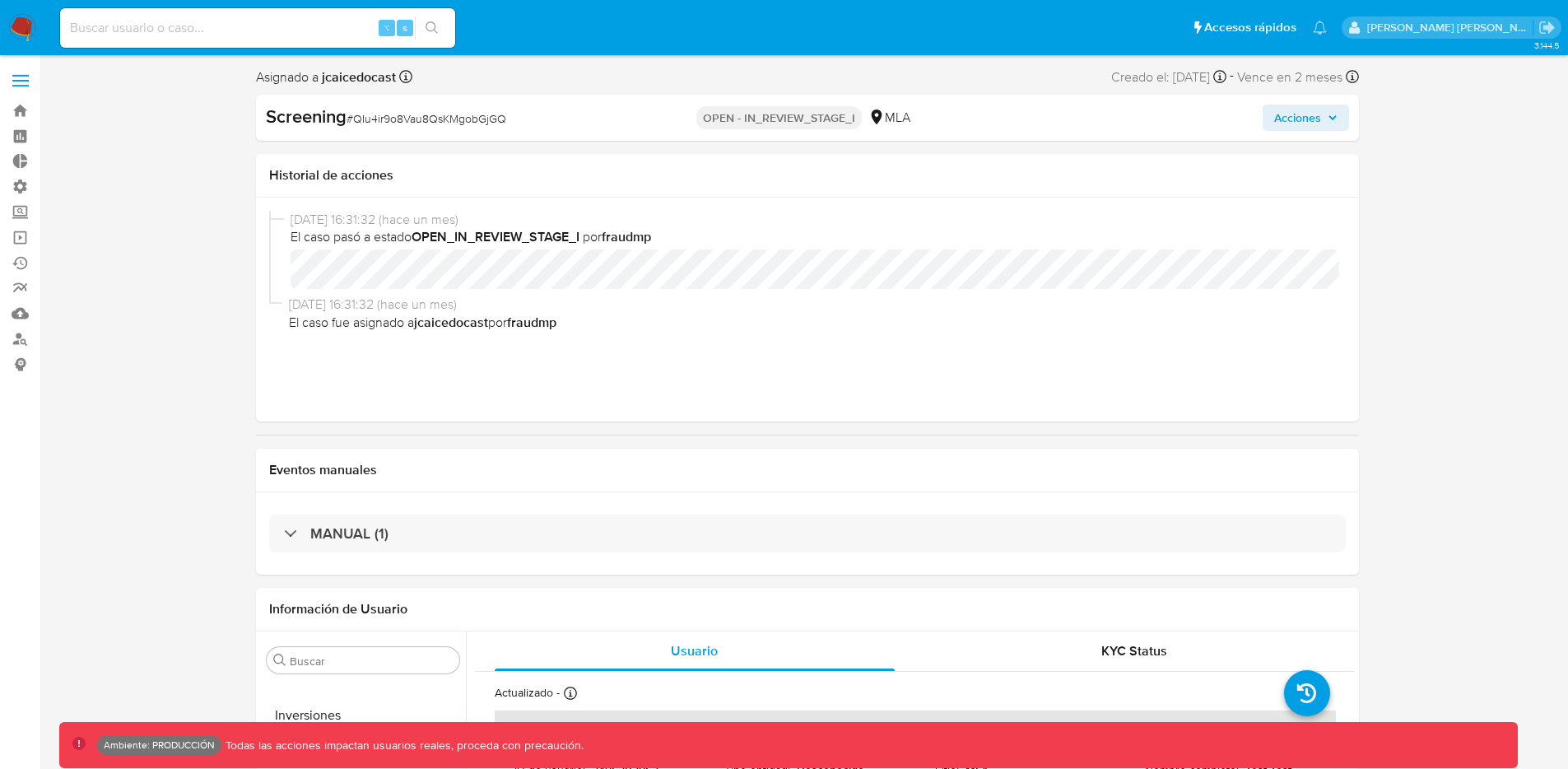 select on "10" 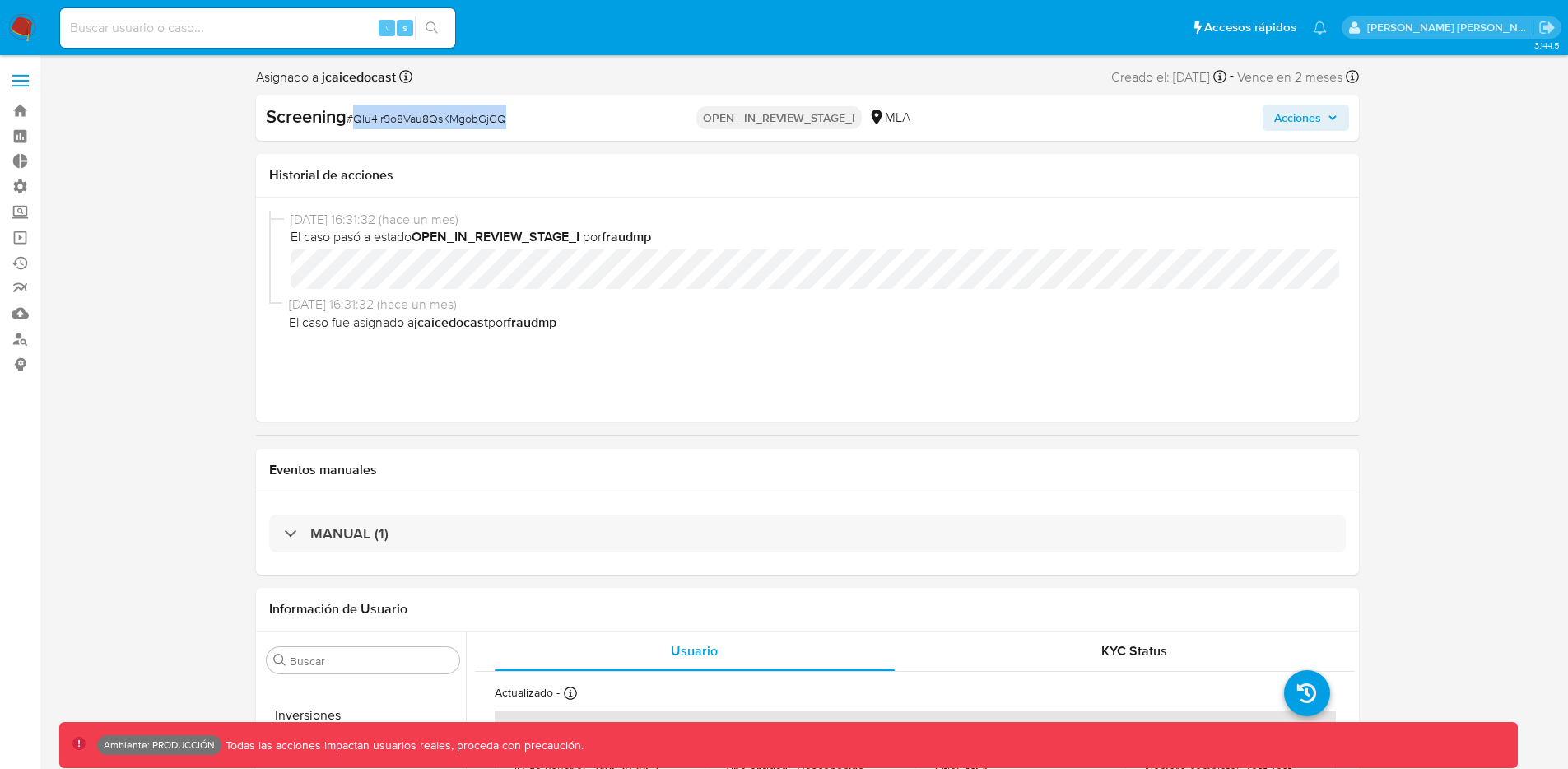 click on "# QIu4ir9o8Vau8QsKMgobGjGQ" at bounding box center (426, 119) 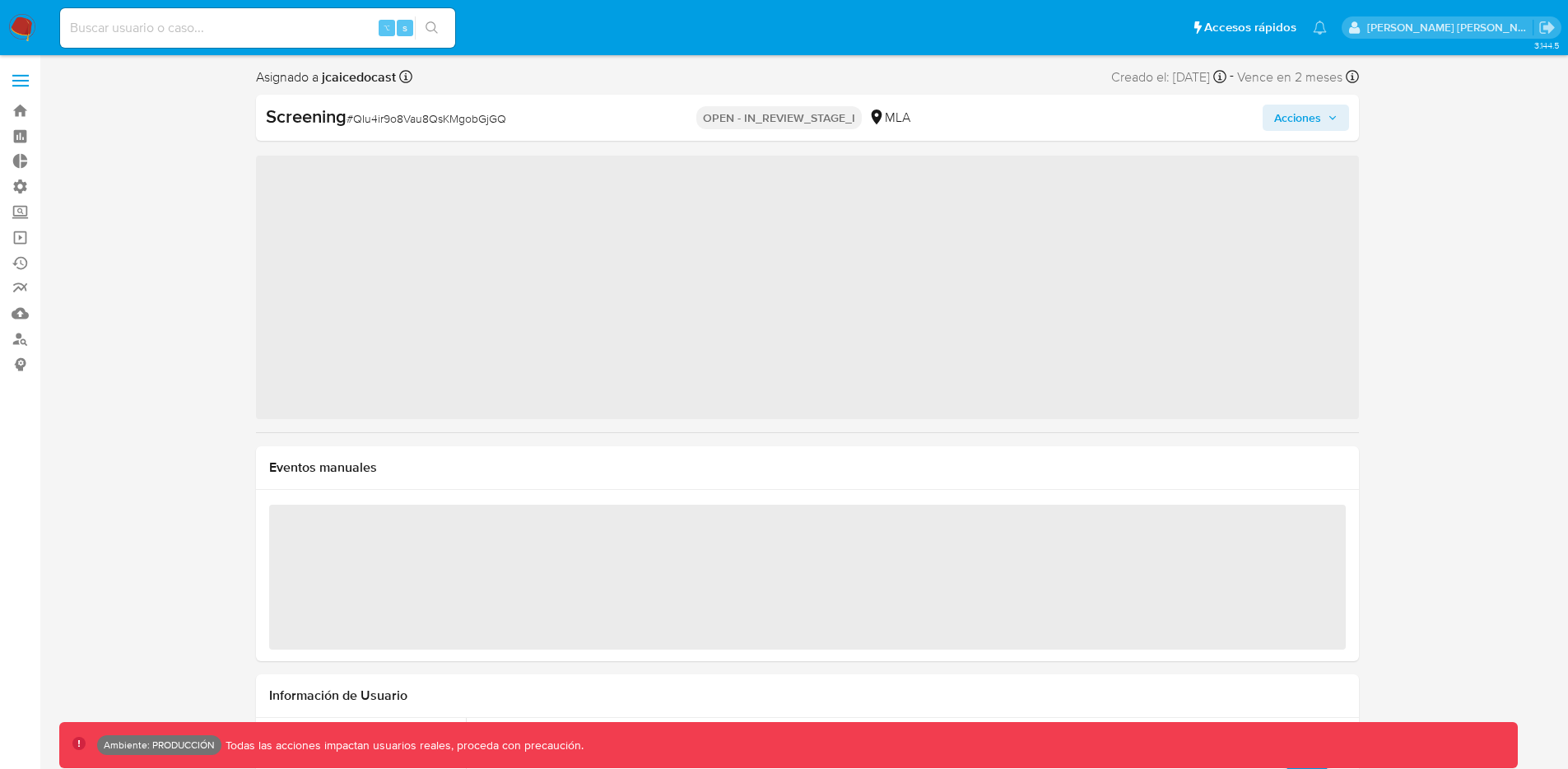 scroll, scrollTop: 735, scrollLeft: 0, axis: vertical 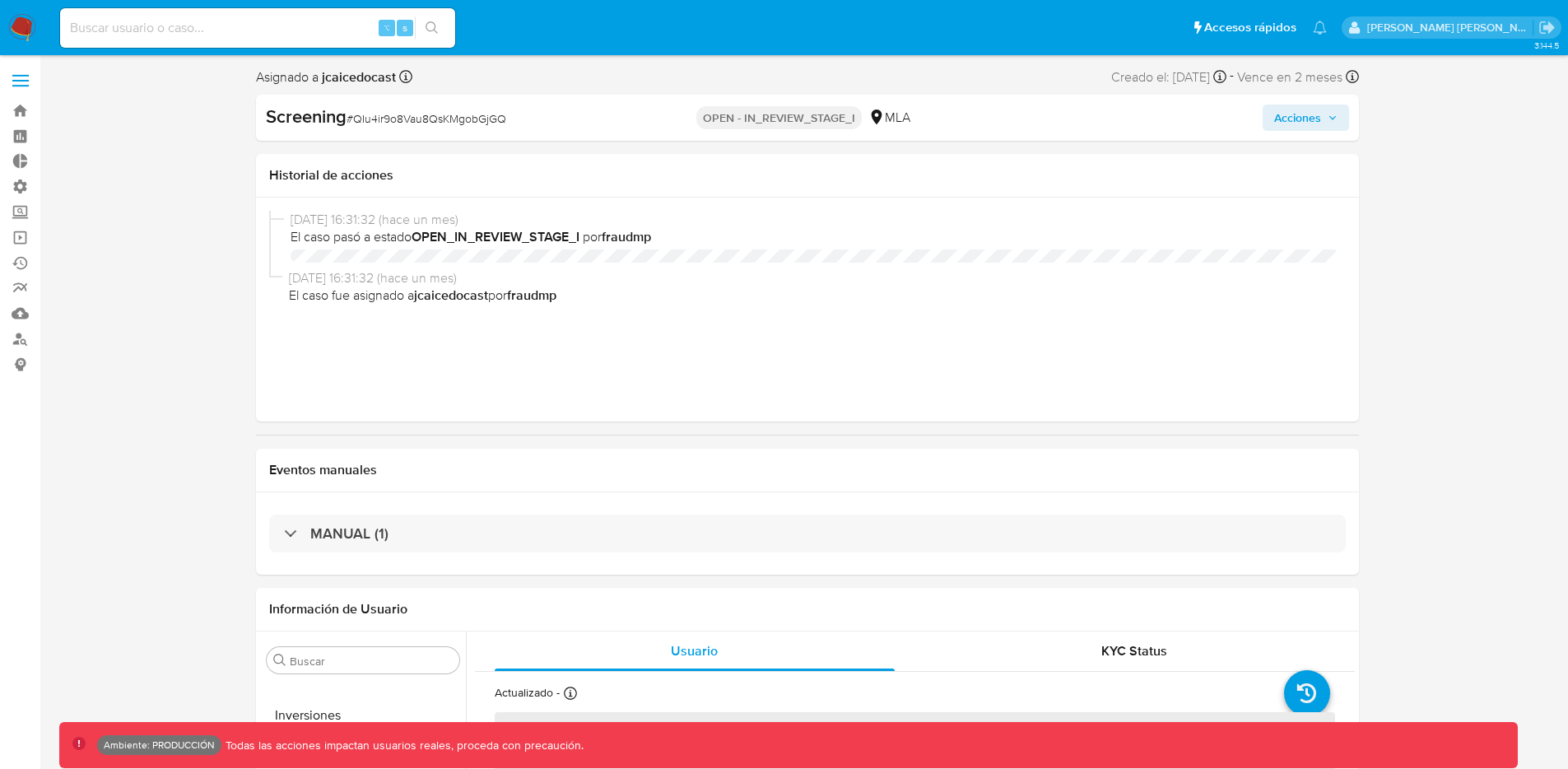 select on "10" 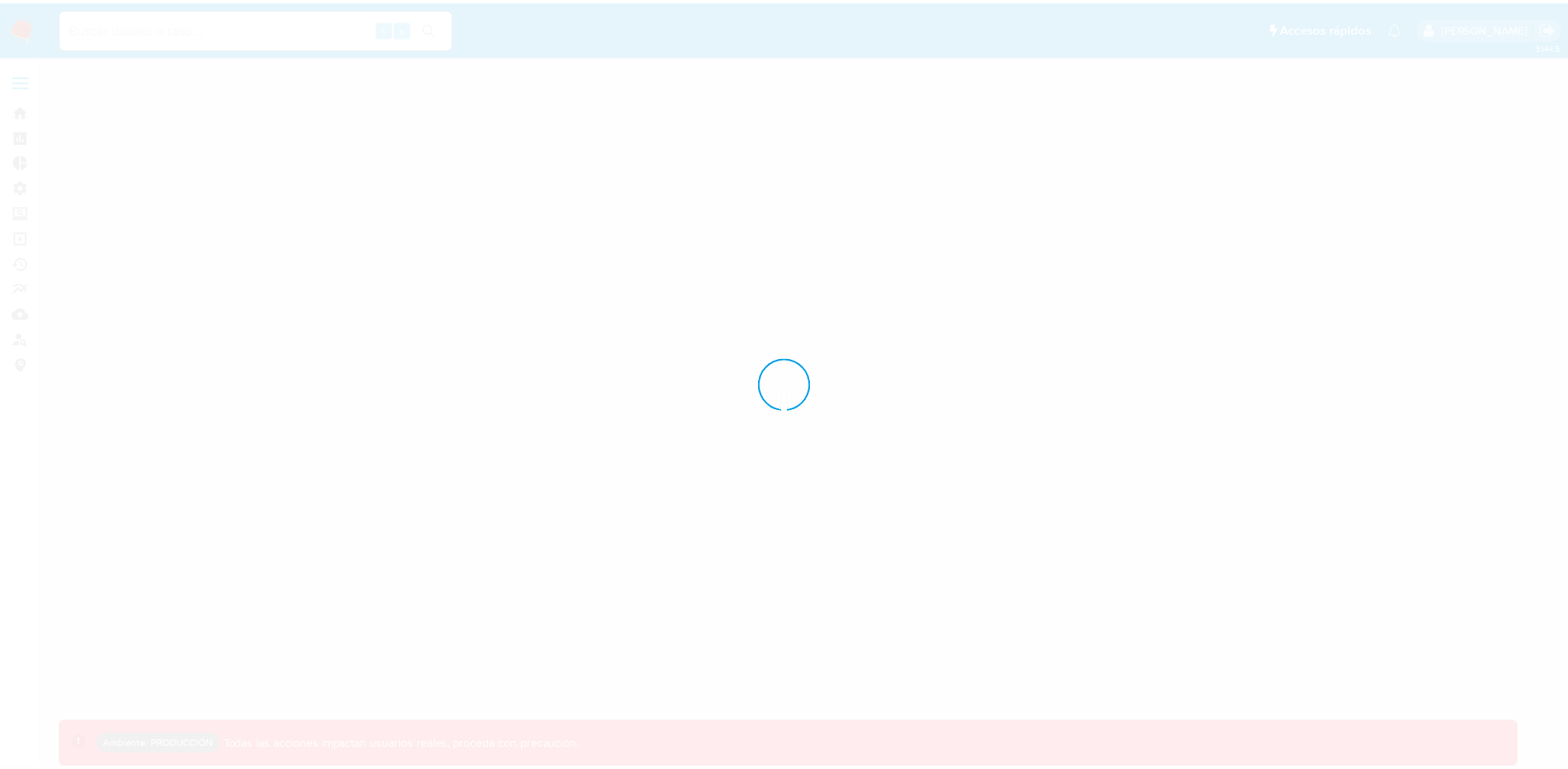scroll, scrollTop: 0, scrollLeft: 0, axis: both 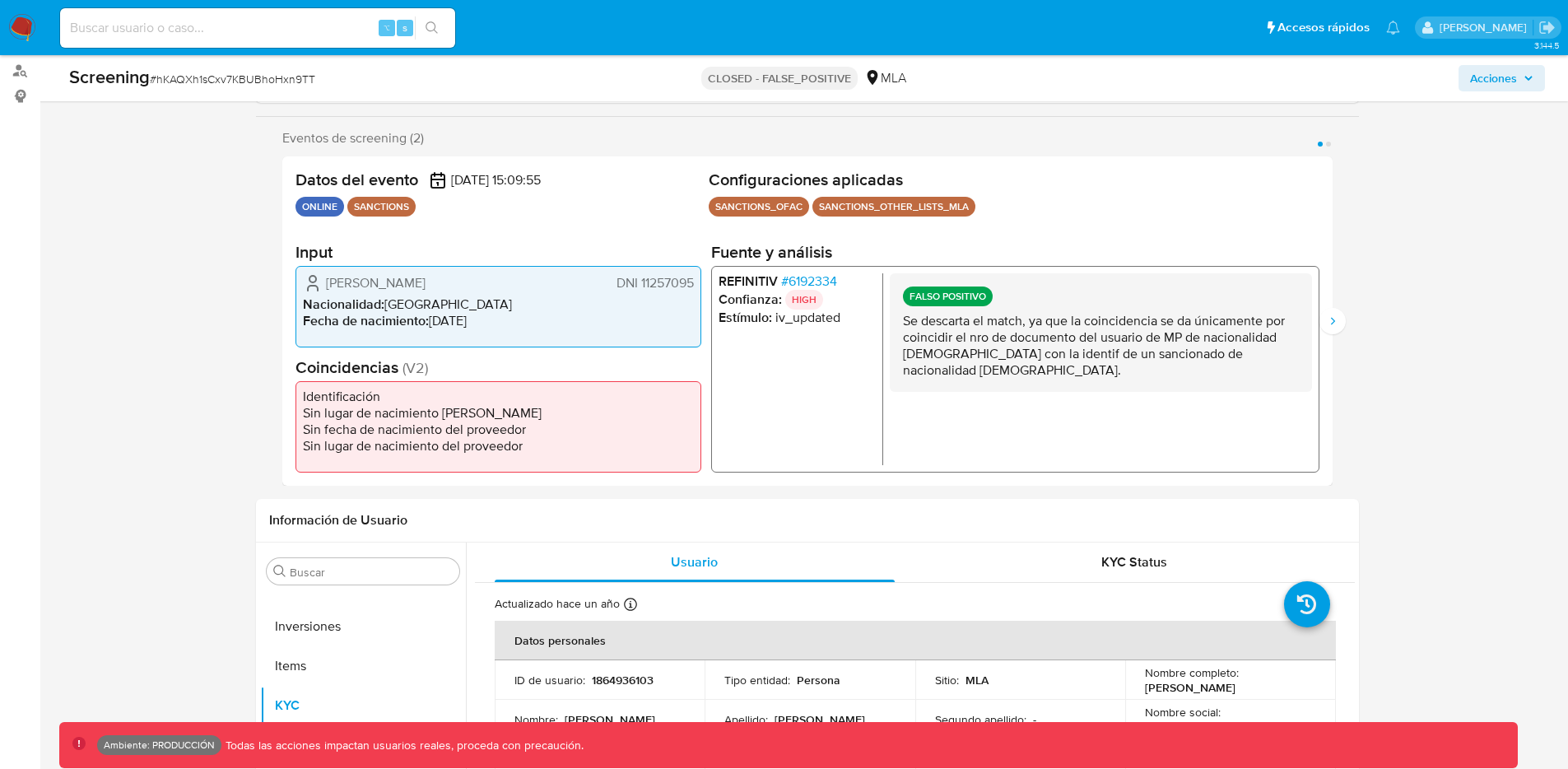 select on "10" 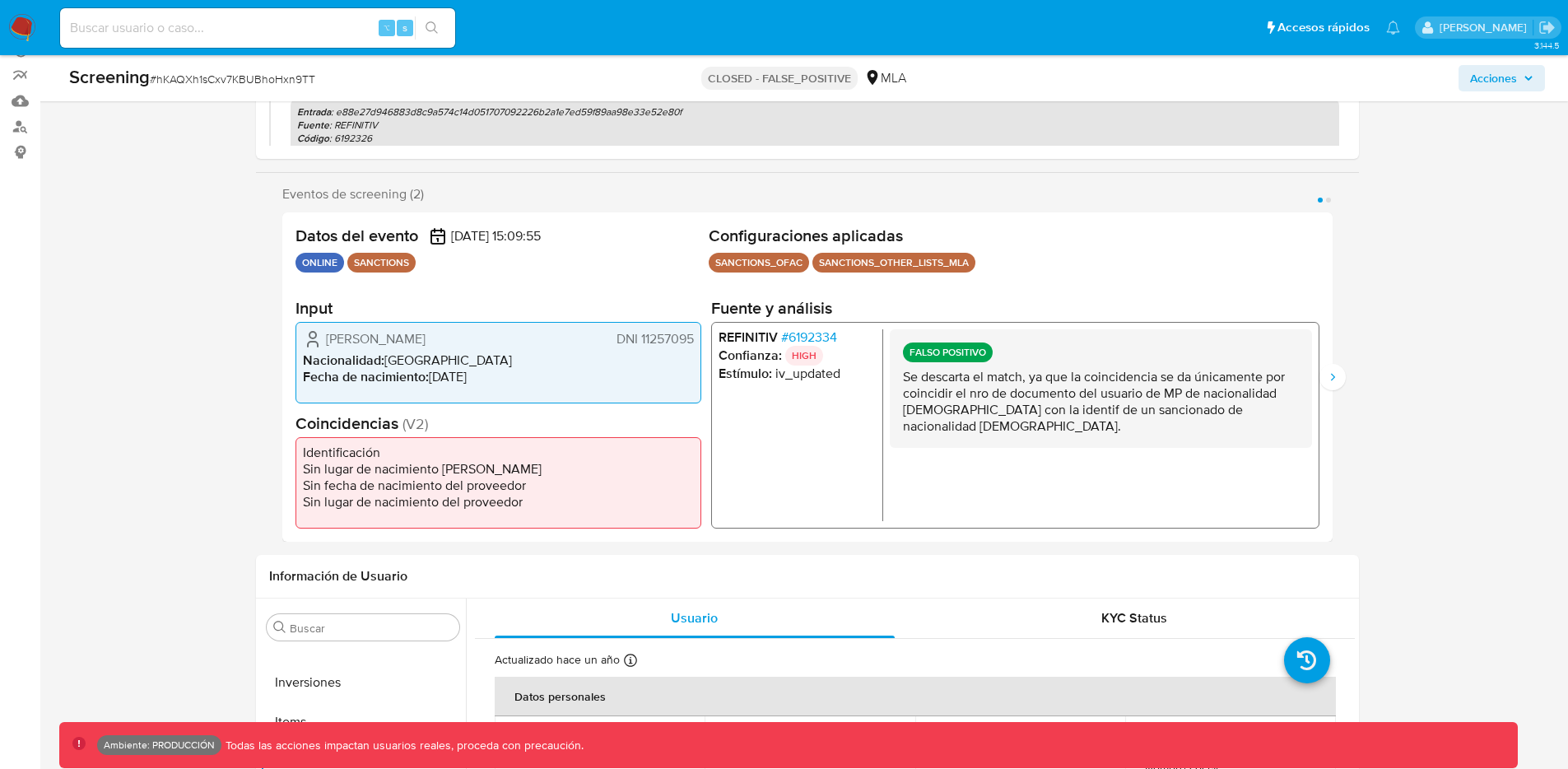 scroll, scrollTop: 175, scrollLeft: 0, axis: vertical 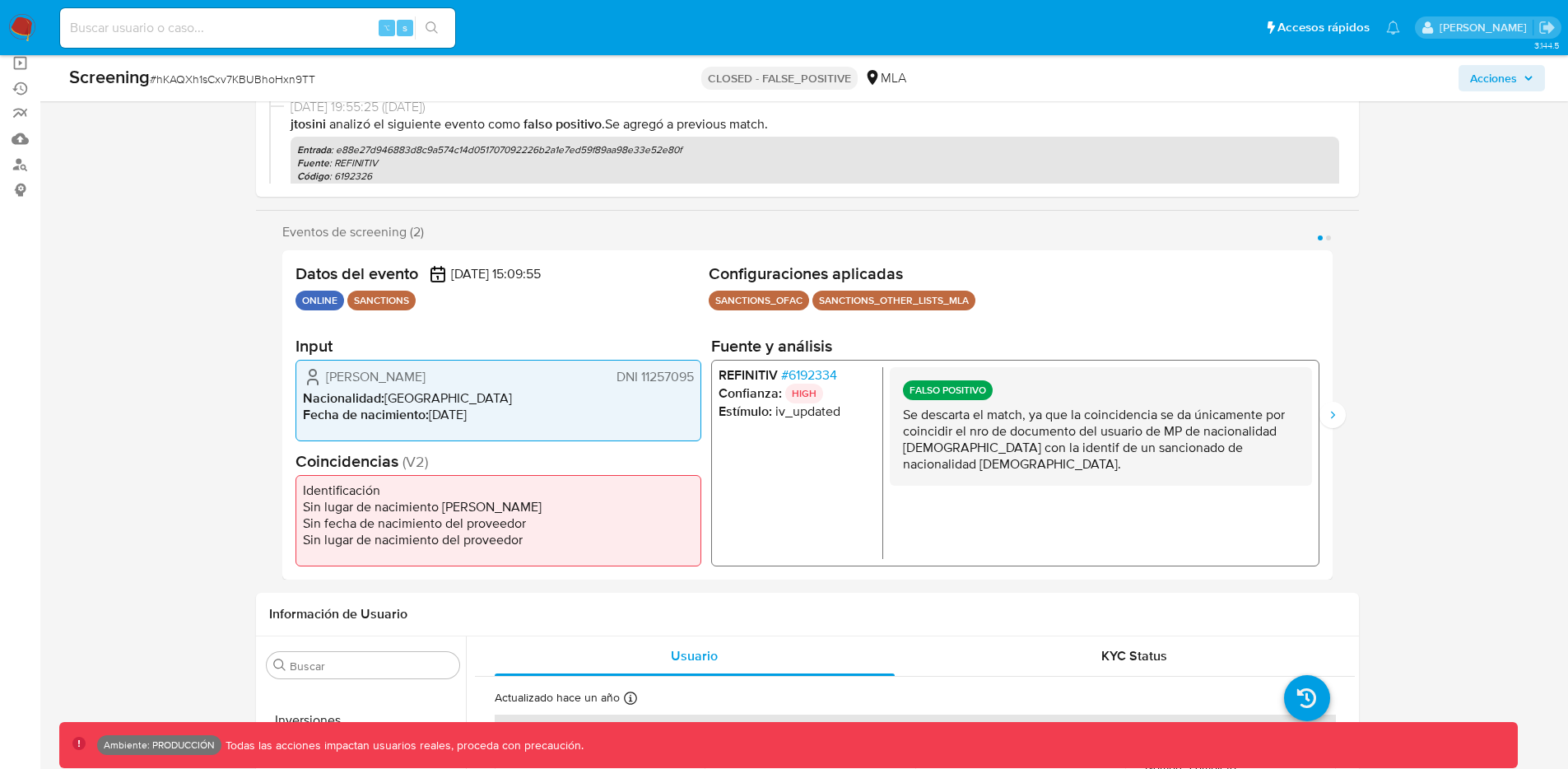 drag, startPoint x: 327, startPoint y: 379, endPoint x: 434, endPoint y: 377, distance: 107.01869 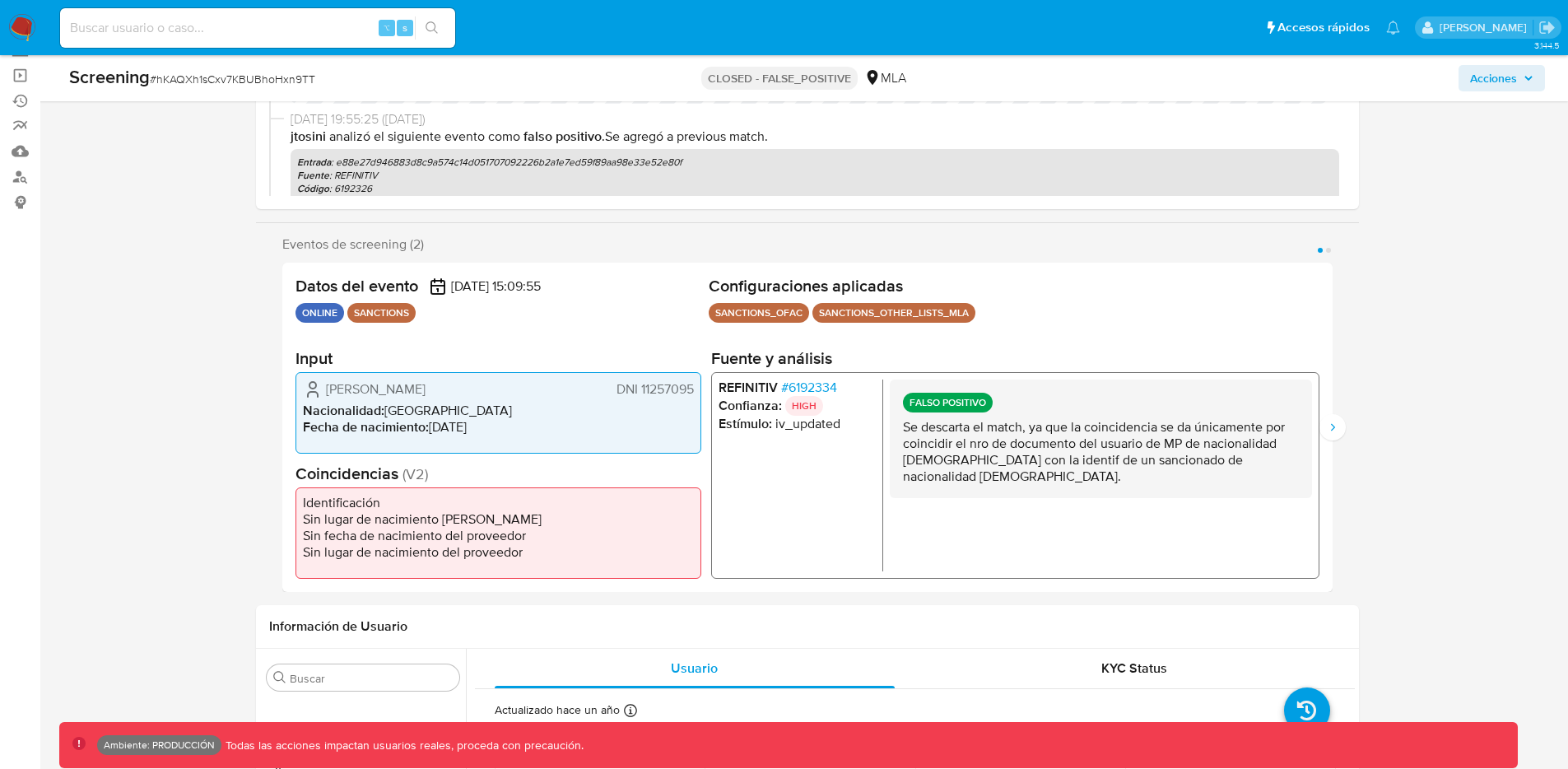 scroll, scrollTop: 161, scrollLeft: 0, axis: vertical 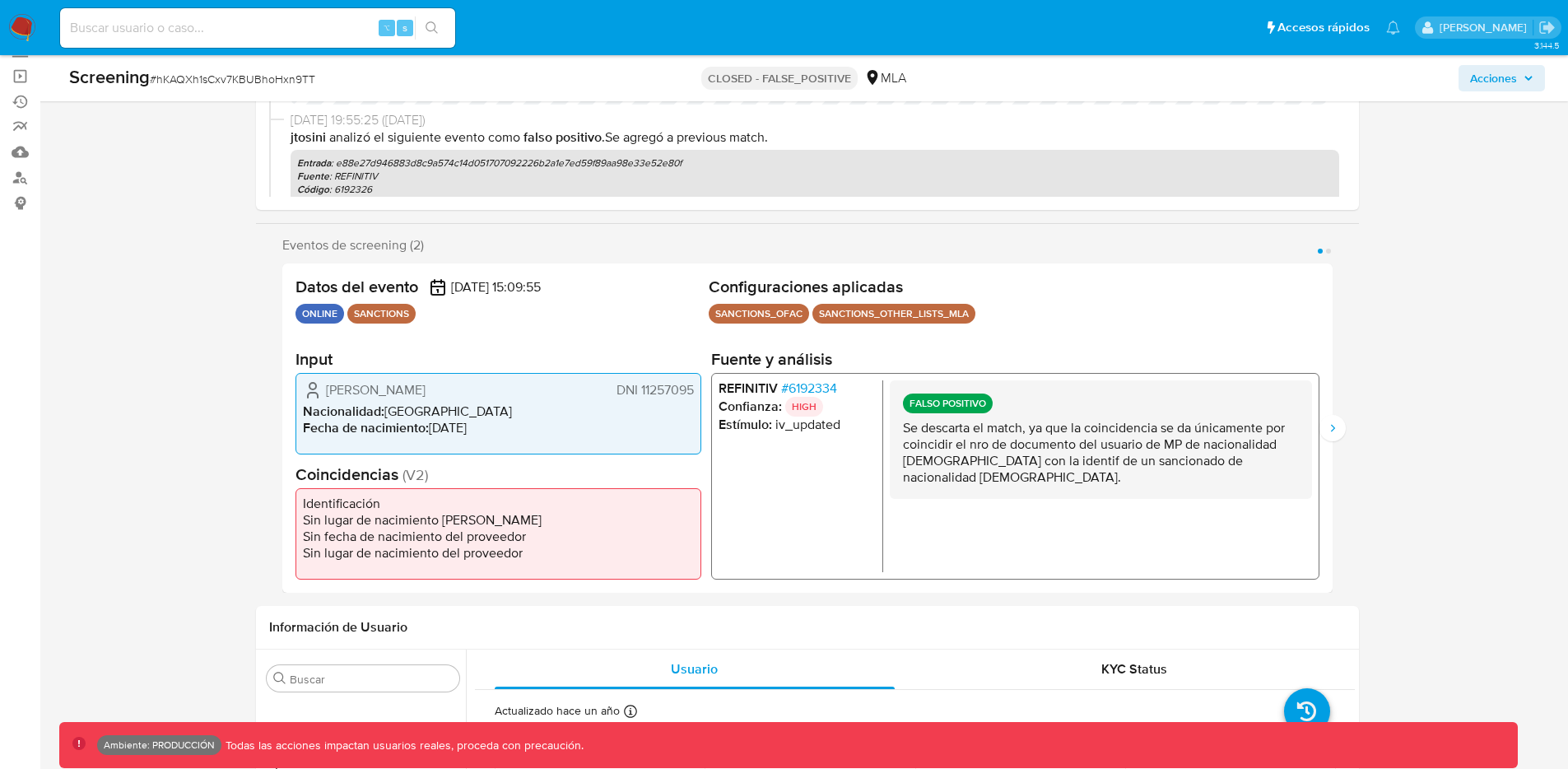 click on "Nacionalidad :  [DEMOGRAPHIC_DATA]" at bounding box center [498, 411] 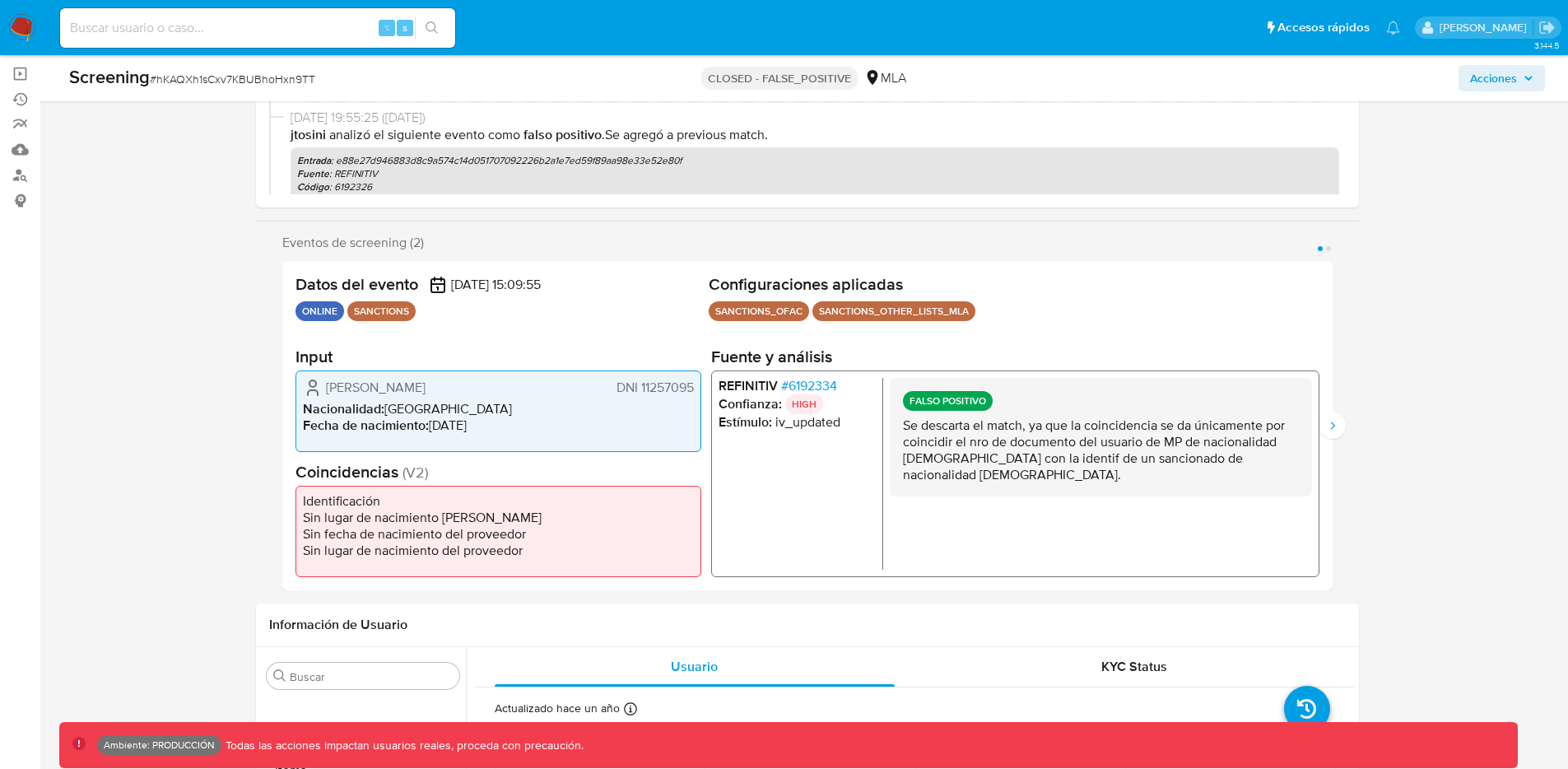 scroll, scrollTop: 181, scrollLeft: 0, axis: vertical 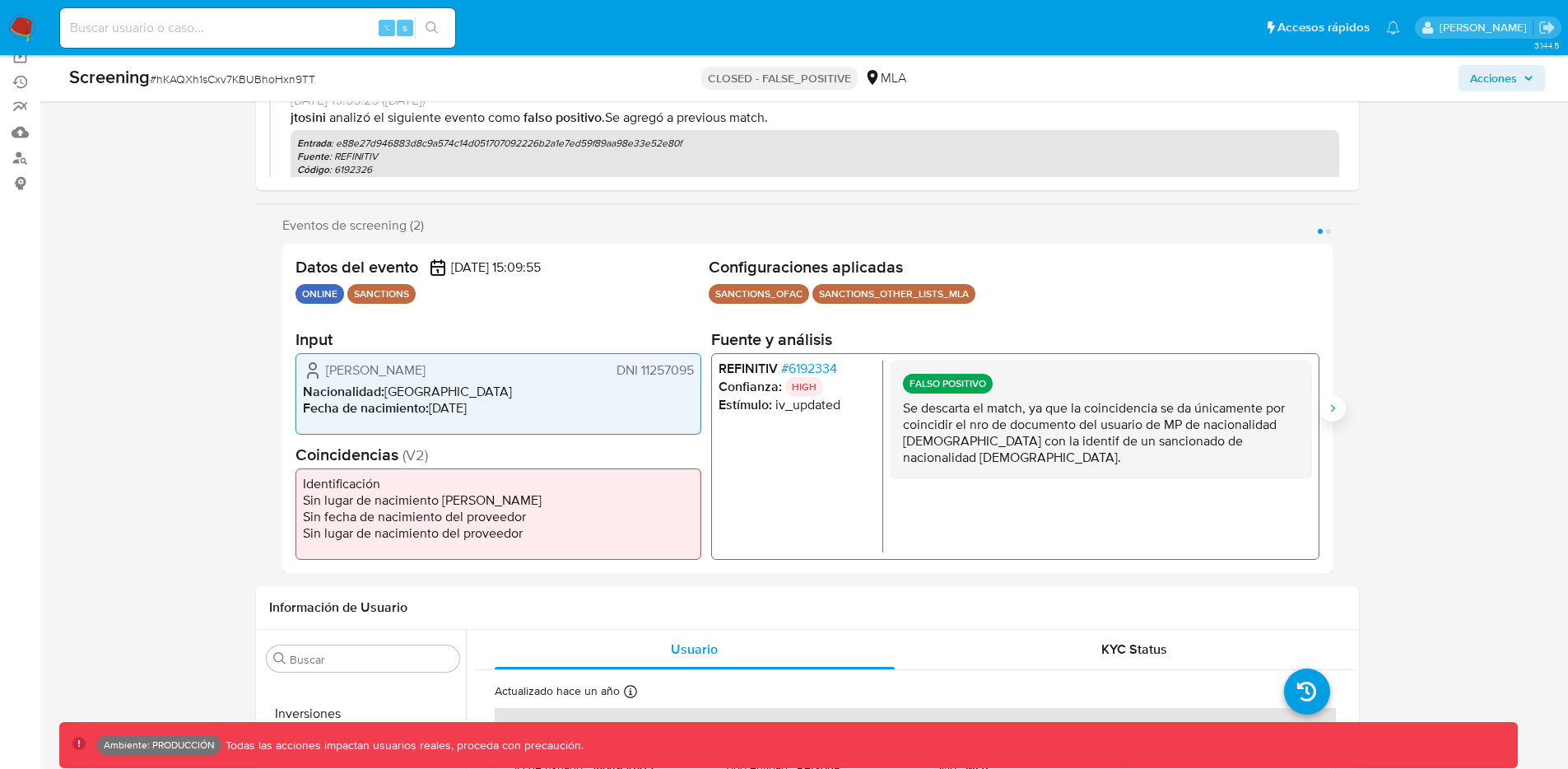 click at bounding box center [1333, 408] 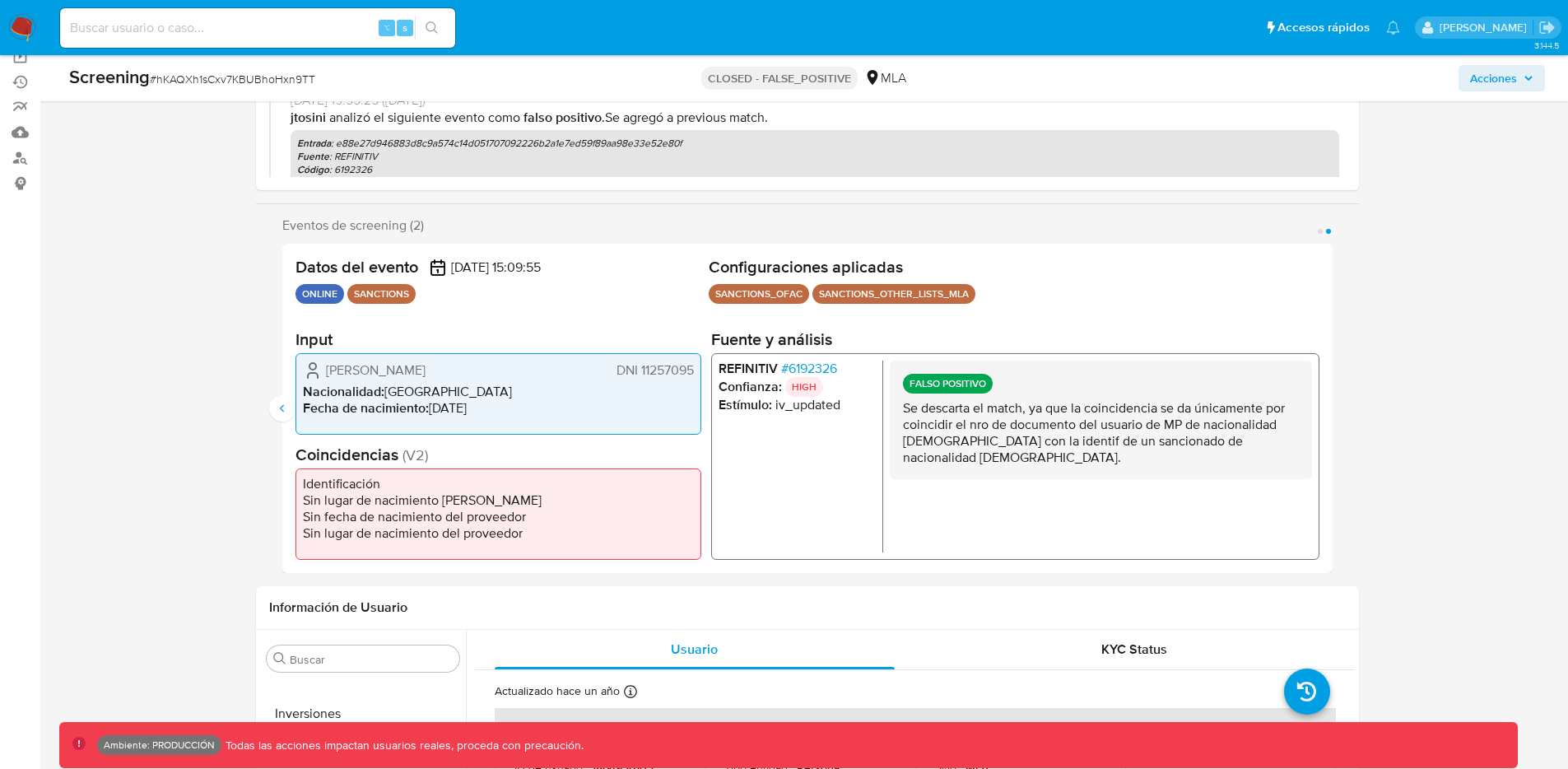 drag, startPoint x: 1133, startPoint y: 426, endPoint x: 1268, endPoint y: 446, distance: 136.47344 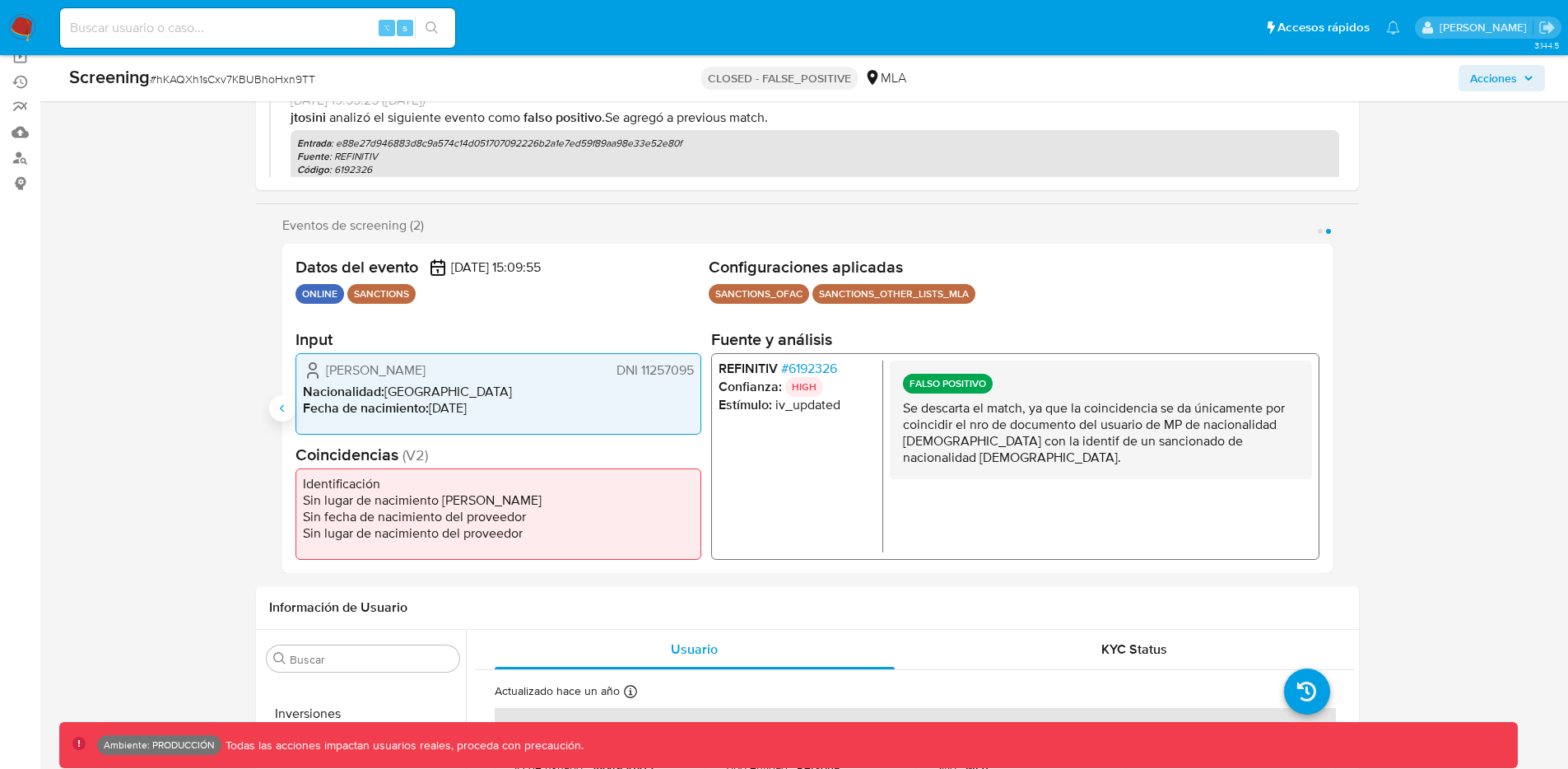 click 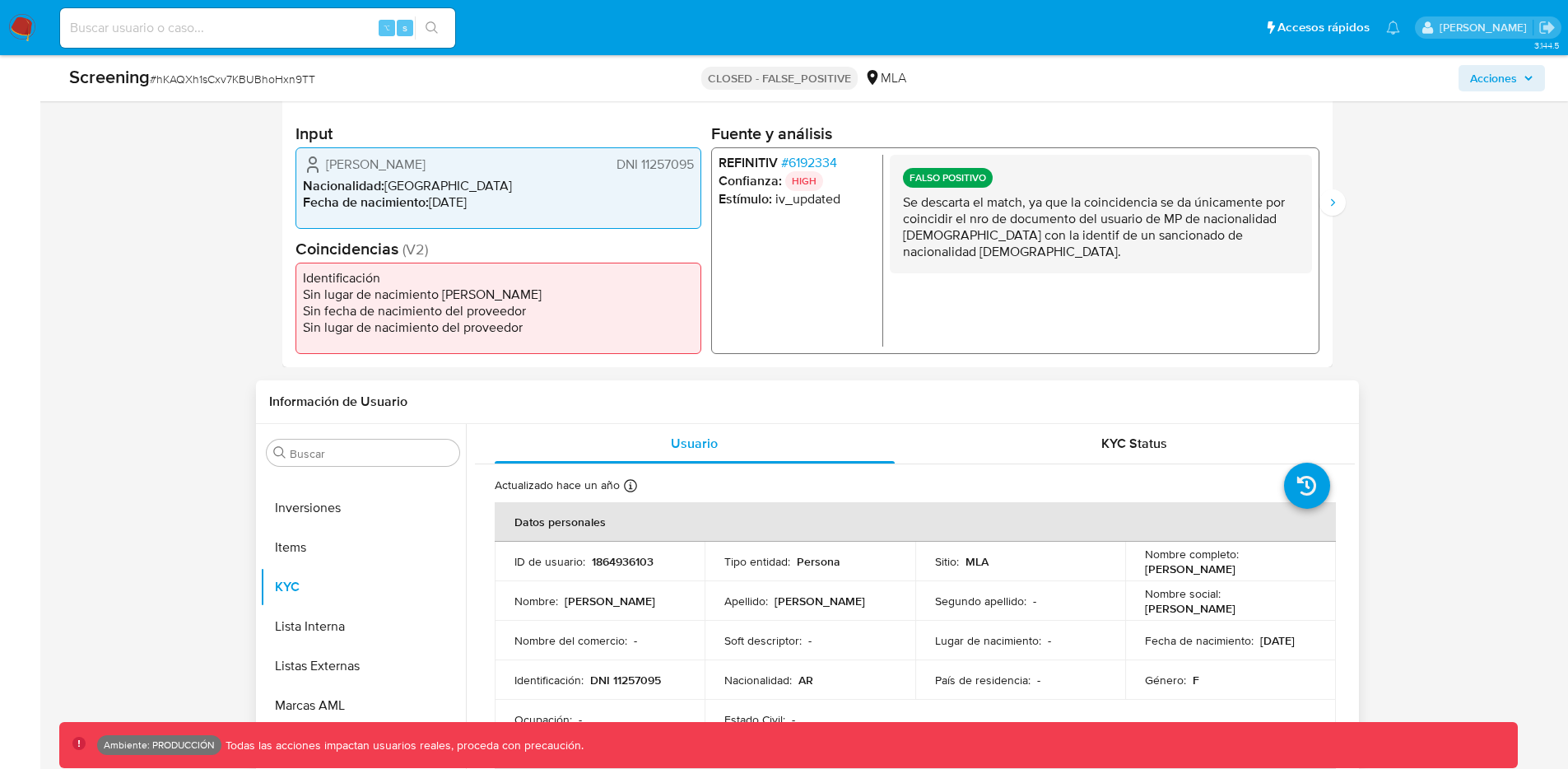 scroll, scrollTop: 389, scrollLeft: 0, axis: vertical 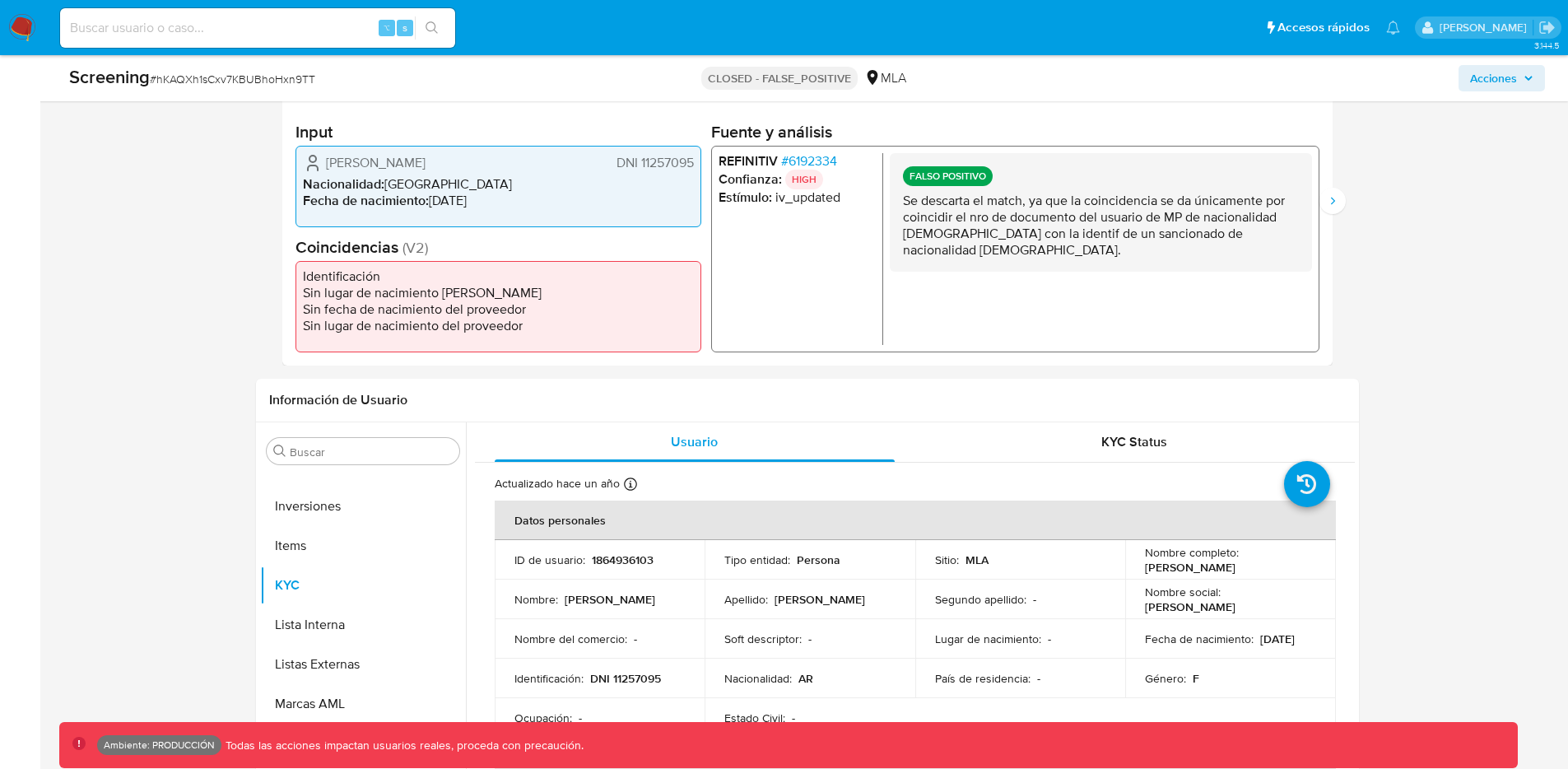 click on "DNI
11257095" at bounding box center [654, 162] 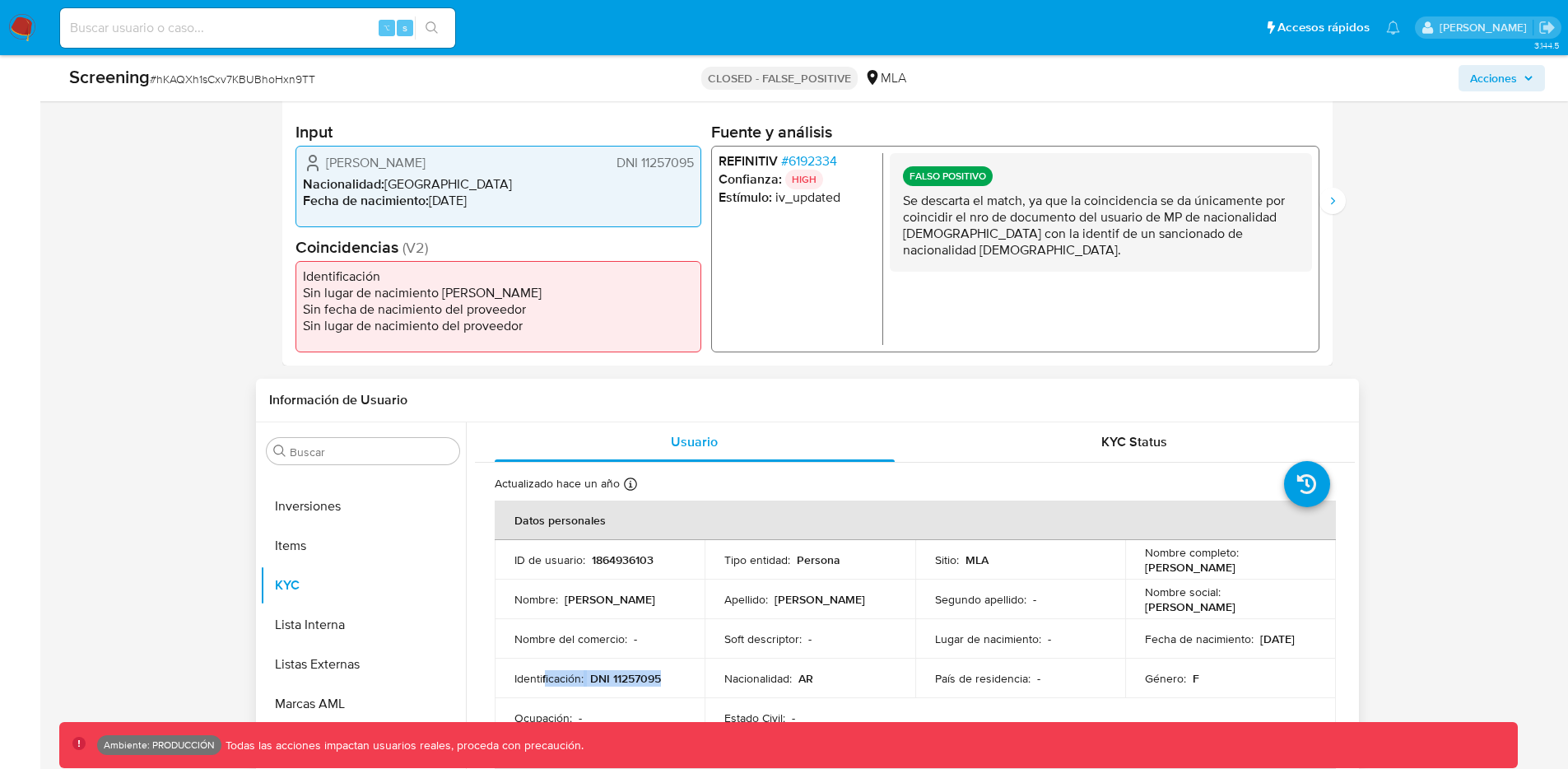 drag, startPoint x: 680, startPoint y: 684, endPoint x: 532, endPoint y: 678, distance: 148.12157 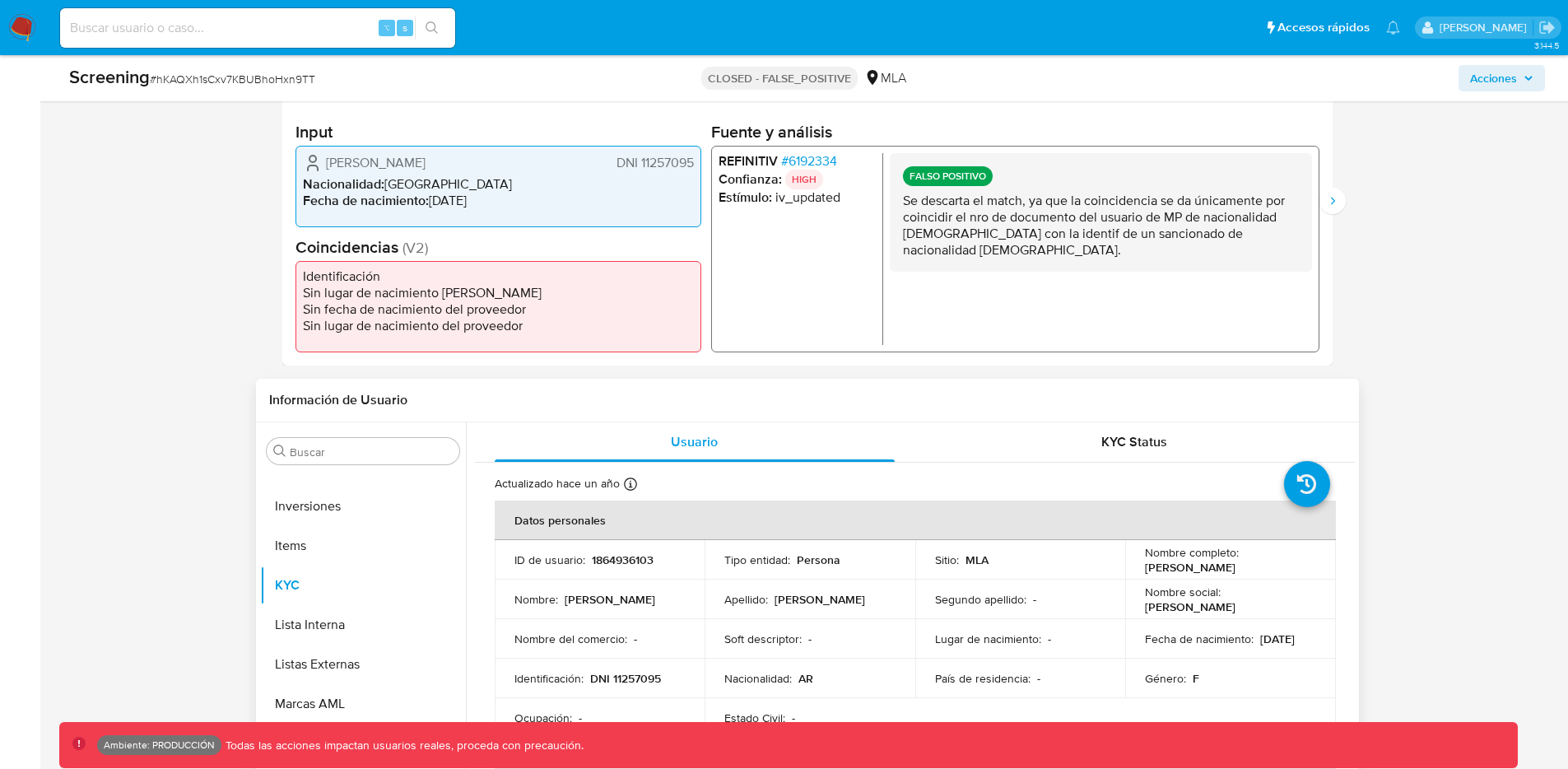 click on "Identificación :    DNI 11257095" at bounding box center [600, 678] 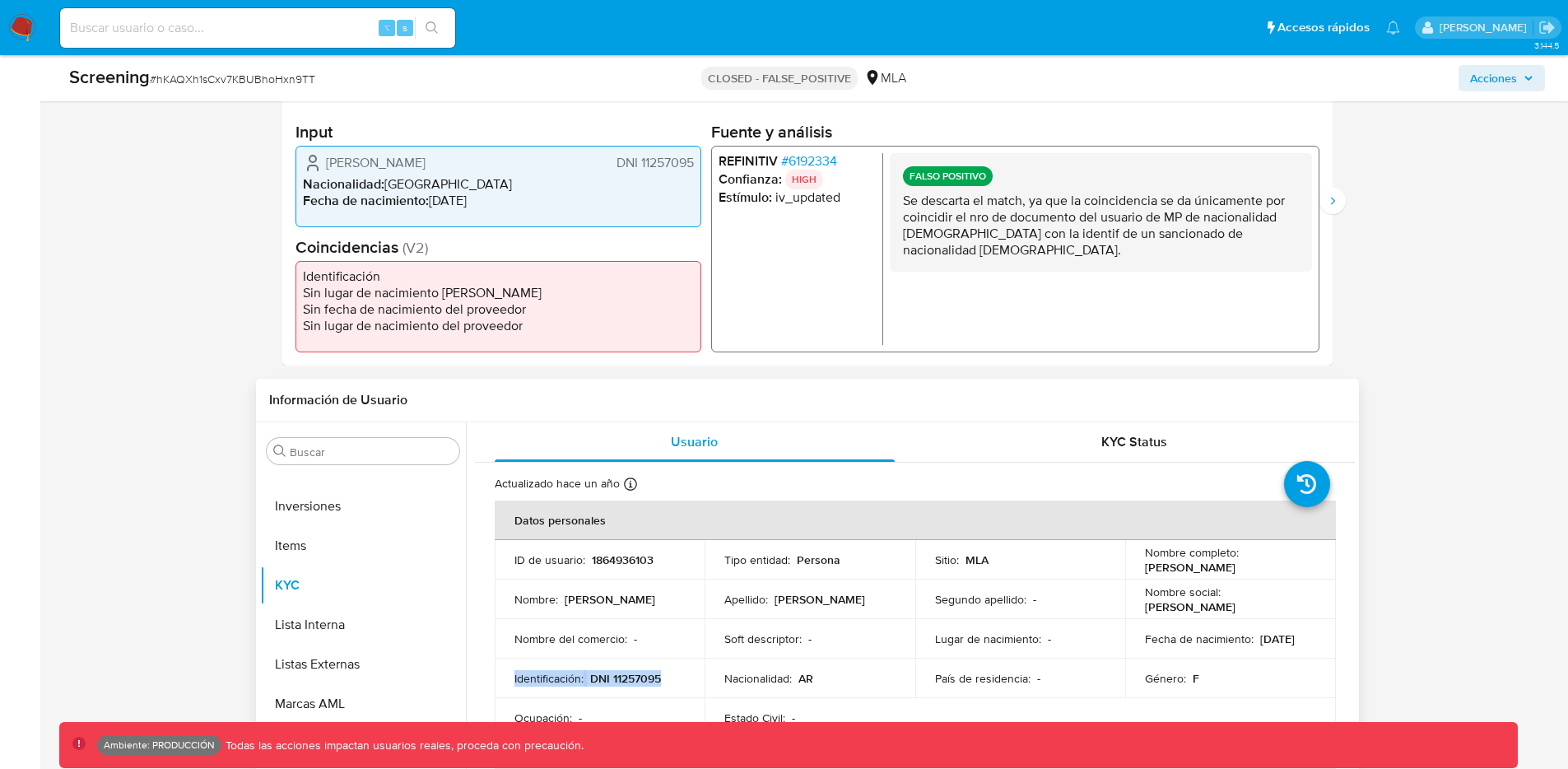 drag, startPoint x: 671, startPoint y: 678, endPoint x: 511, endPoint y: 679, distance: 160.00312 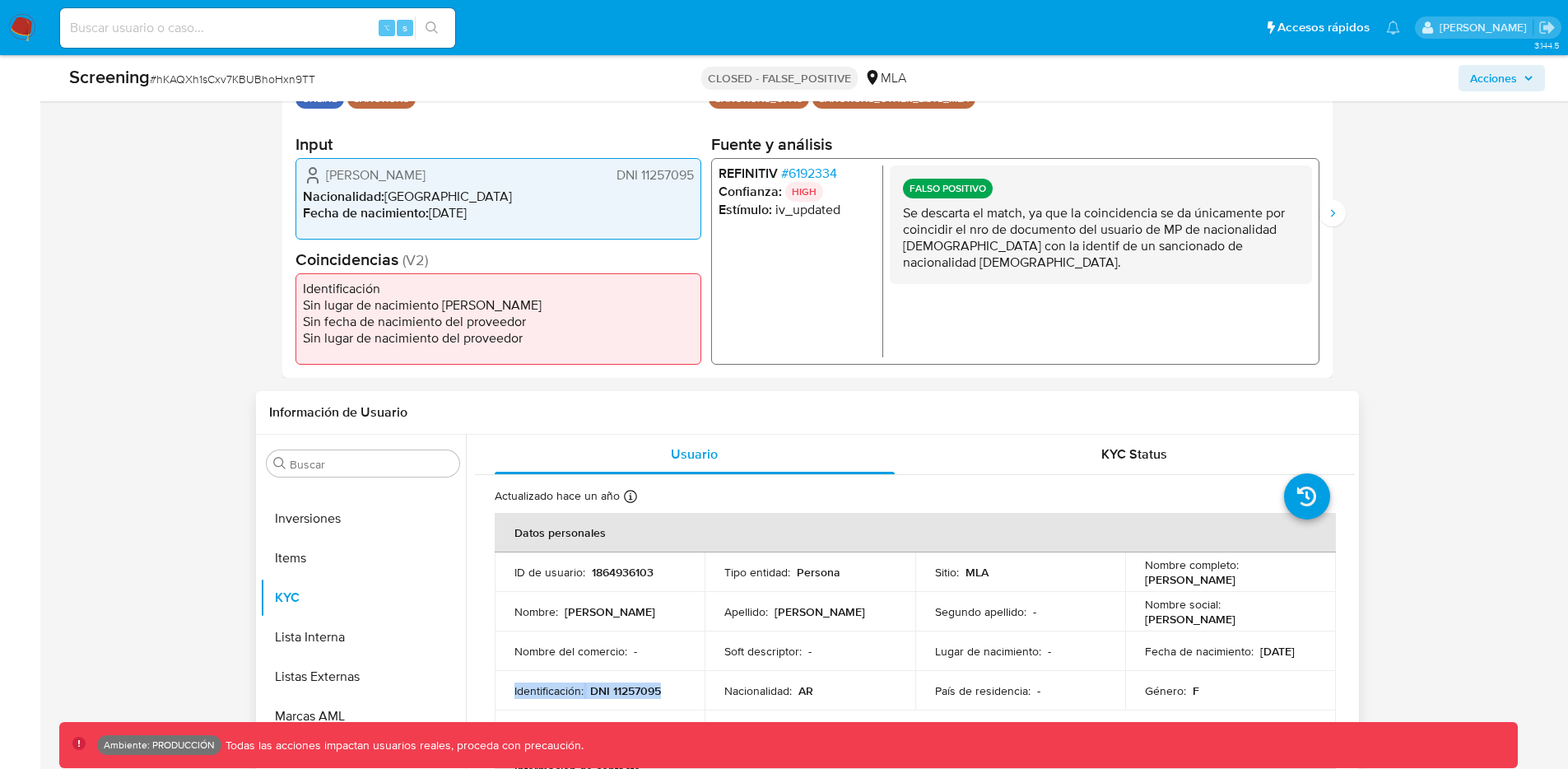 scroll, scrollTop: 363, scrollLeft: 0, axis: vertical 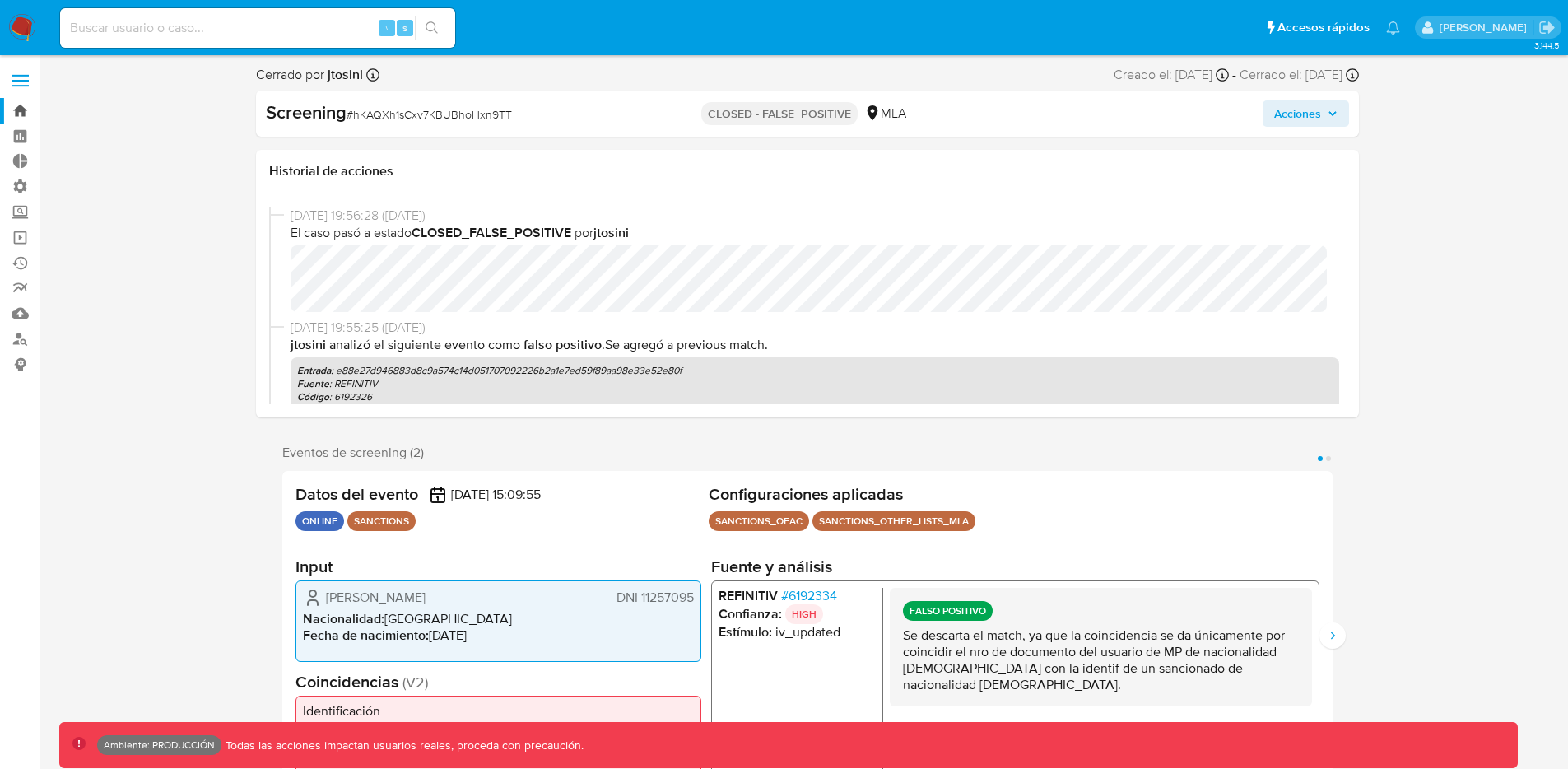 click on "Bandeja" at bounding box center [98, 110] 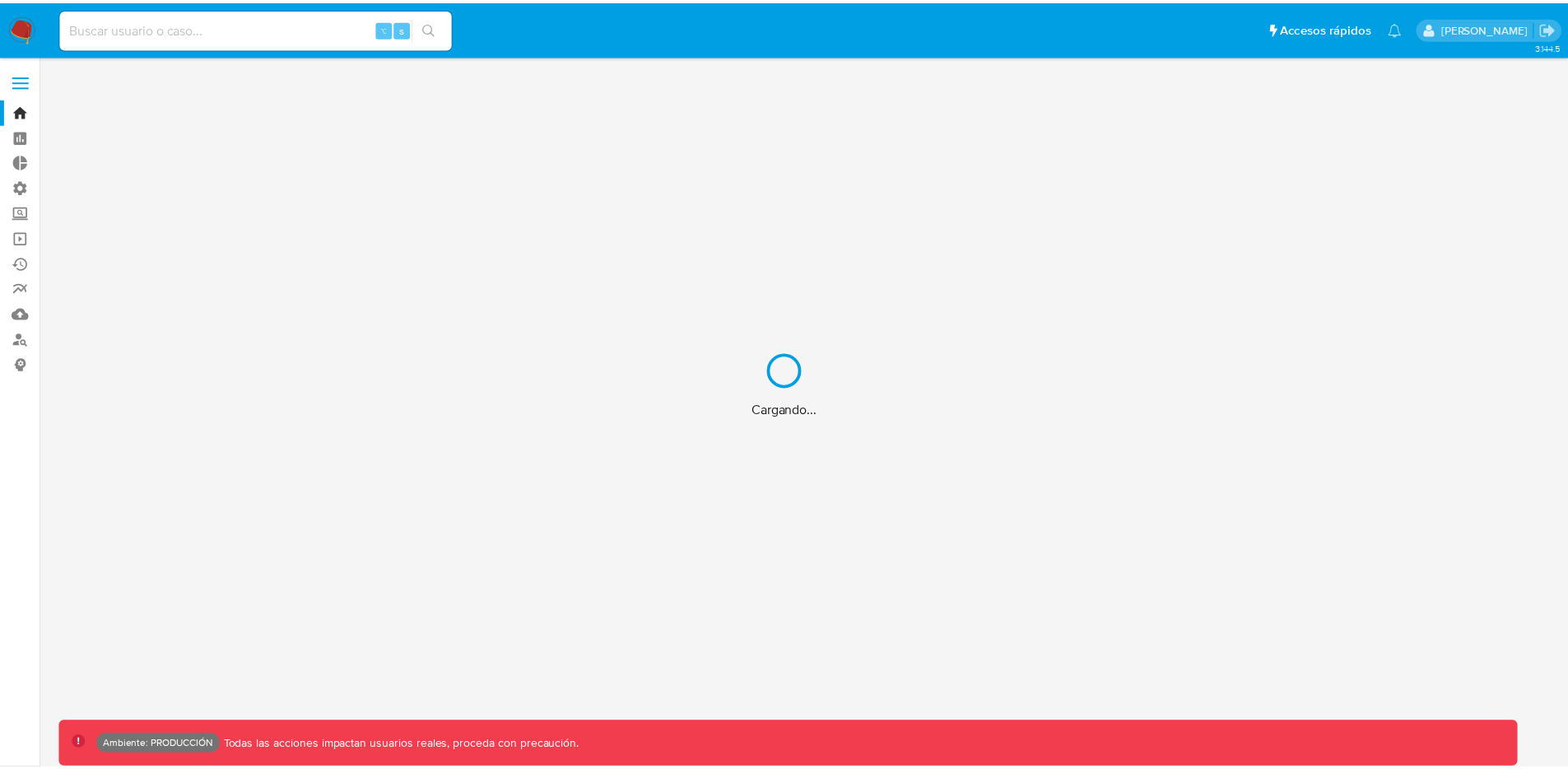 scroll, scrollTop: 0, scrollLeft: 0, axis: both 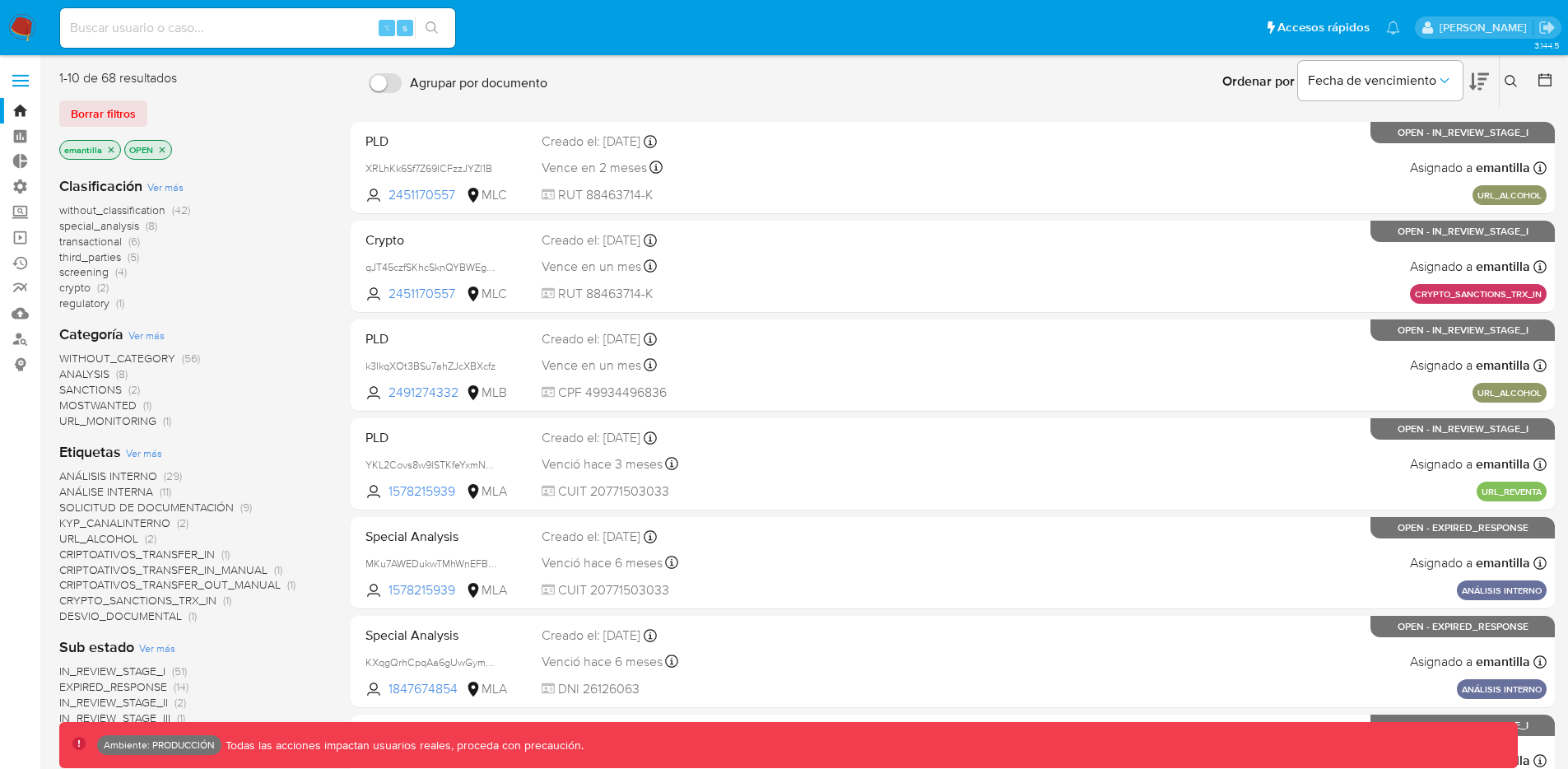 click 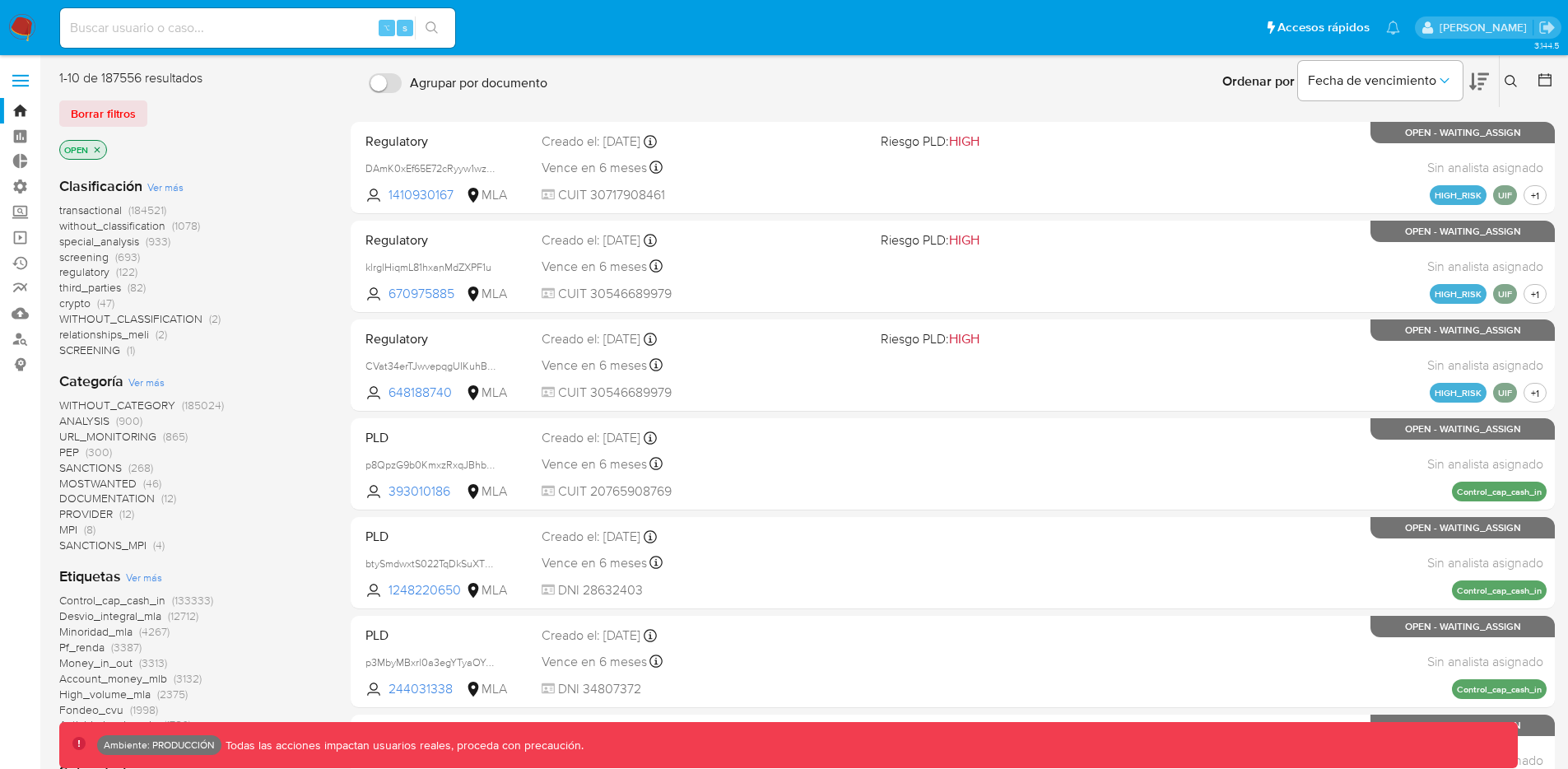 click 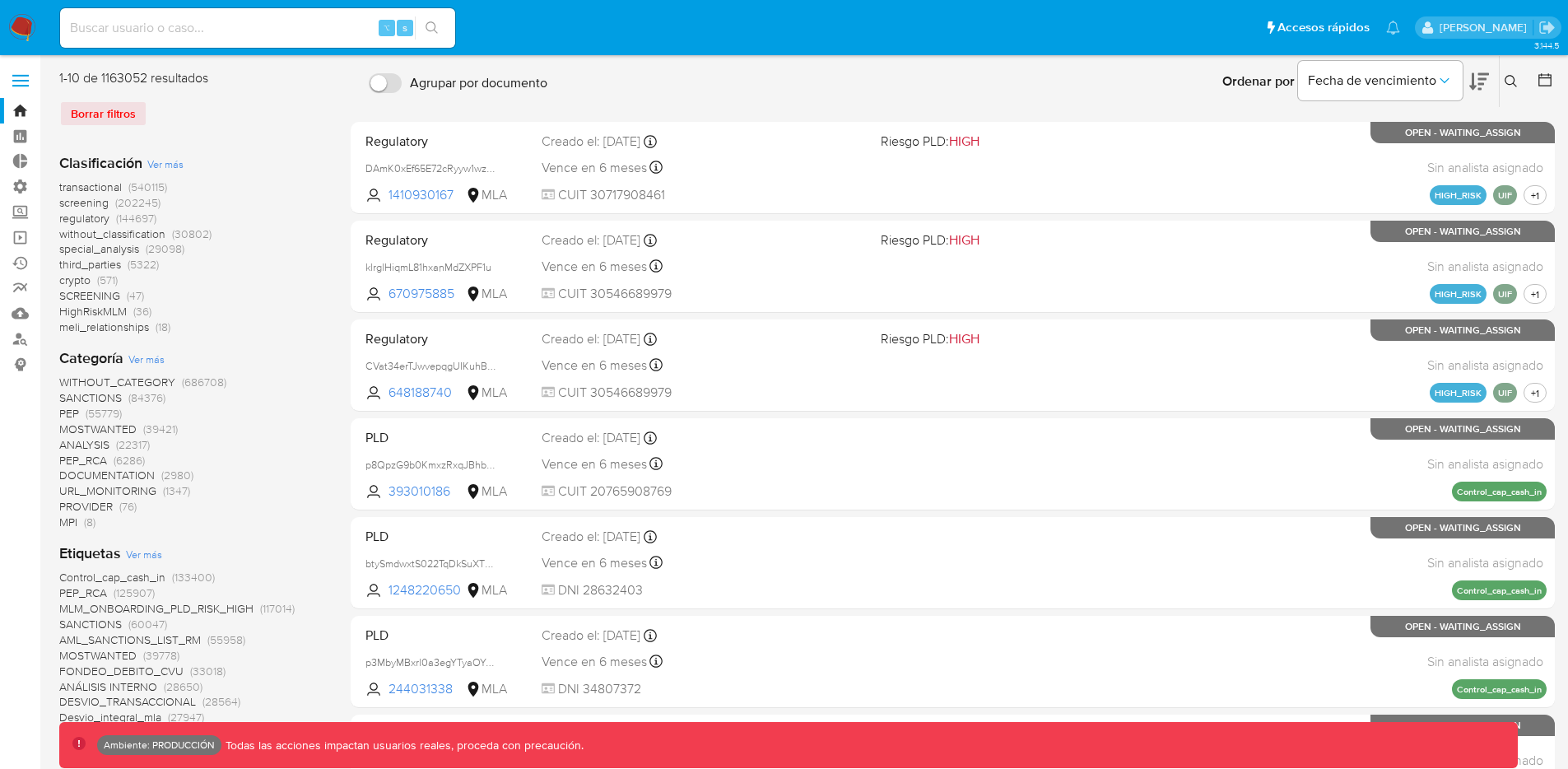 click on "special_analysis" at bounding box center [99, 249] 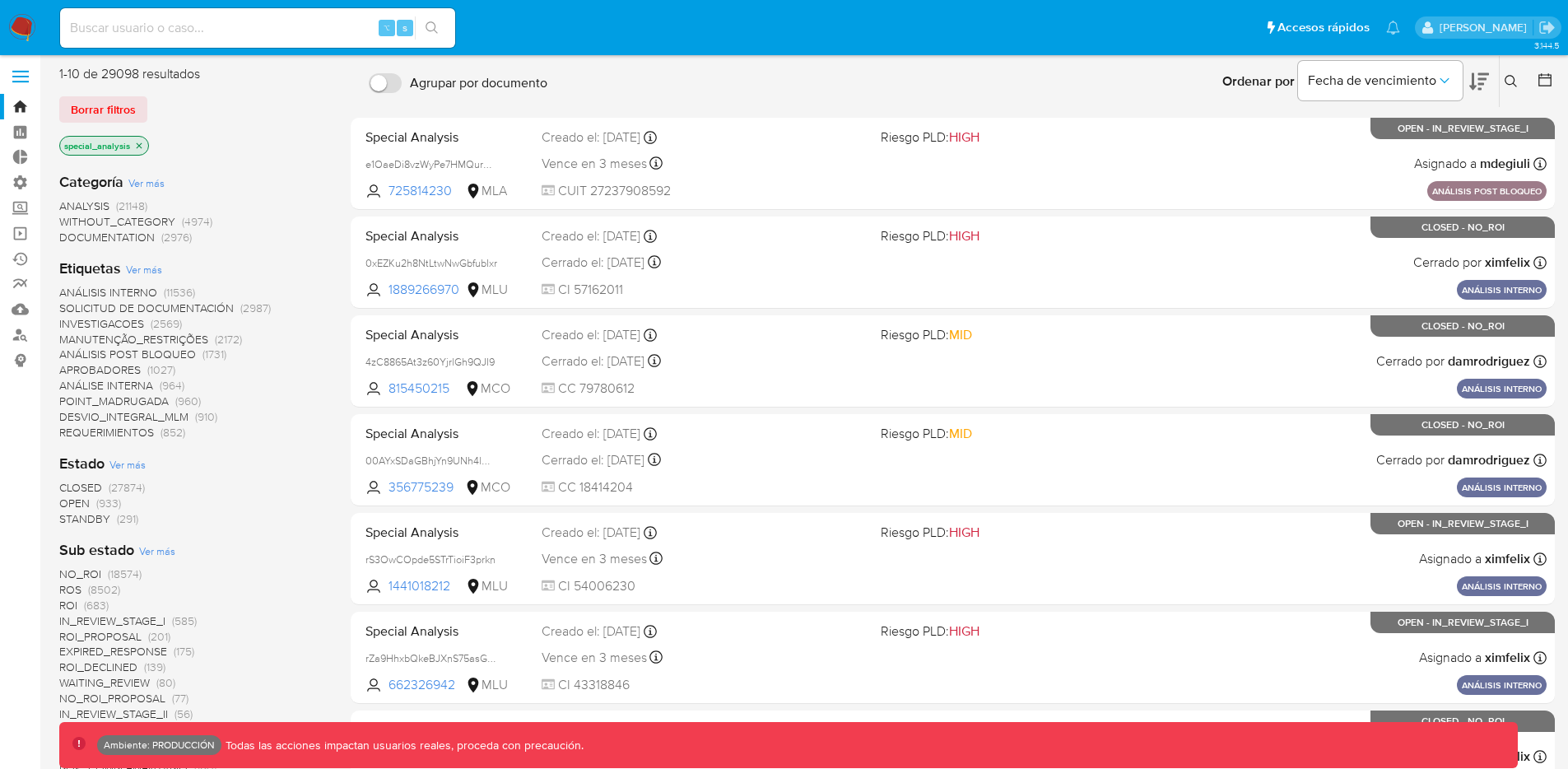 scroll, scrollTop: 44, scrollLeft: 0, axis: vertical 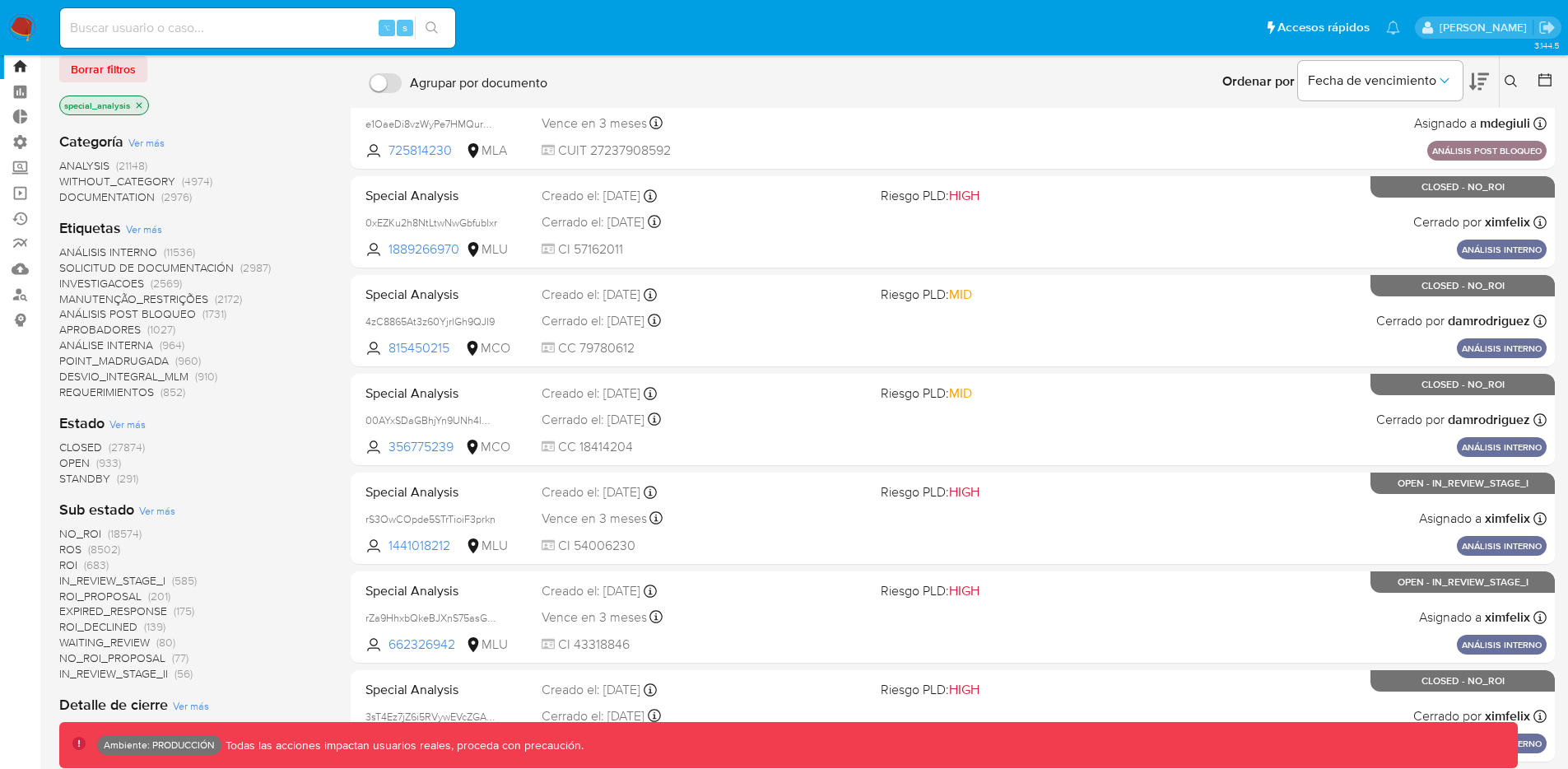 click on "CLOSED" at bounding box center [81, 447] 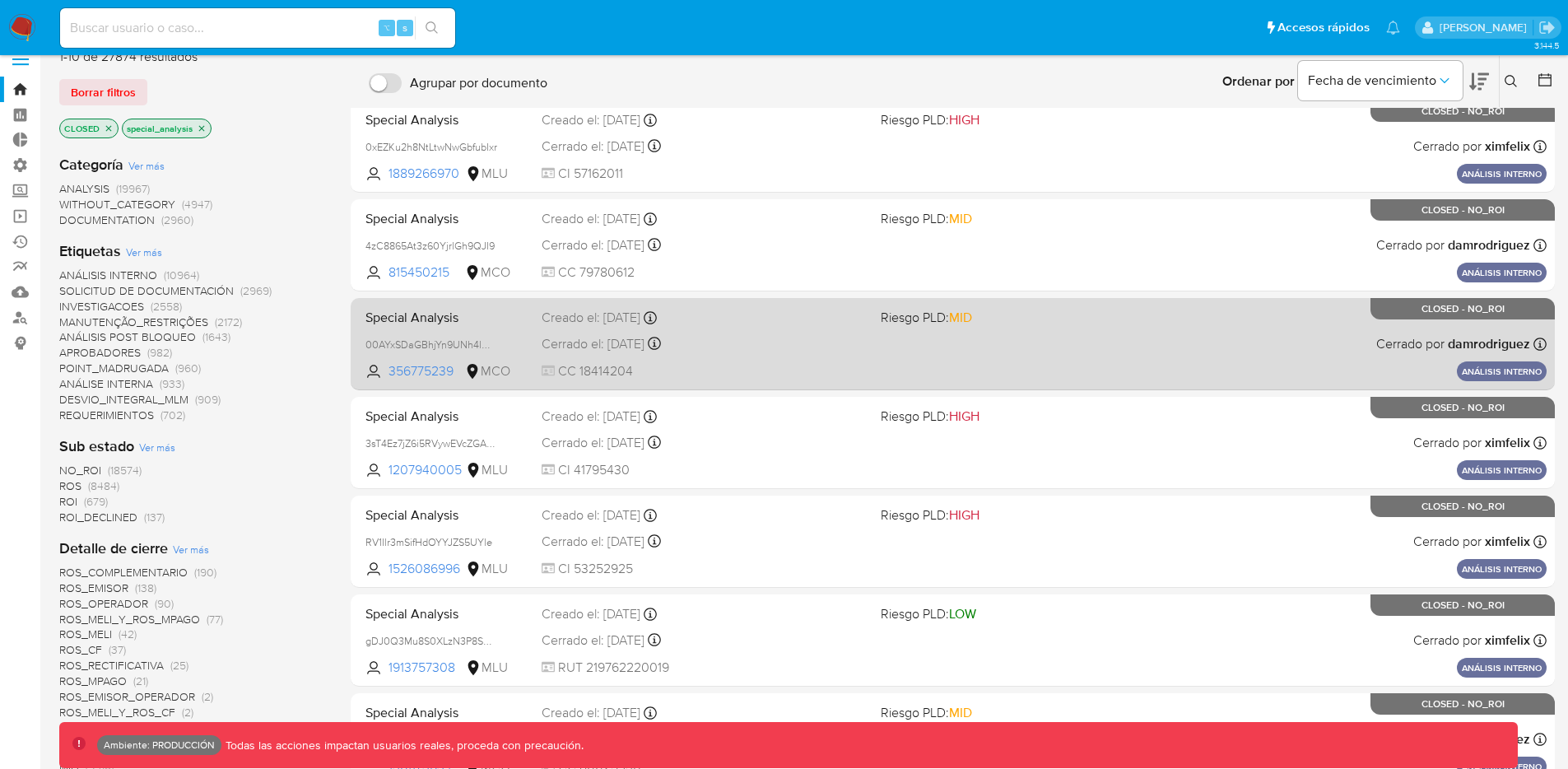 scroll, scrollTop: 0, scrollLeft: 0, axis: both 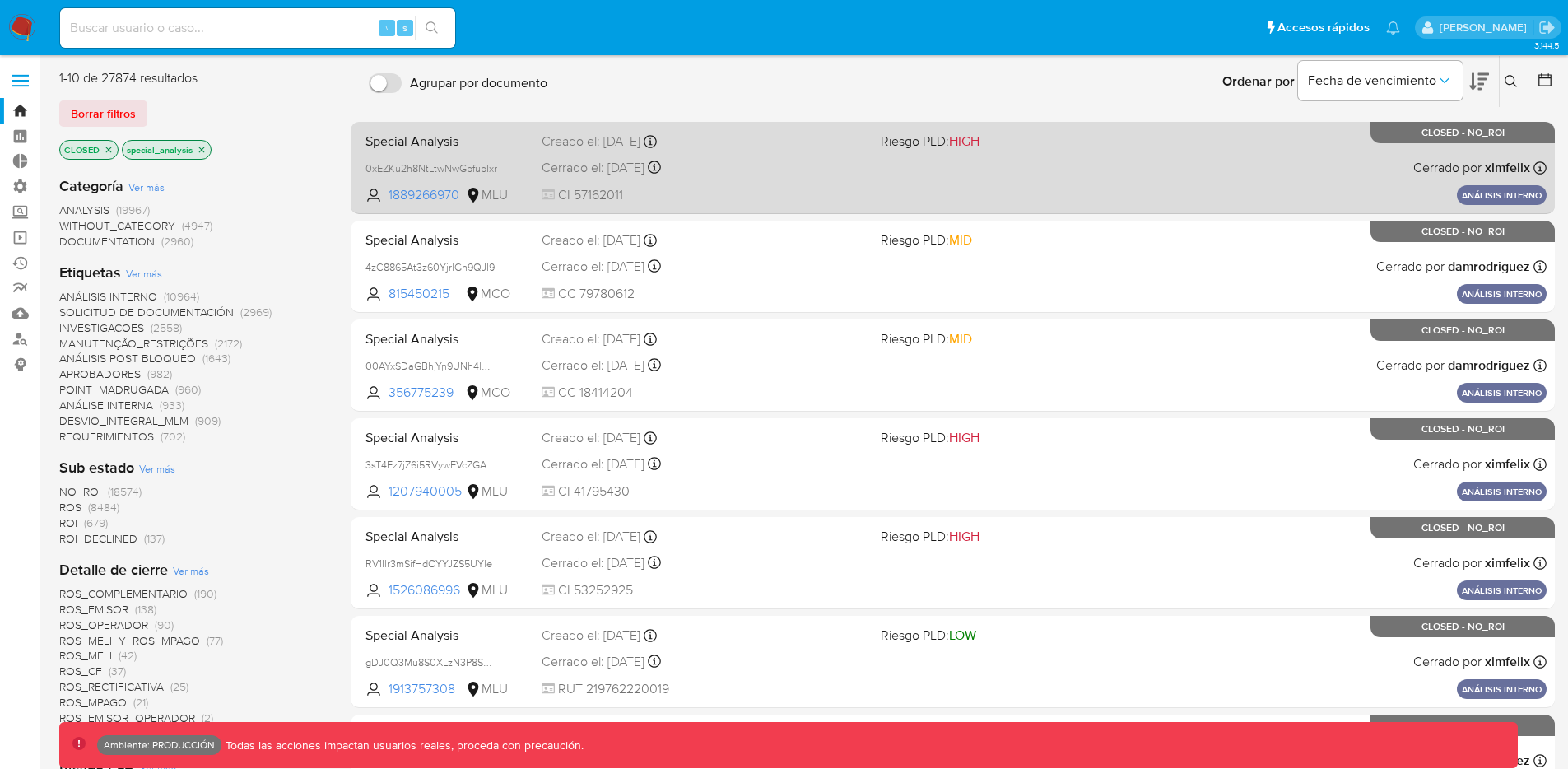 click on "Cerrado el: 14/07/2025   Cerrado el: 14/07/2025 09:24:46" at bounding box center (705, 168) 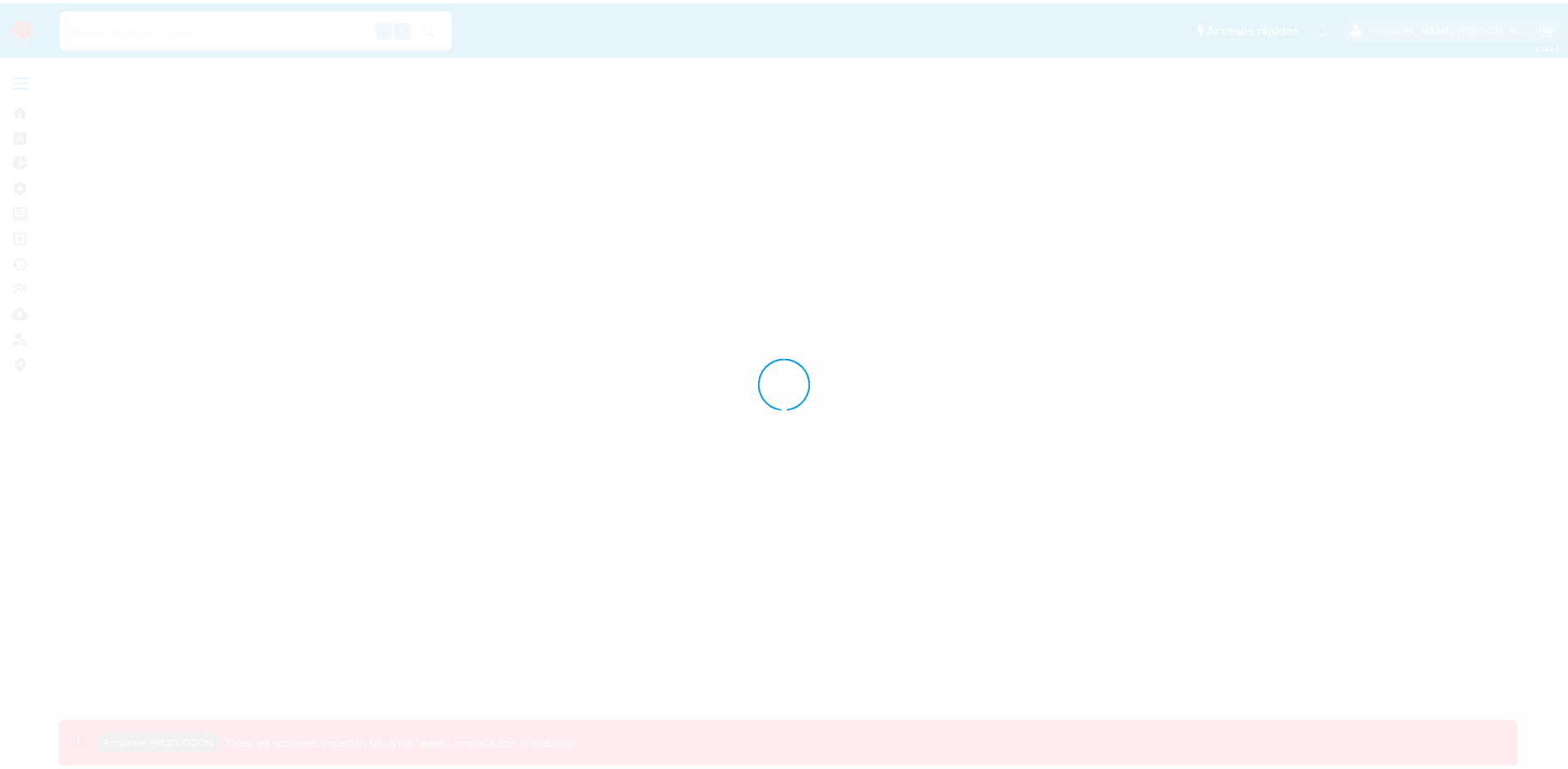scroll, scrollTop: 0, scrollLeft: 0, axis: both 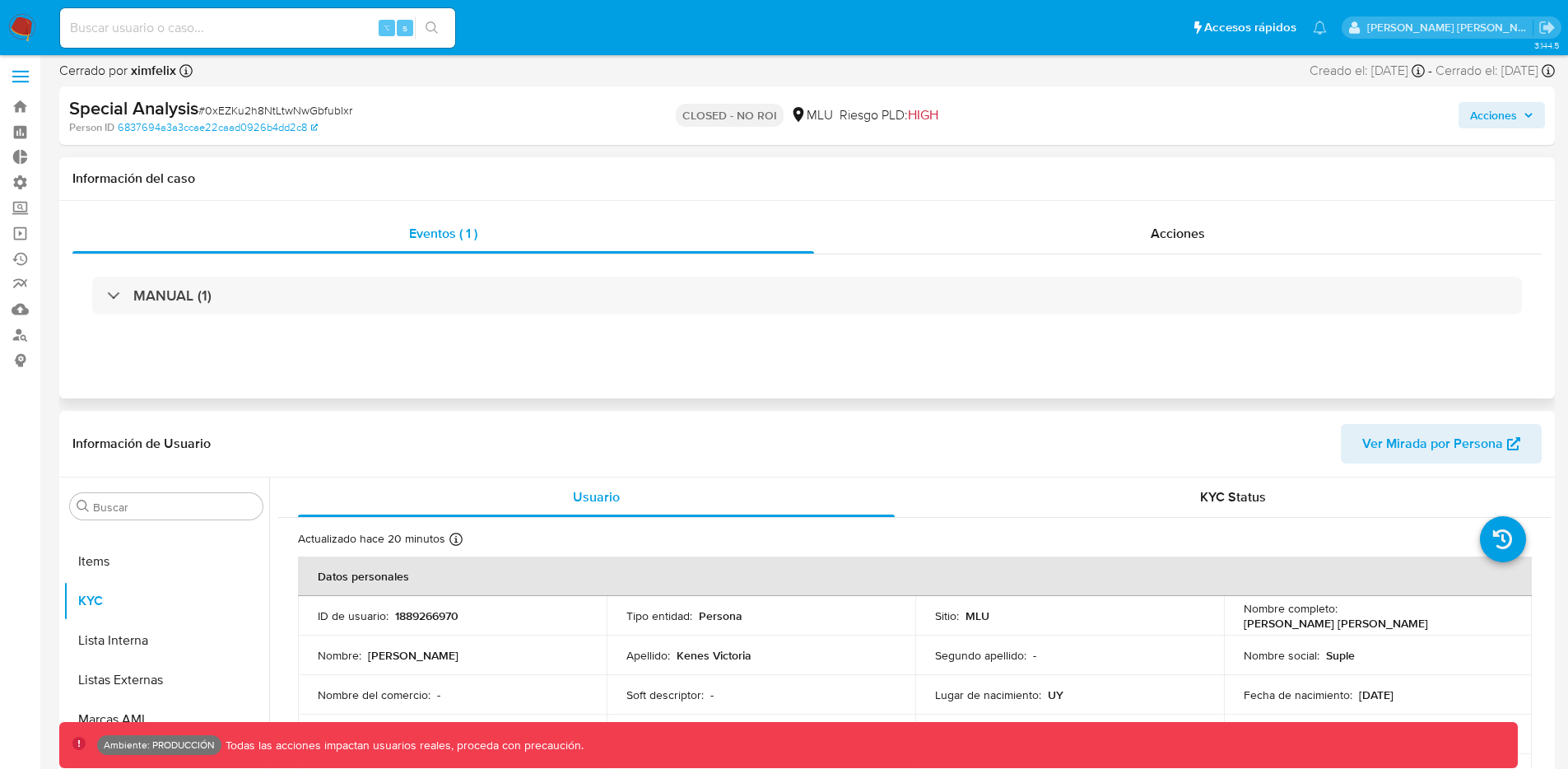 select on "10" 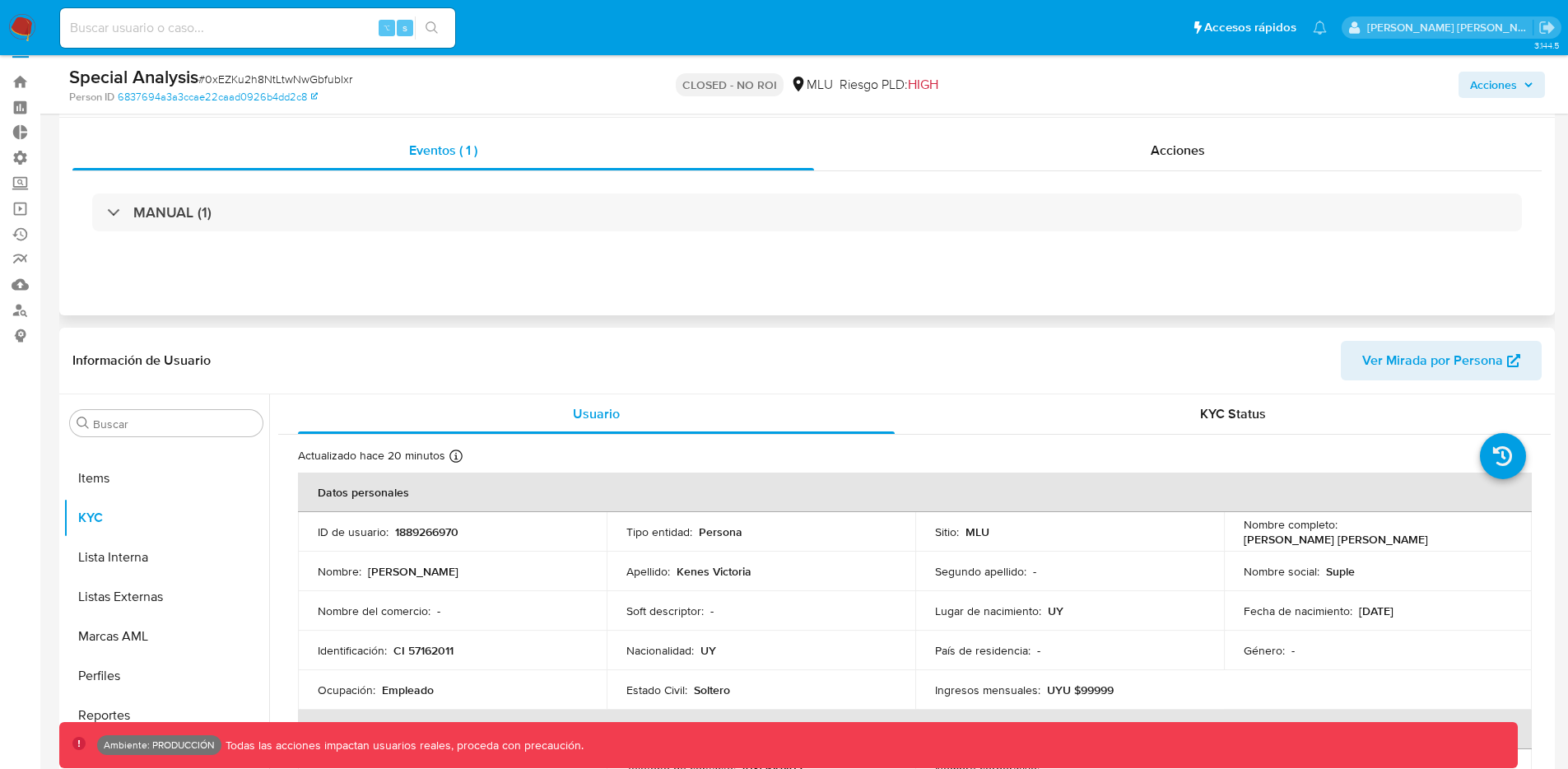 scroll, scrollTop: 51, scrollLeft: 0, axis: vertical 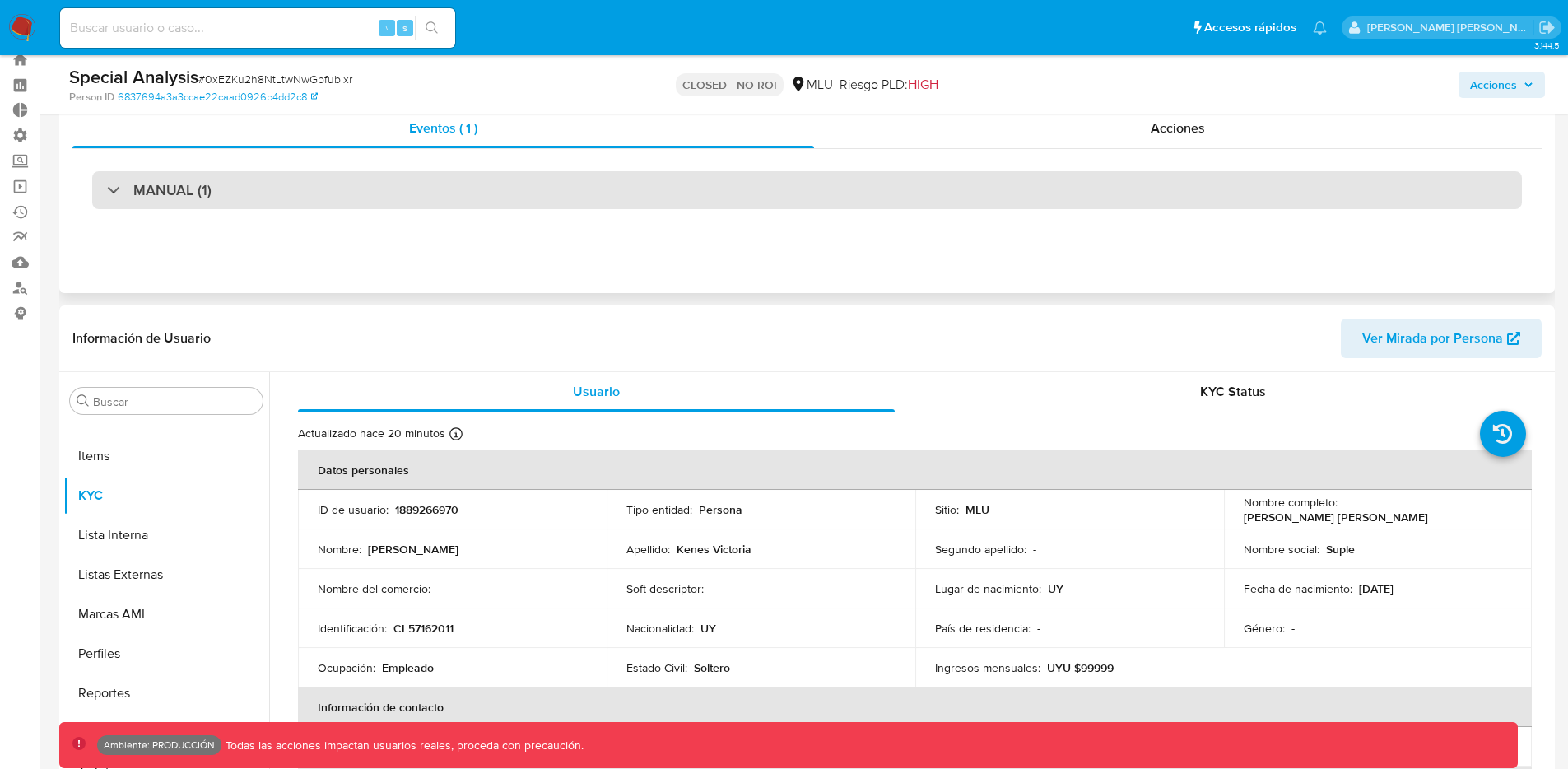 click on "MANUAL (1)" at bounding box center (807, 190) 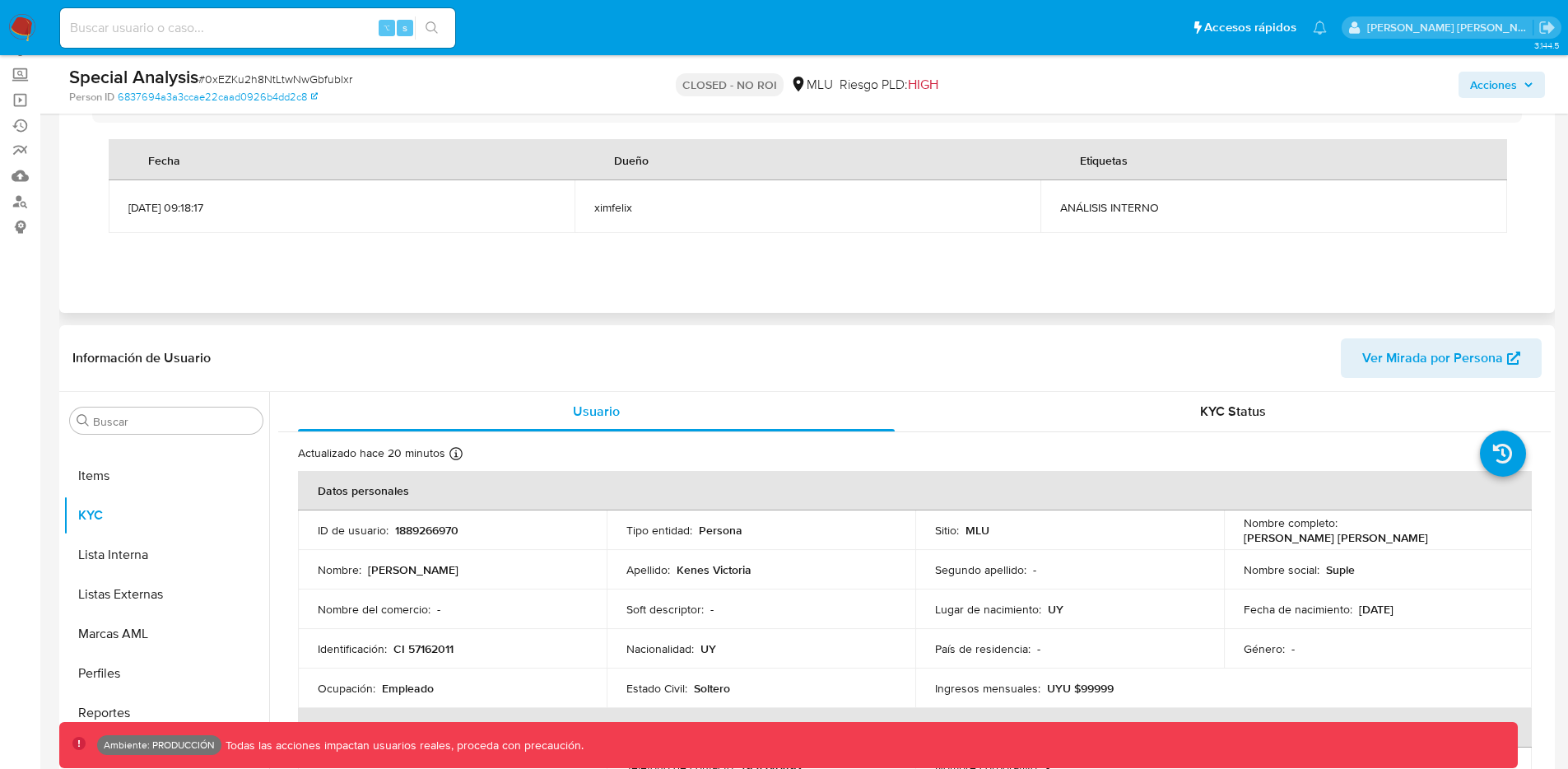 scroll, scrollTop: 0, scrollLeft: 0, axis: both 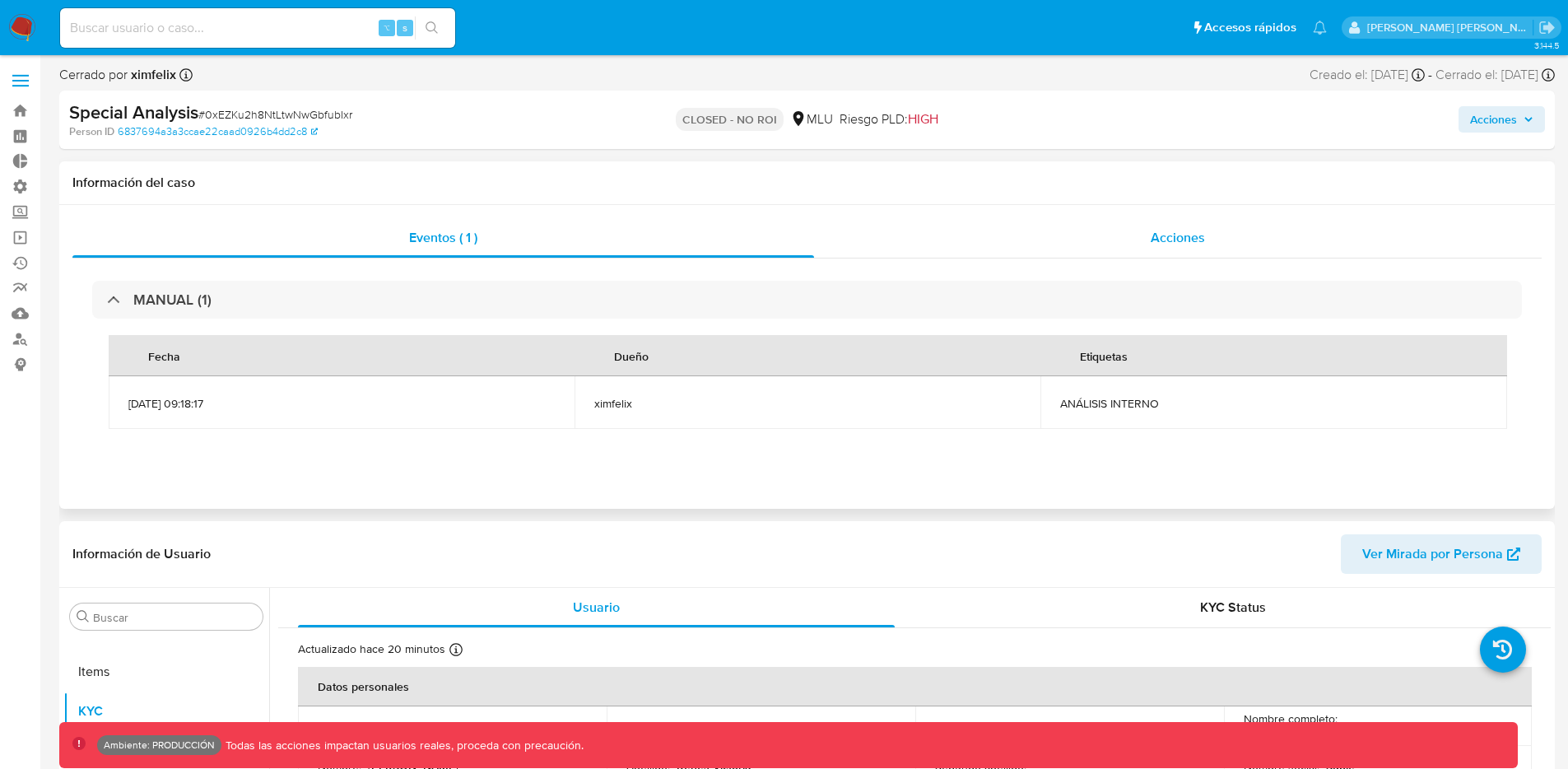 click on "Acciones" at bounding box center [1178, 237] 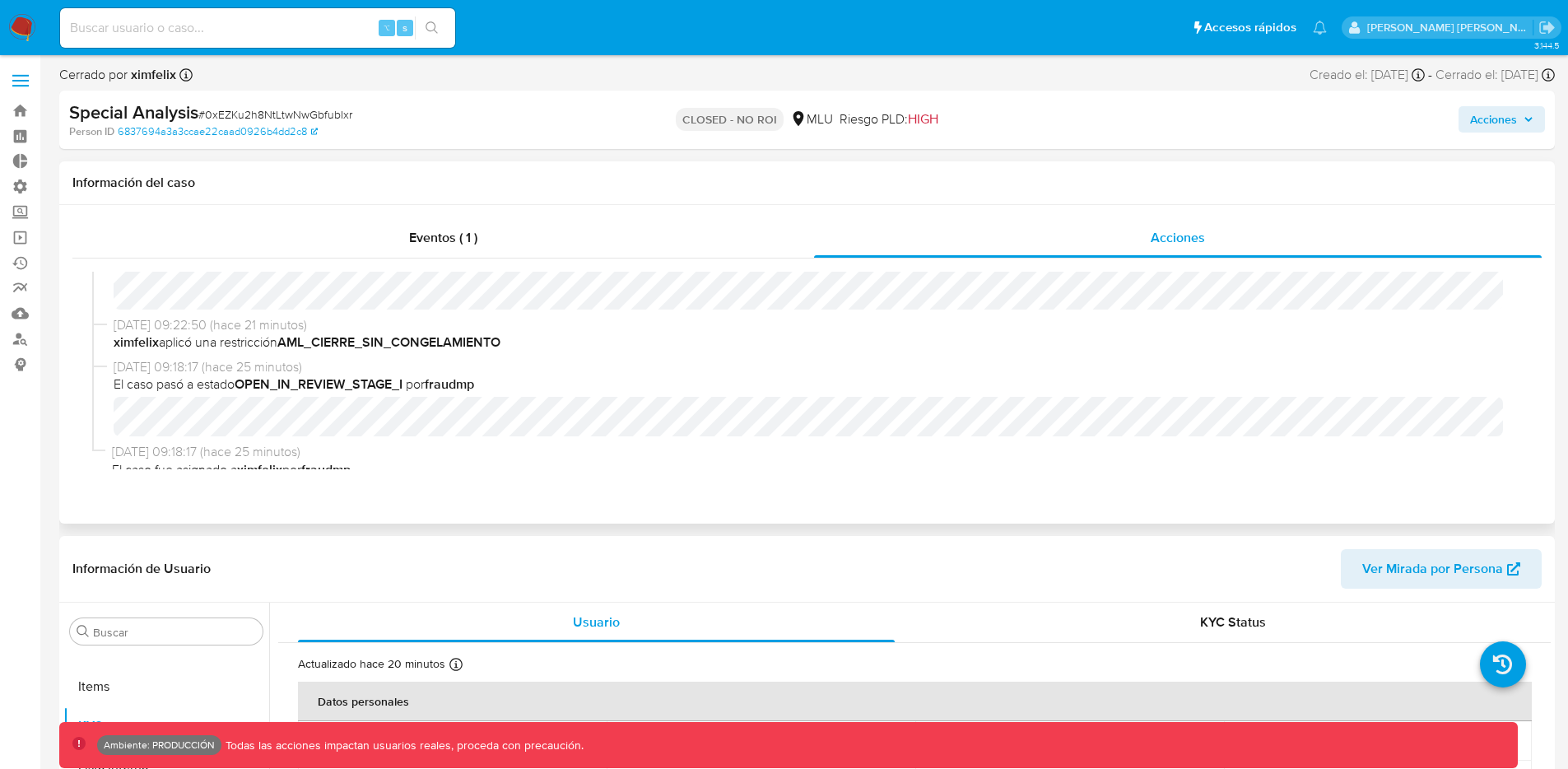 scroll, scrollTop: 71, scrollLeft: 0, axis: vertical 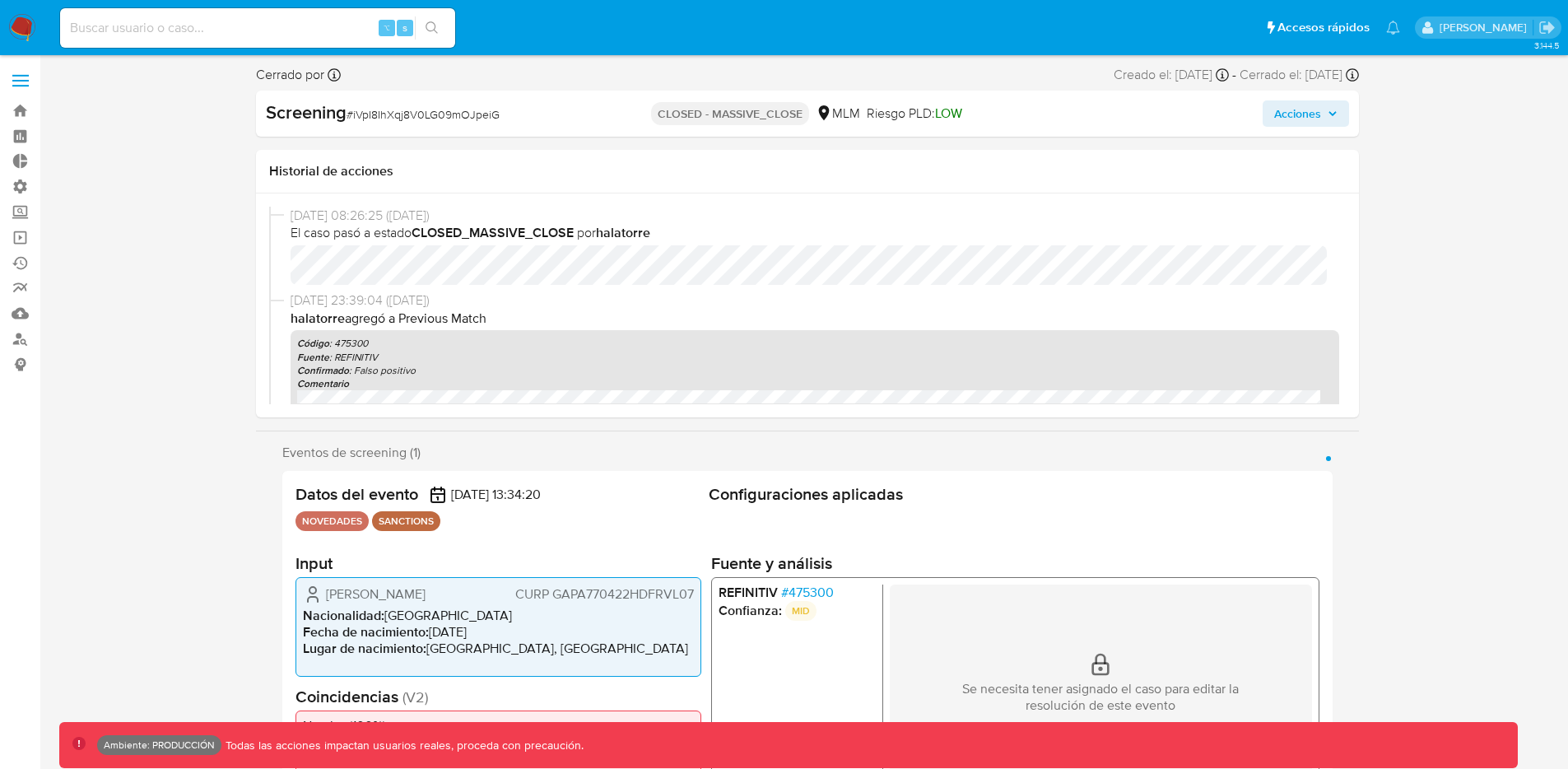 select on "10" 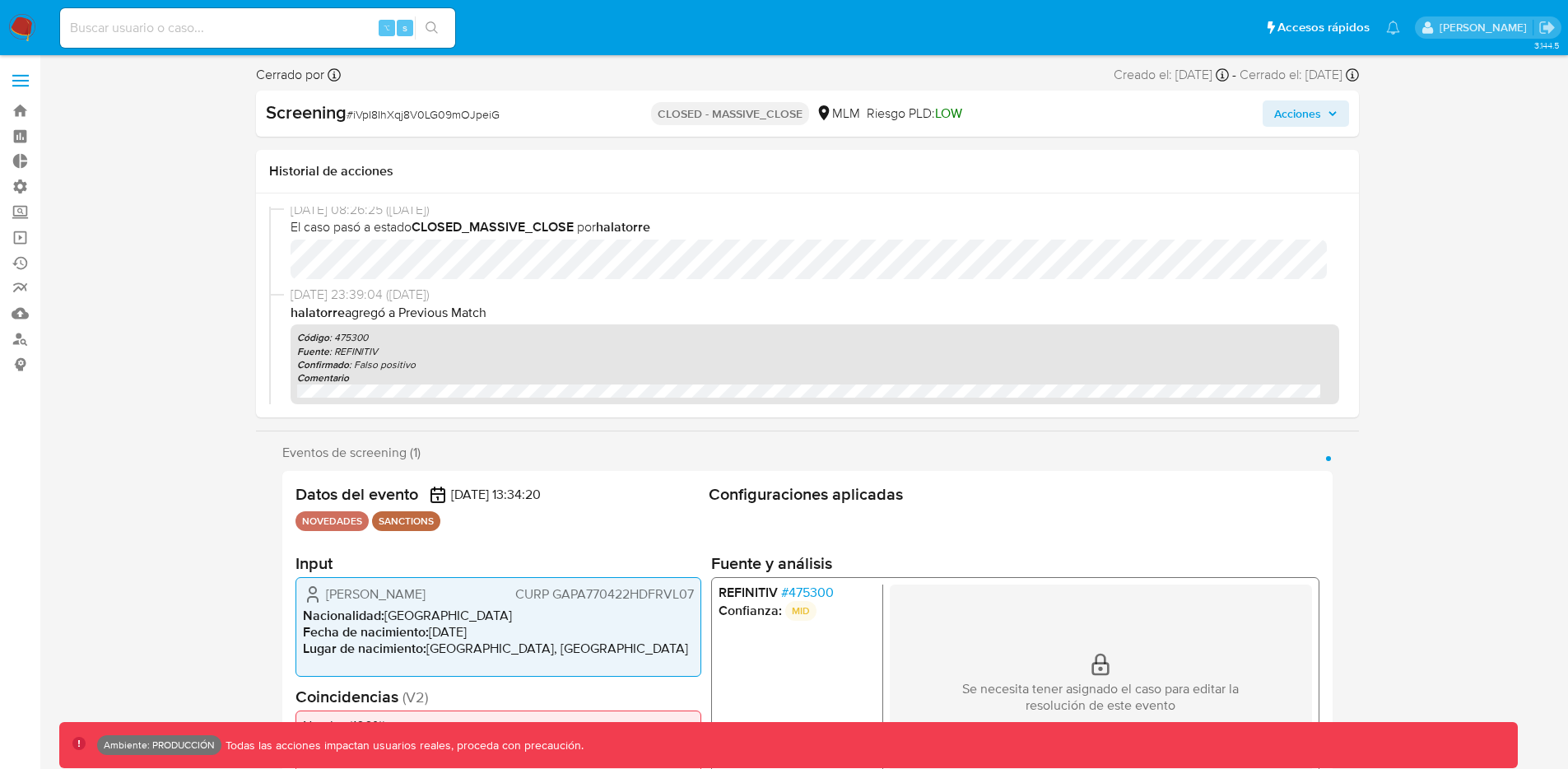 scroll, scrollTop: 16, scrollLeft: 0, axis: vertical 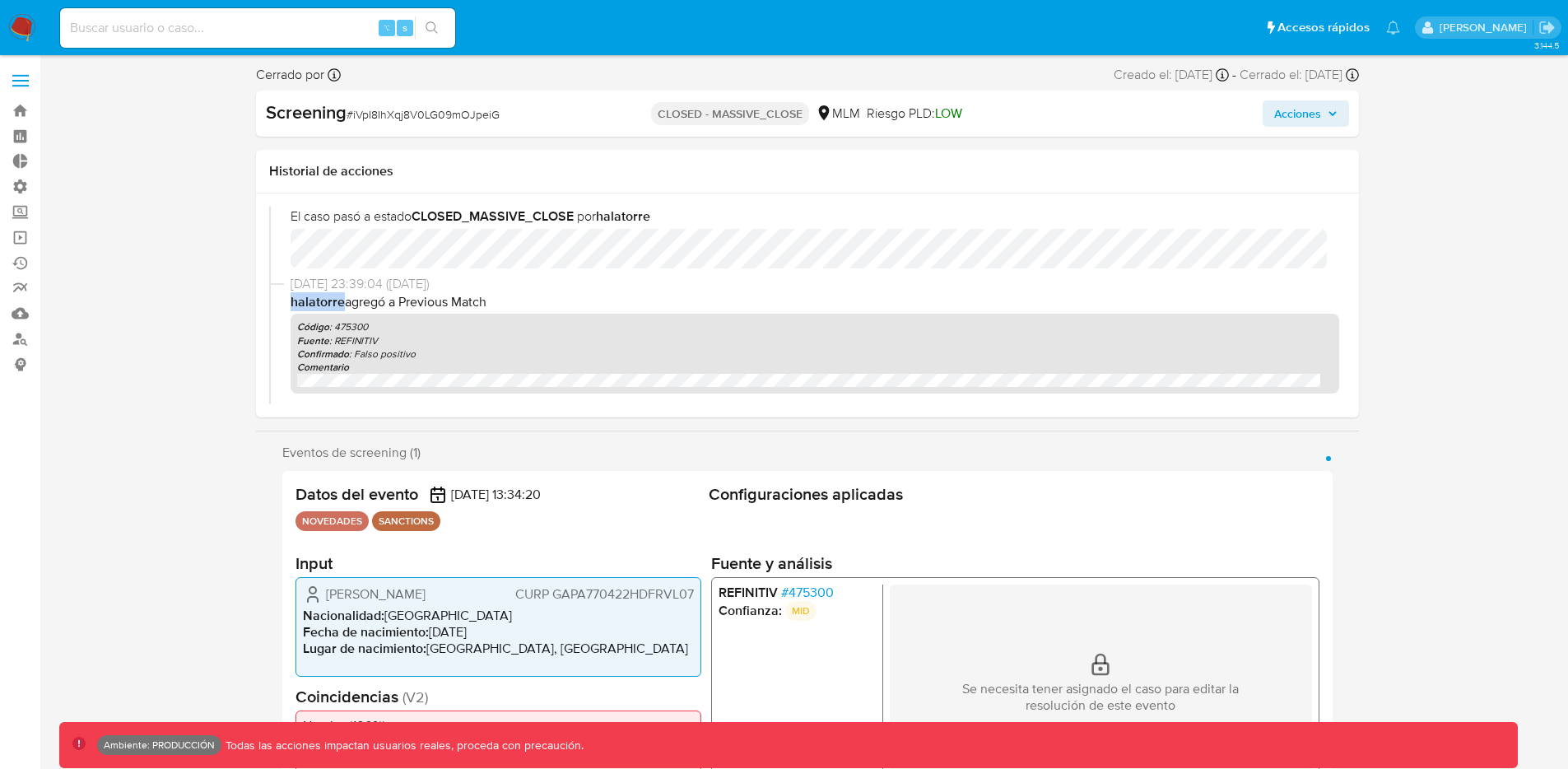 drag, startPoint x: 284, startPoint y: 308, endPoint x: 344, endPoint y: 310, distance: 60.03332 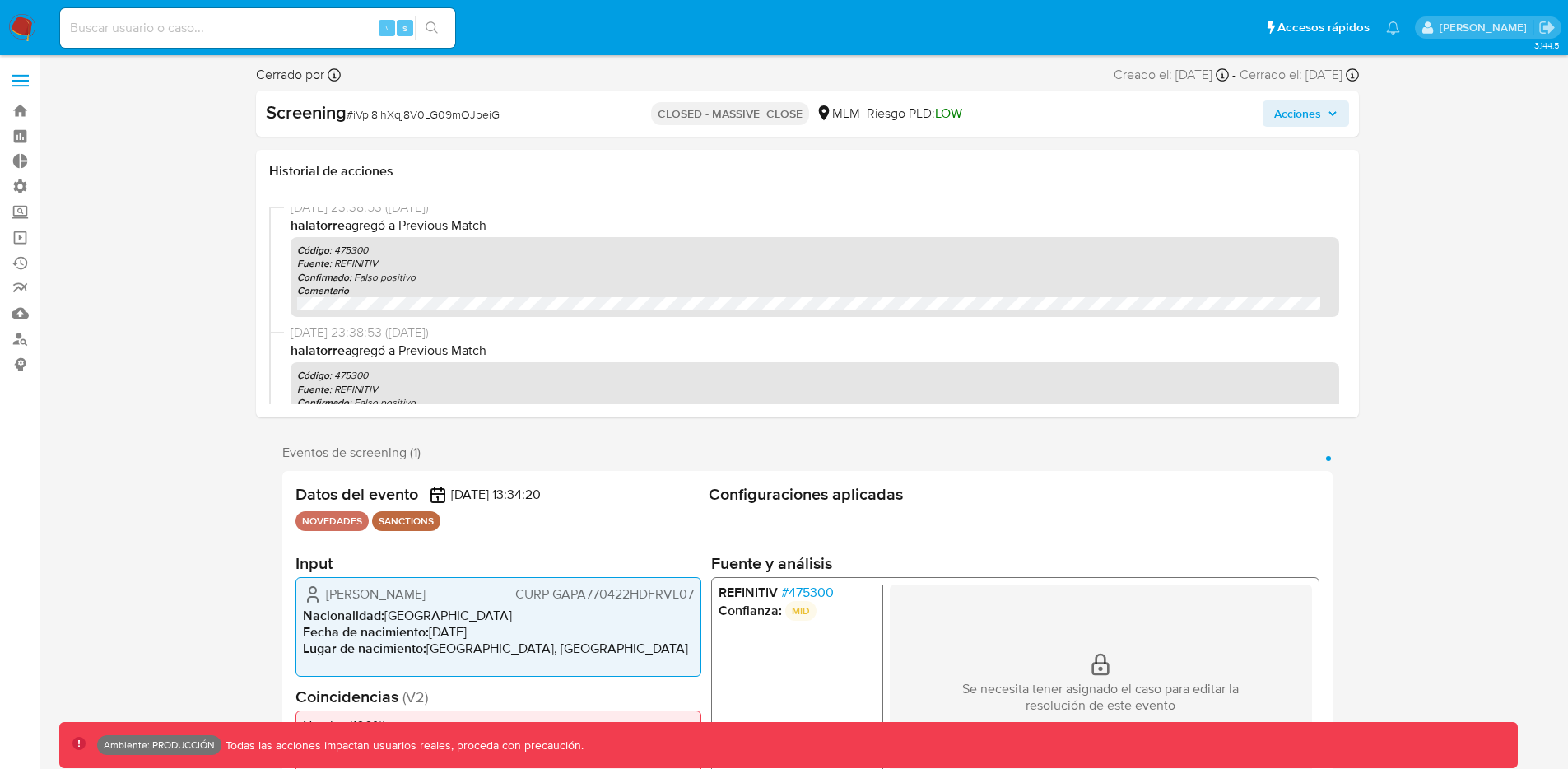 scroll, scrollTop: 5996, scrollLeft: 0, axis: vertical 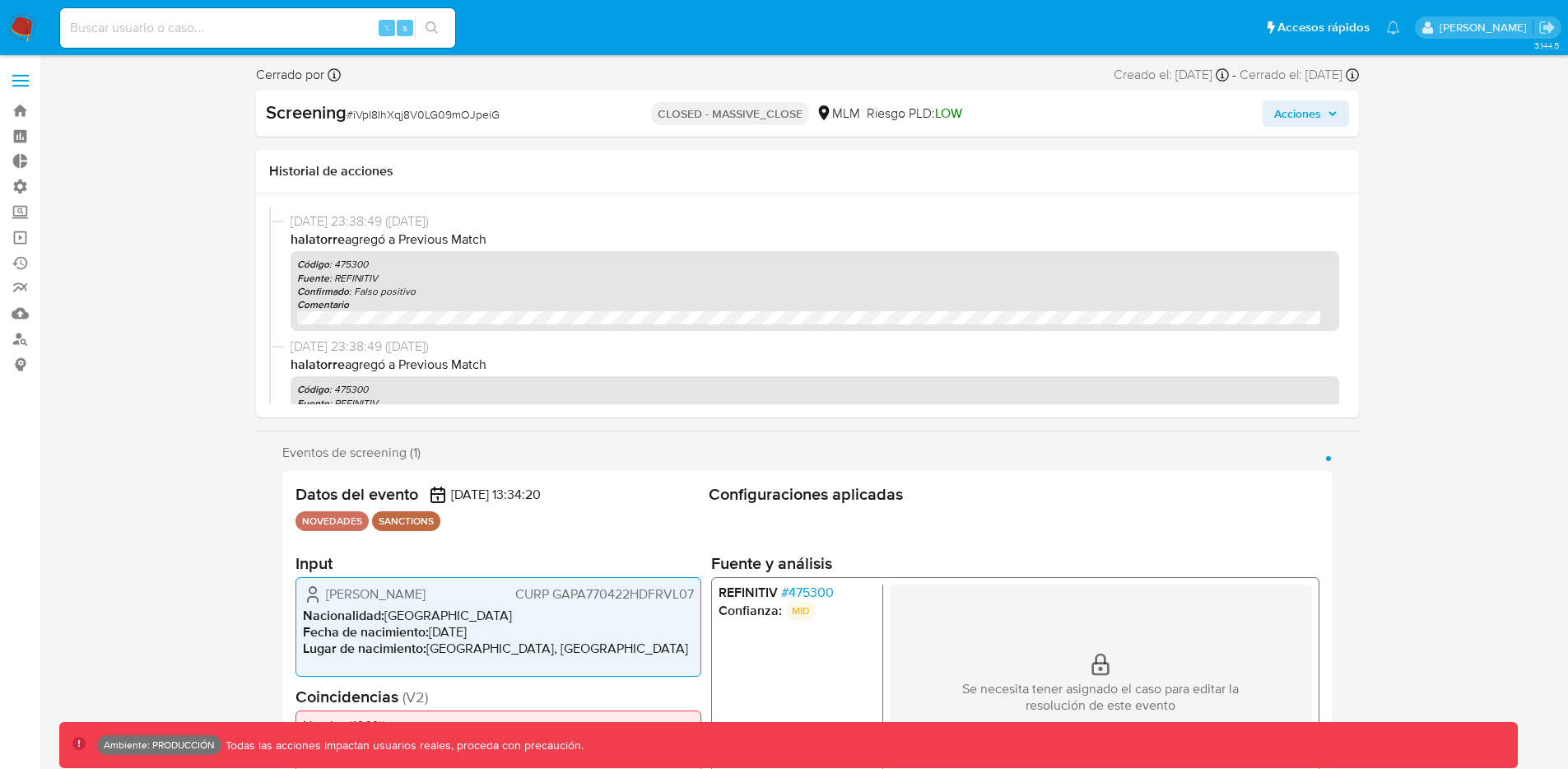 drag, startPoint x: 289, startPoint y: 369, endPoint x: 496, endPoint y: 363, distance: 207.0869 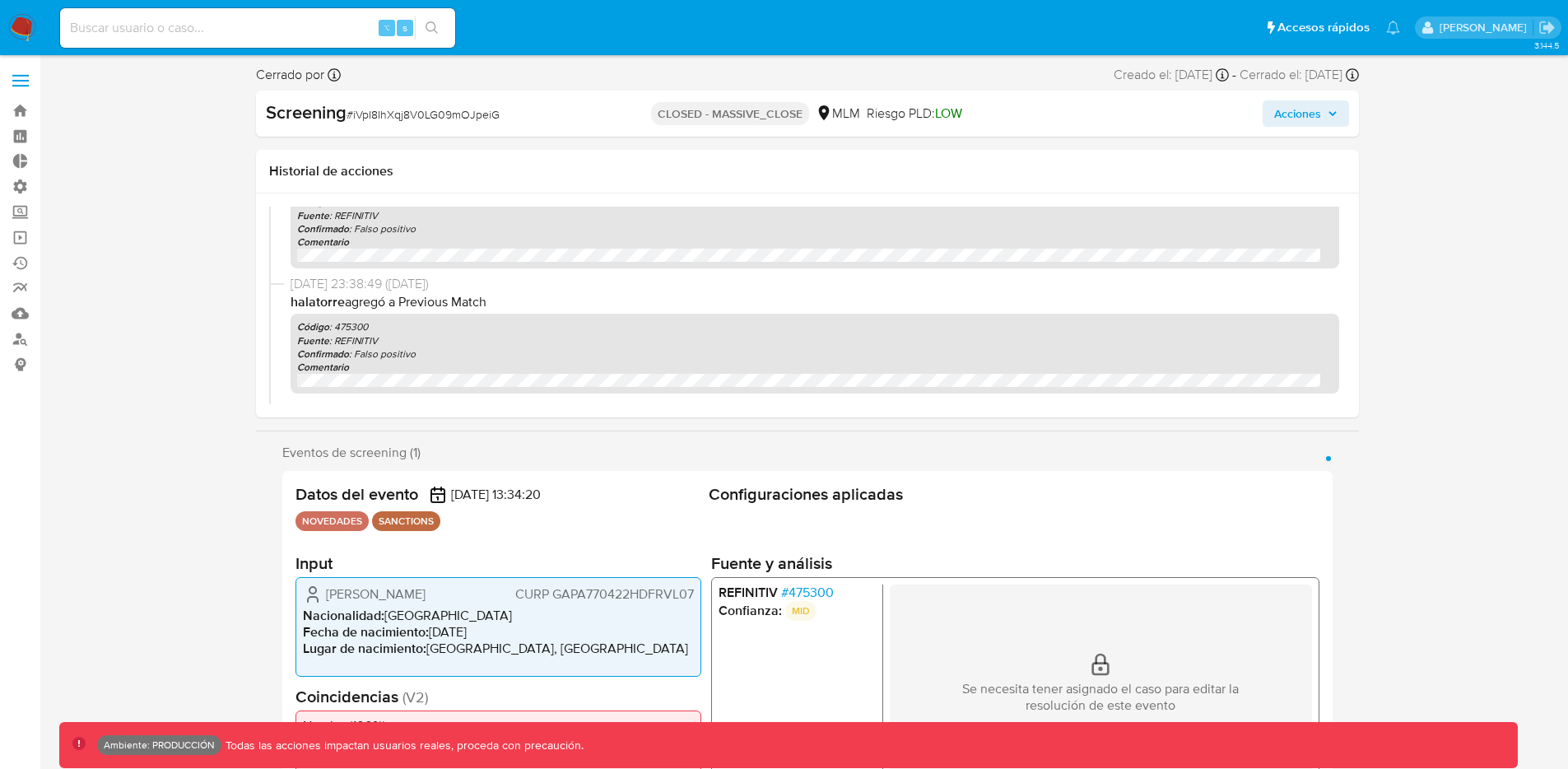 scroll, scrollTop: 8252, scrollLeft: 0, axis: vertical 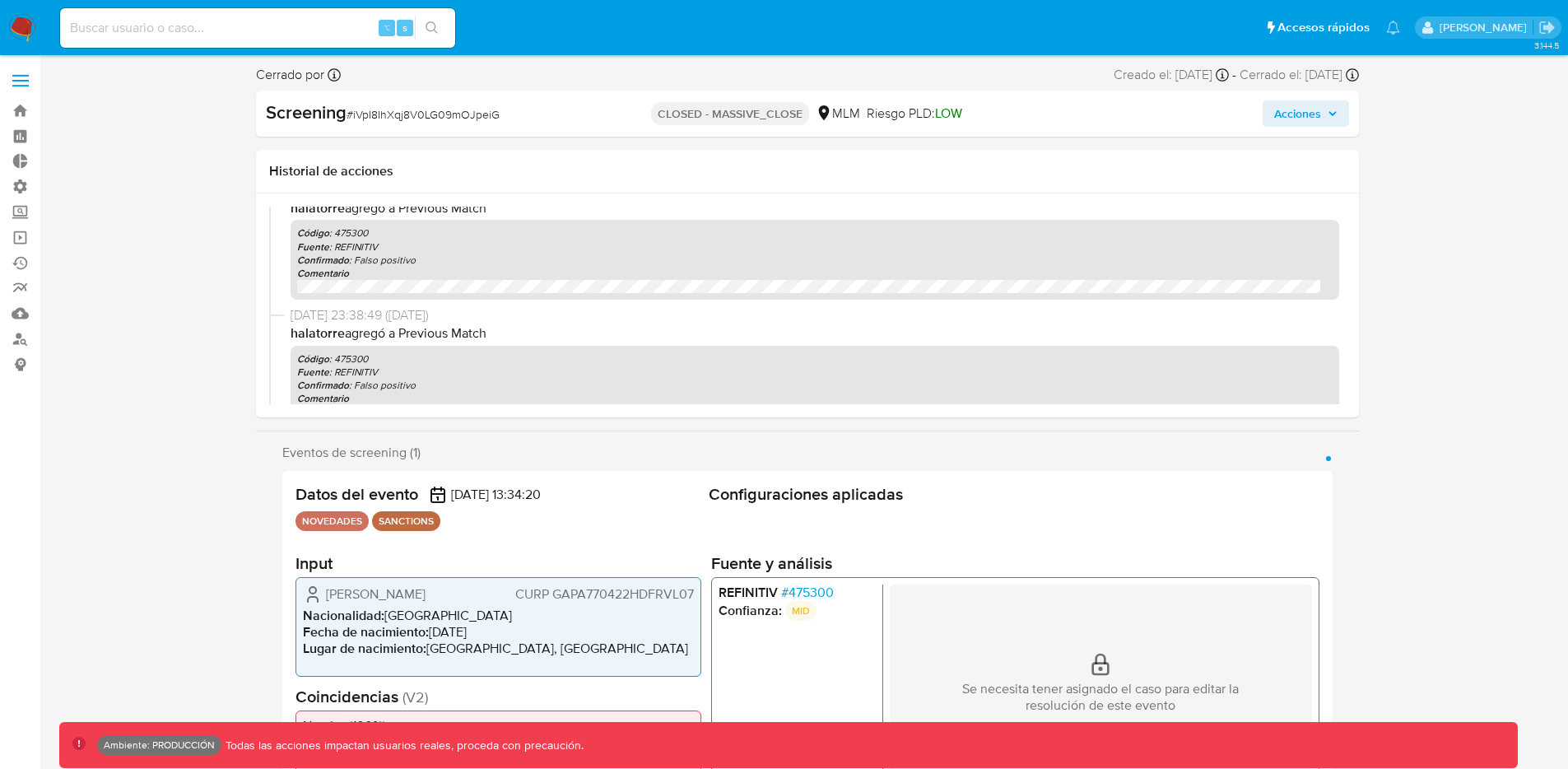 drag, startPoint x: 503, startPoint y: 333, endPoint x: 292, endPoint y: 337, distance: 211.03791 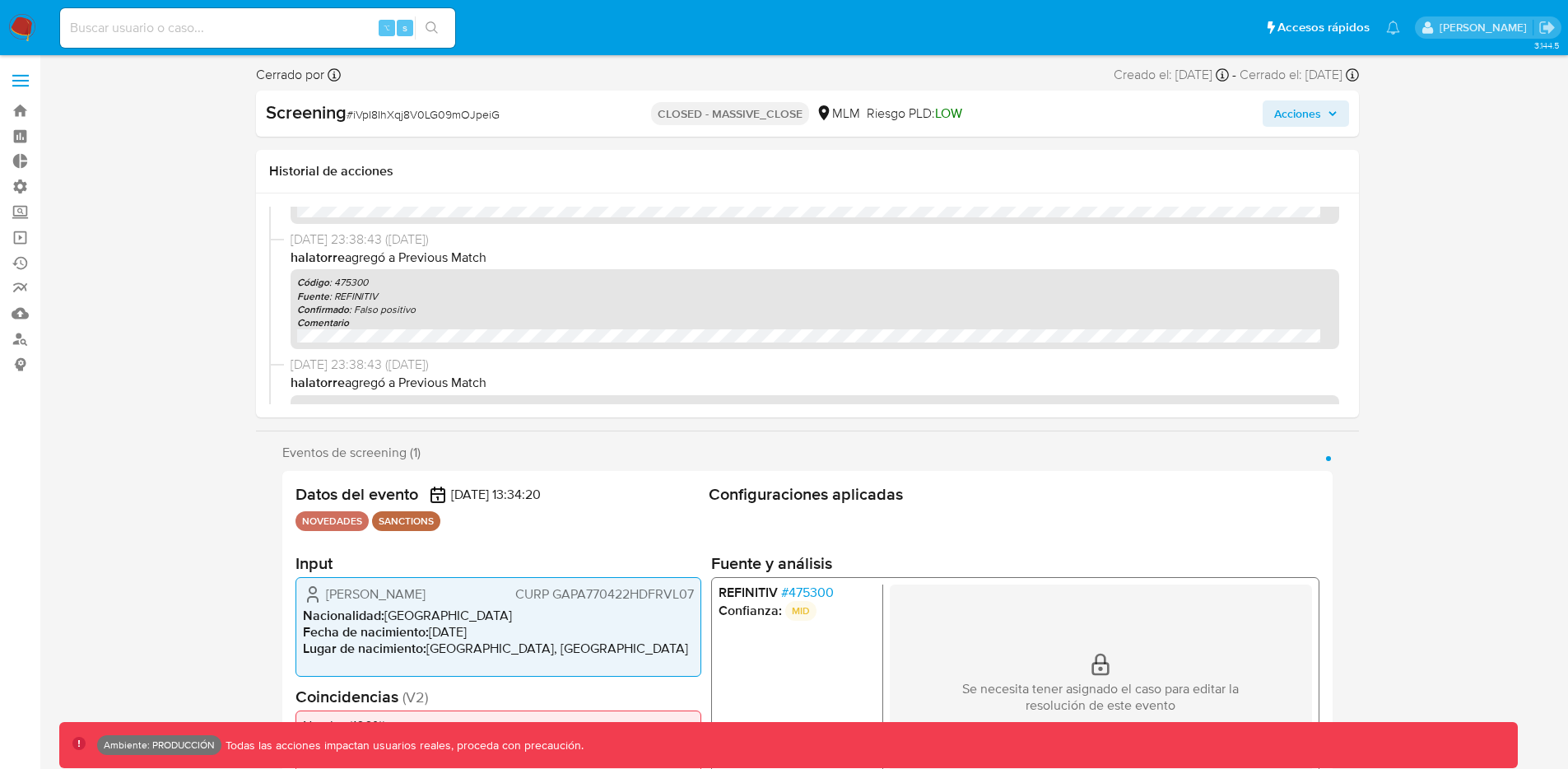 scroll, scrollTop: 11544, scrollLeft: 0, axis: vertical 